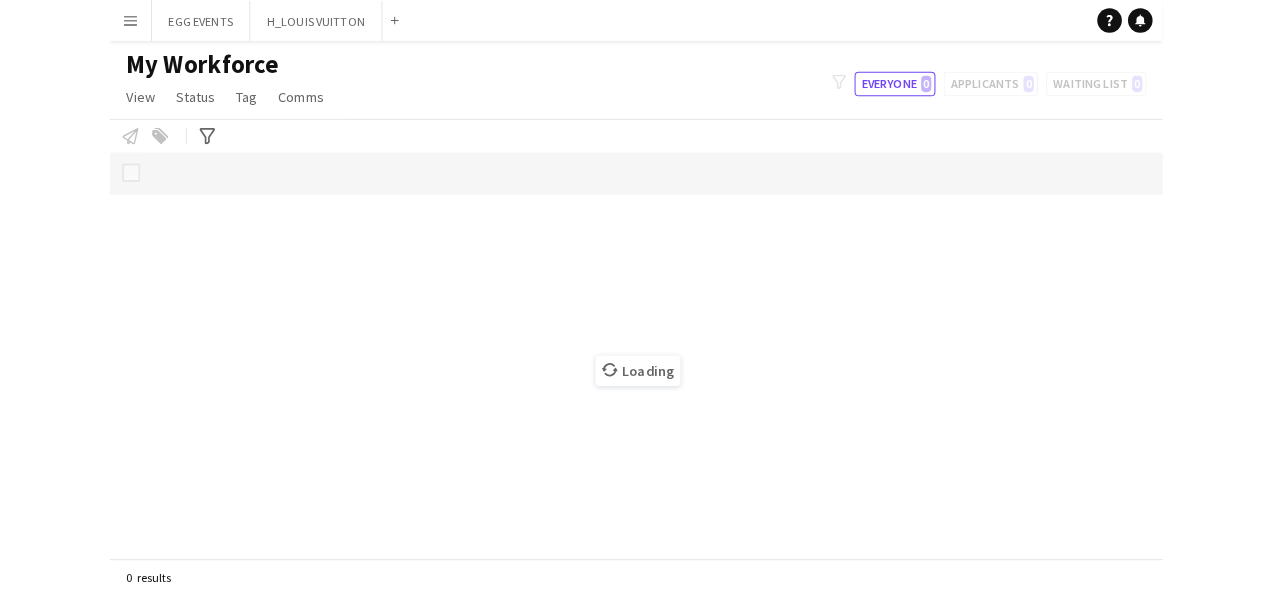 scroll, scrollTop: 0, scrollLeft: 0, axis: both 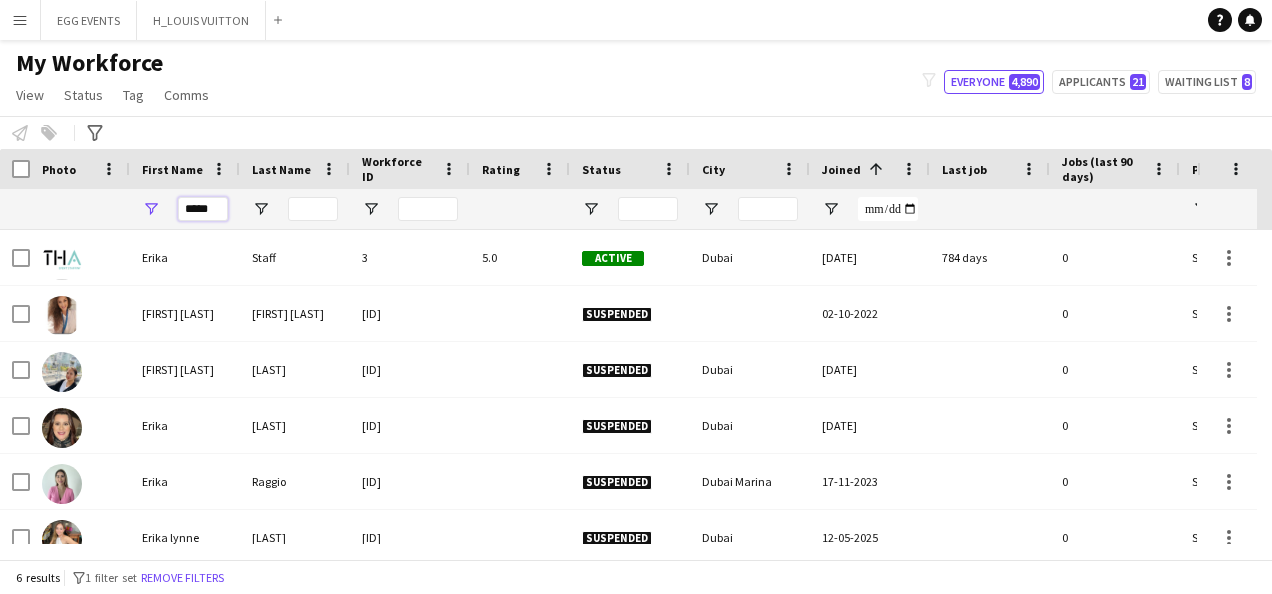 click on "*****" at bounding box center [203, 209] 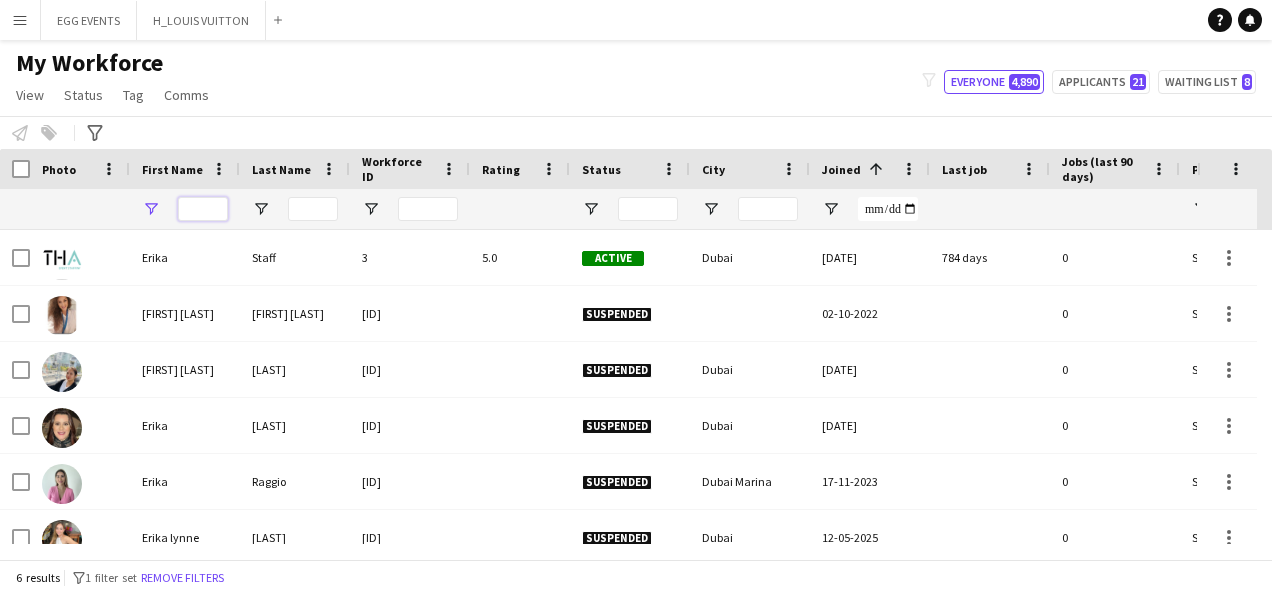 type 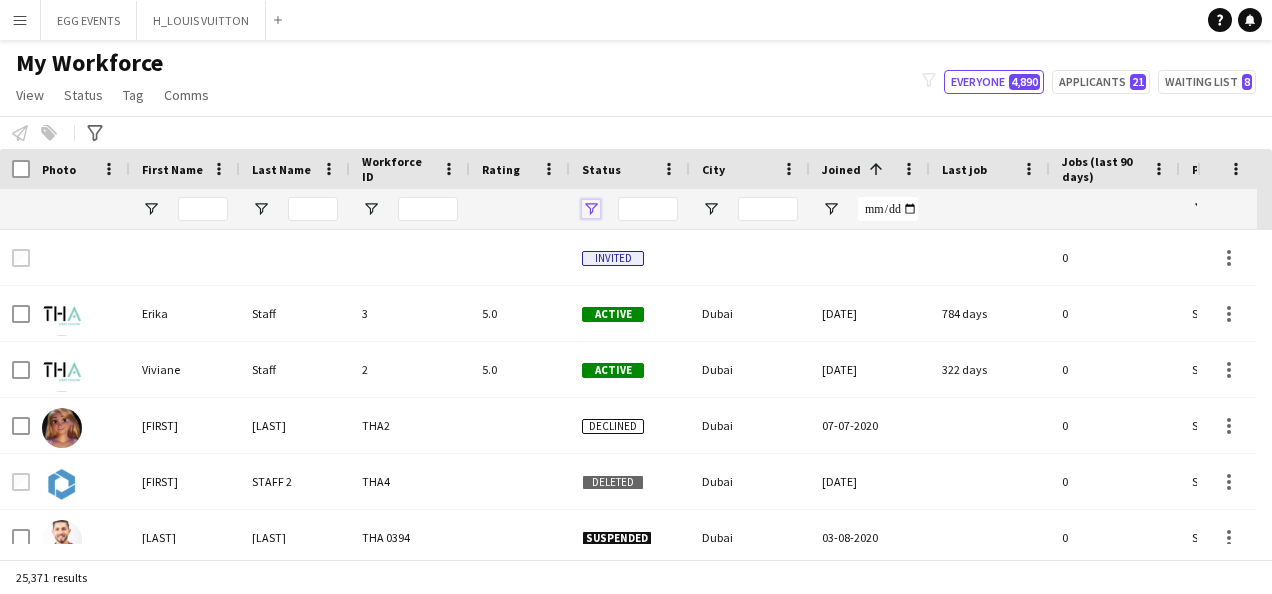 click at bounding box center (591, 209) 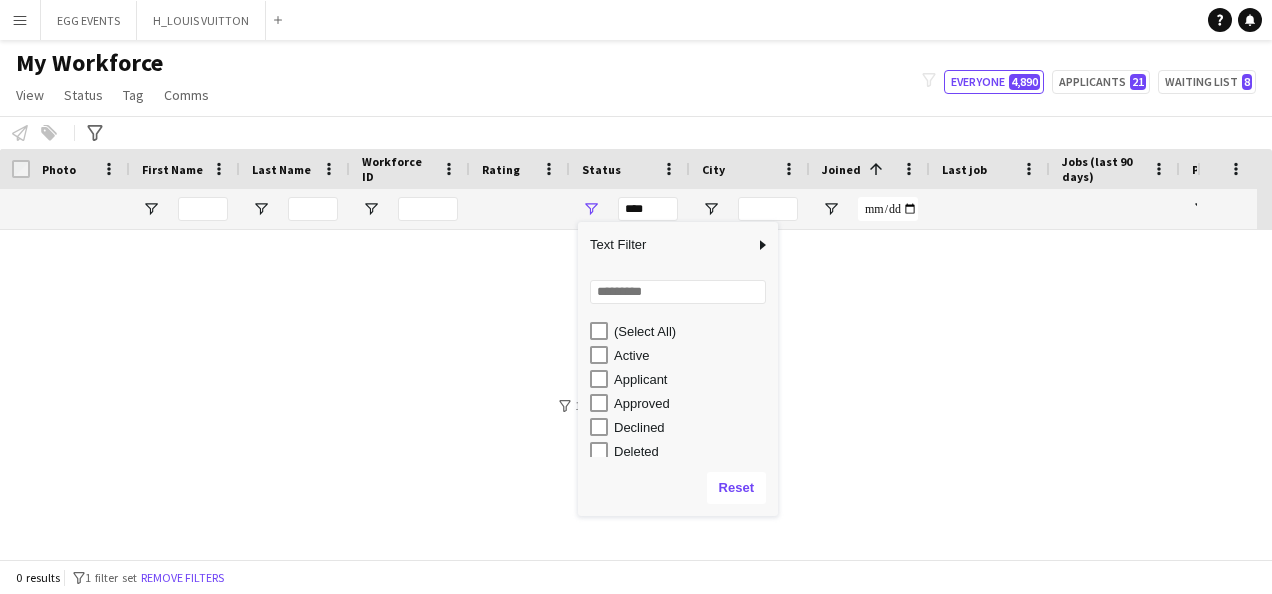 click on "My Workforce   View   Views  Default view New view Update view Delete view Edit name Customise view Customise filters Reset Filters Reset View Reset All  Status  Edit  Tag  New tag  Edit tag  ARABIC SPEAKER (2097) CABIN CREW (365) CHINESE SPEAKER (38) CONTACTED BY ANASTASIIA (25) CONTACTED BY MARIA (1) CONTACTED BY SARAH W (7) CONTACTED BY VIVIANE  (95) DRESSER (7) FOH EXPO (31) FOLLOW UP  (56) FRENCH SPEAKER (514) Generic Portfolio - Arabic Speaker  (7) Generic Portfolio - Jewerlly  Model (5) Generic Portfolio - Luxury  (23) Generic Portfolio - Models (14) Generic Portfolio - Promoters (20) Generic Portfolio - Supervisors (11) Generic Portfolio - Tall Hostess (21) Generic Portfolio - Ushers (16) Generic portfolio -VIP Hostess (25) ITALIAN SPEAKER (65) JAPANESE SPEAKER (8) KOREAN SPEAKER (5) LUXURY RETAIL (424) MANAGER LEVEL (120) MC (21) MUA (17) OPERATION (31) PRODUCTION (9) PROJECT MANAGER  (54) SPANISH SPEAKER (202) STAGE MANAGER (81) SUPERVISOR (195) THA HOSPITALITY (804) TOP BARISTA (44)  Add to tag" 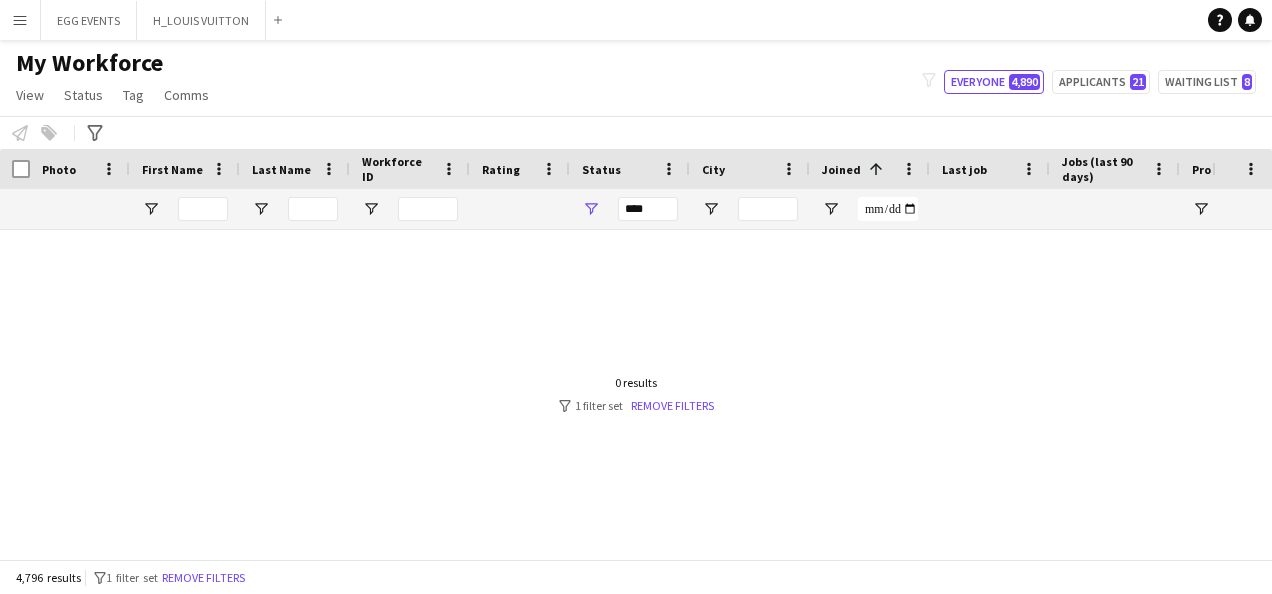 type on "**********" 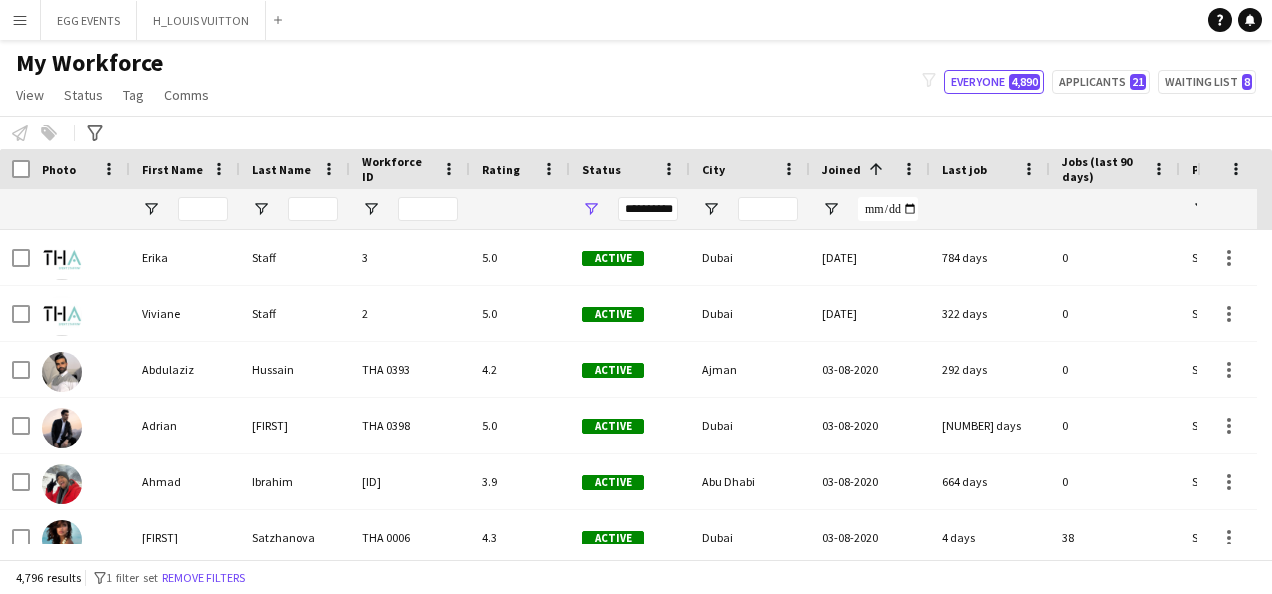 click on "My Workforce   View   Views  Default view New view Update view Delete view Edit name Customise view Customise filters Reset Filters Reset View Reset All  Status  Edit  Tag  New tag  Edit tag  ARABIC SPEAKER (2097) CABIN CREW (365) CHINESE SPEAKER (38) CONTACTED BY ANASTASIIA (25) CONTACTED BY MARIA (1) CONTACTED BY SARAH W (7) CONTACTED BY VIVIANE  (95) DRESSER (7) FOH EXPO (31) FOLLOW UP  (56) FRENCH SPEAKER (514) Generic Portfolio - Arabic Speaker  (7) Generic Portfolio - Jewerlly  Model (5) Generic Portfolio - Luxury  (23) Generic Portfolio - Models (14) Generic Portfolio - Promoters (20) Generic Portfolio - Supervisors (11) Generic Portfolio - Tall Hostess (21) Generic Portfolio - Ushers (16) Generic portfolio -VIP Hostess (25) ITALIAN SPEAKER (65) JAPANESE SPEAKER (8) KOREAN SPEAKER (5) LUXURY RETAIL (424) MANAGER LEVEL (120) MC (21) MUA (17) OPERATION (31) PRODUCTION (9) PROJECT MANAGER  (54) SPANISH SPEAKER (202) STAGE MANAGER (81) SUPERVISOR (195) THA HOSPITALITY (804) TOP BARISTA (44)  Add to tag" 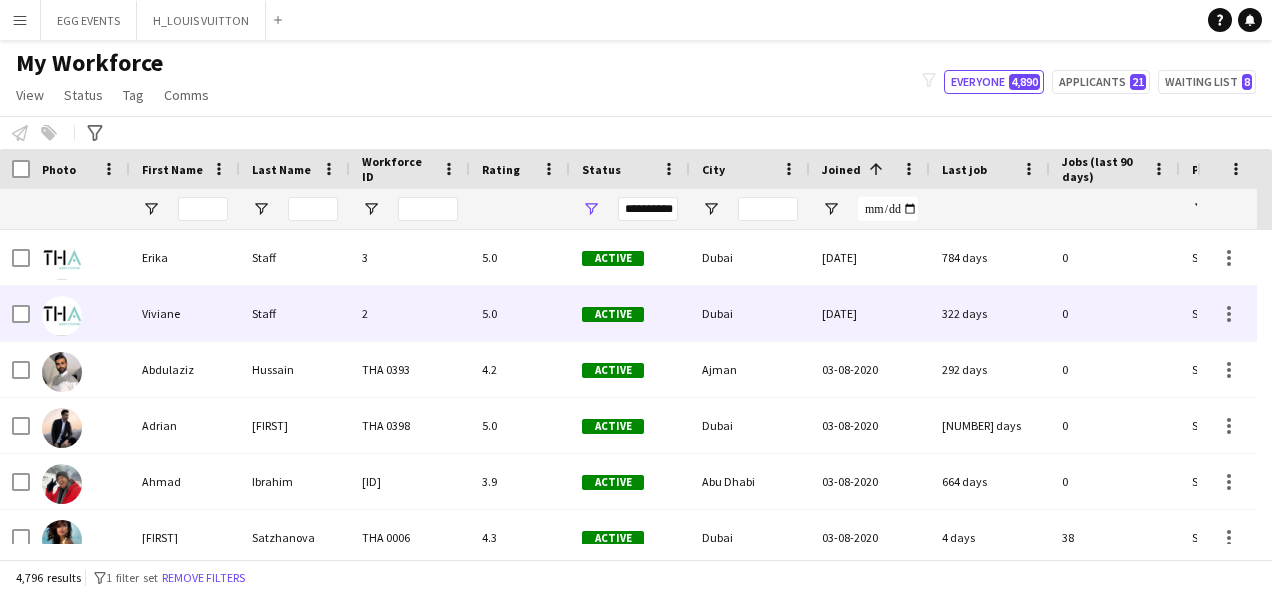 scroll, scrollTop: 0, scrollLeft: 296, axis: horizontal 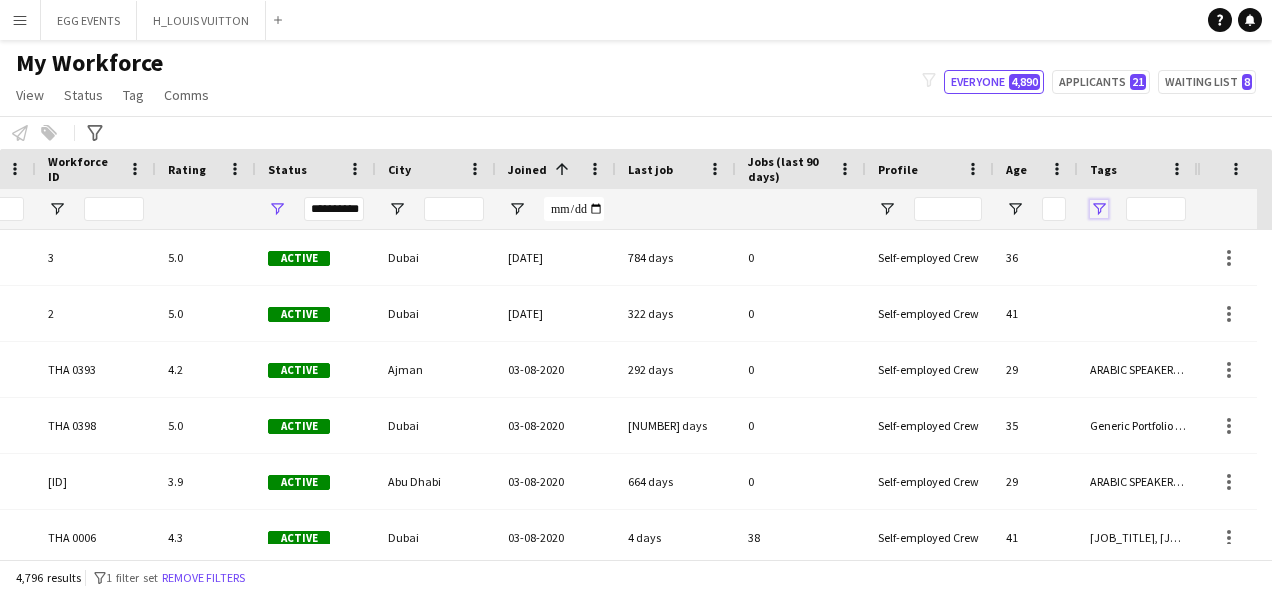 click at bounding box center [1099, 209] 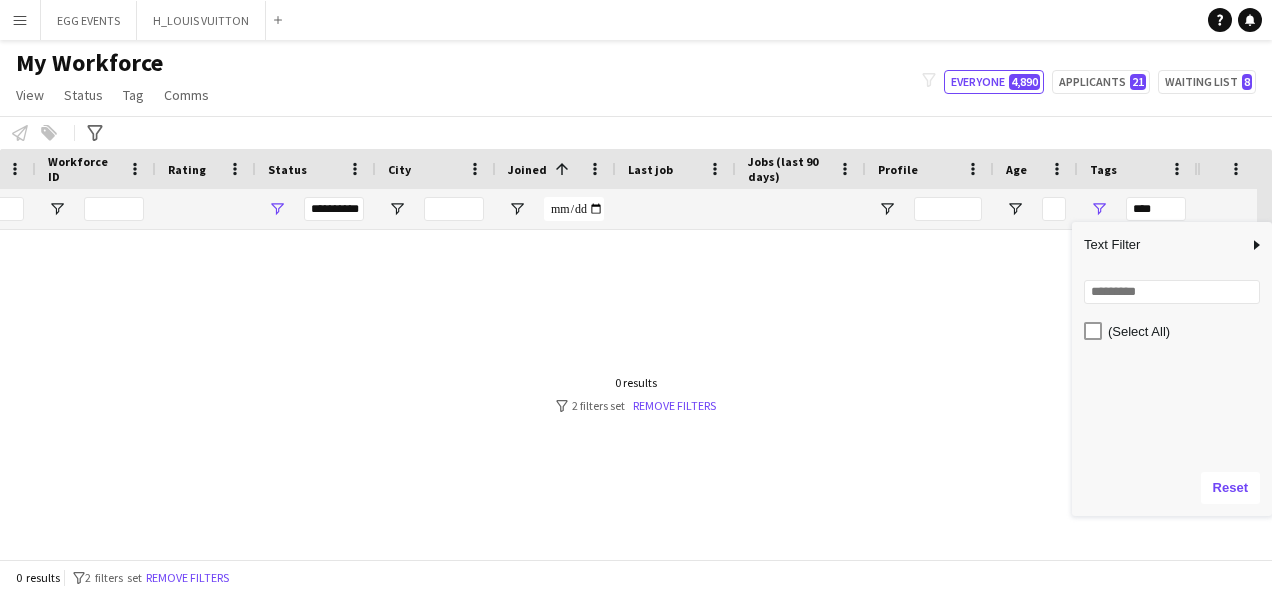 scroll, scrollTop: 894, scrollLeft: 0, axis: vertical 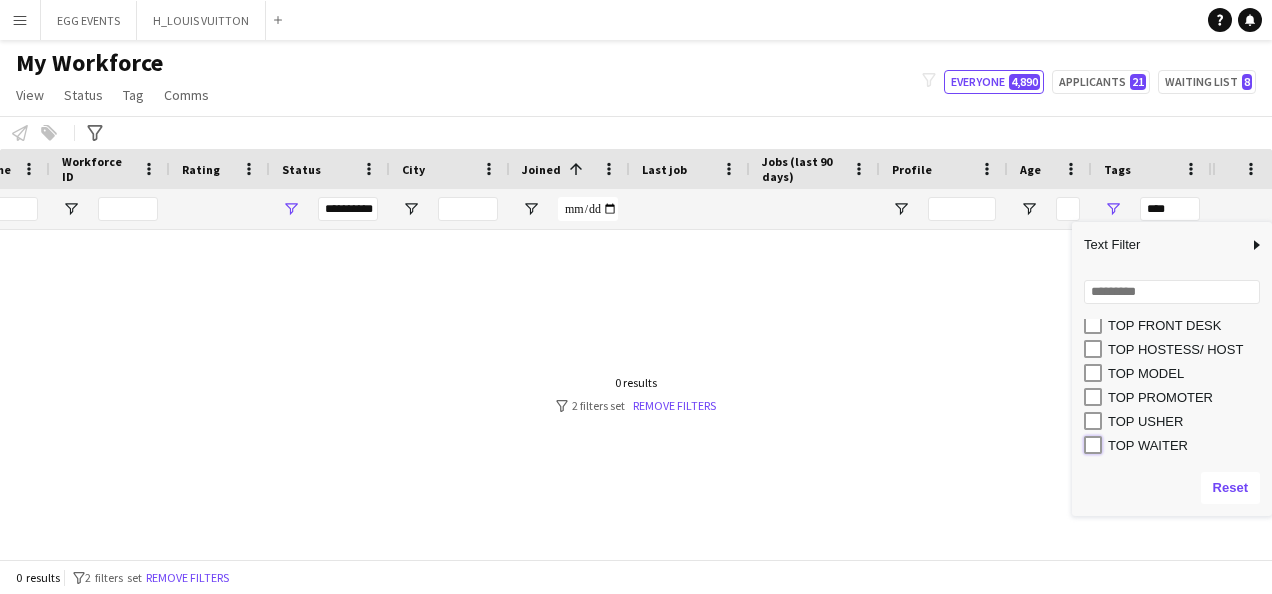 type on "**********" 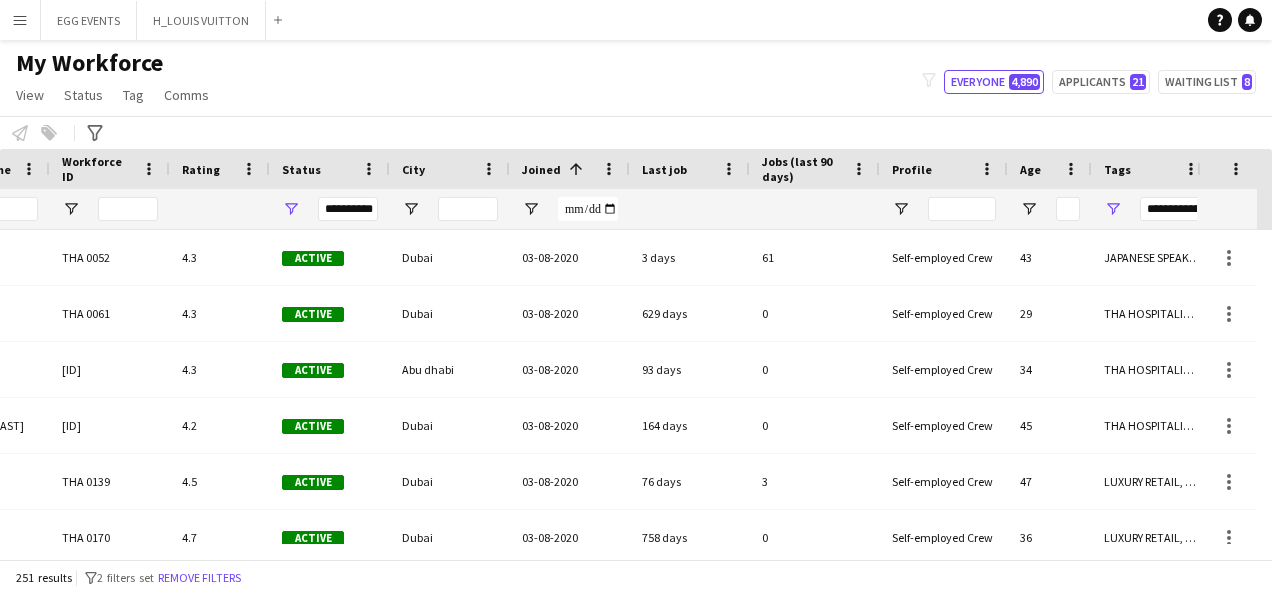 click on "My Workforce   View   Views  Default view New view Update view Delete view Edit name Customise view Customise filters Reset Filters Reset View Reset All  Status  Edit  Tag  New tag  Edit tag  ARABIC SPEAKER (2097) CABIN CREW (365) CHINESE SPEAKER (38) CONTACTED BY ANASTASIIA (25) CONTACTED BY MARIA (1) CONTACTED BY SARAH W (7) CONTACTED BY VIVIANE  (95) DRESSER (7) FOH EXPO (31) FOLLOW UP  (56) FRENCH SPEAKER (514) Generic Portfolio - Arabic Speaker  (7) Generic Portfolio - Jewerlly  Model (5) Generic Portfolio - Luxury  (23) Generic Portfolio - Models (14) Generic Portfolio - Promoters (20) Generic Portfolio - Supervisors (11) Generic Portfolio - Tall Hostess (21) Generic Portfolio - Ushers (16) Generic portfolio -VIP Hostess (25) ITALIAN SPEAKER (65) JAPANESE SPEAKER (8) KOREAN SPEAKER (5) LUXURY RETAIL (424) MANAGER LEVEL (120) MC (21) MUA (17) OPERATION (31) PRODUCTION (9) PROJECT MANAGER  (54) SPANISH SPEAKER (202) STAGE MANAGER (81) SUPERVISOR (195) THA HOSPITALITY (804) TOP BARISTA (44)  Add to tag" 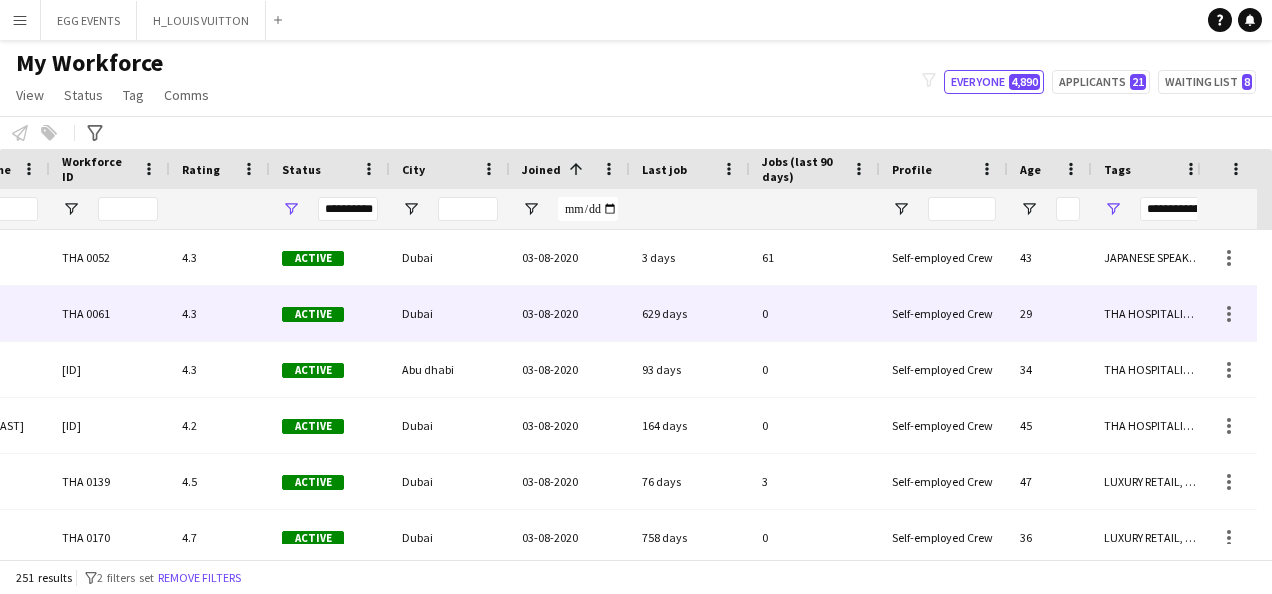 scroll, scrollTop: 0, scrollLeft: 0, axis: both 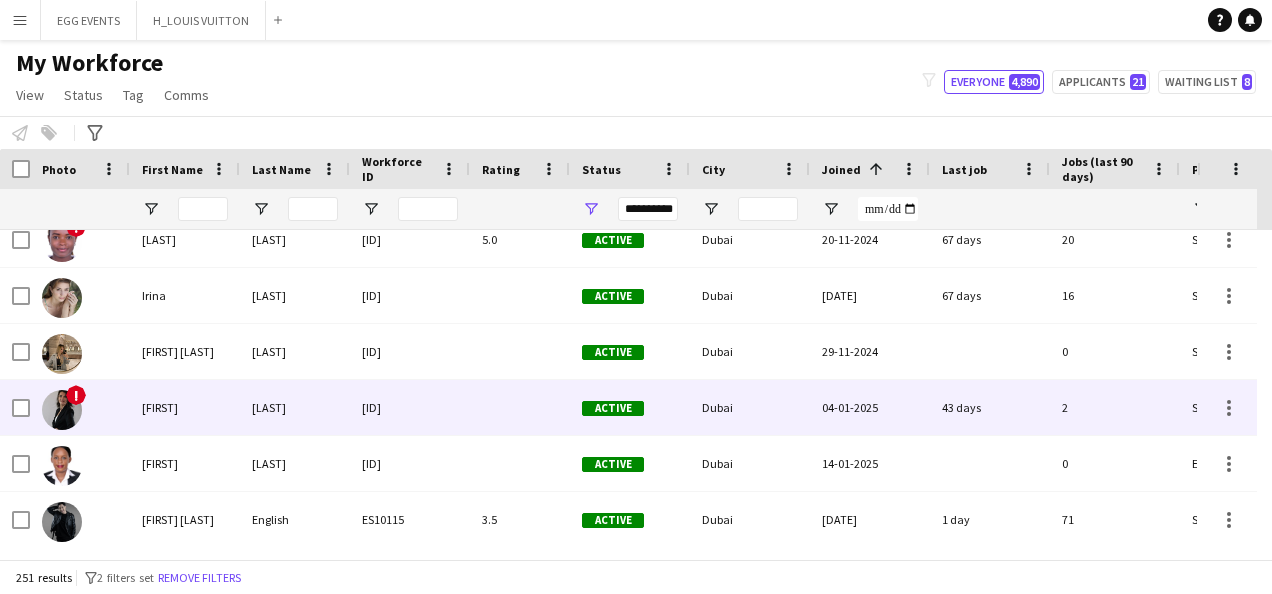 click on "Dubai" at bounding box center (750, 407) 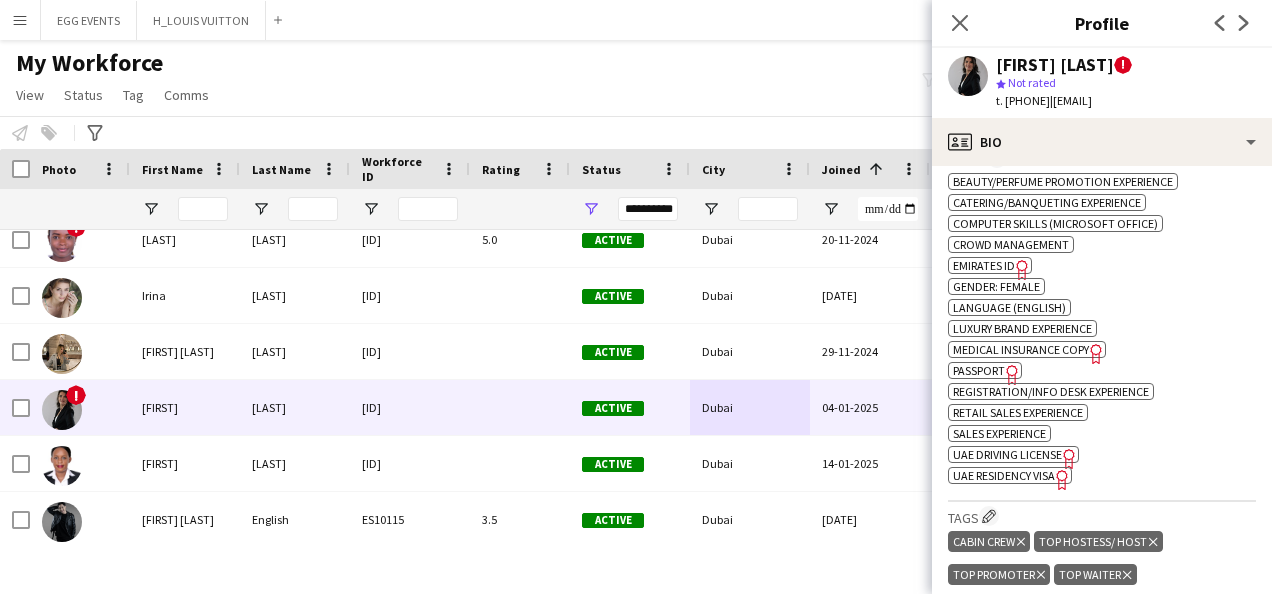 click on "Emirates ID" 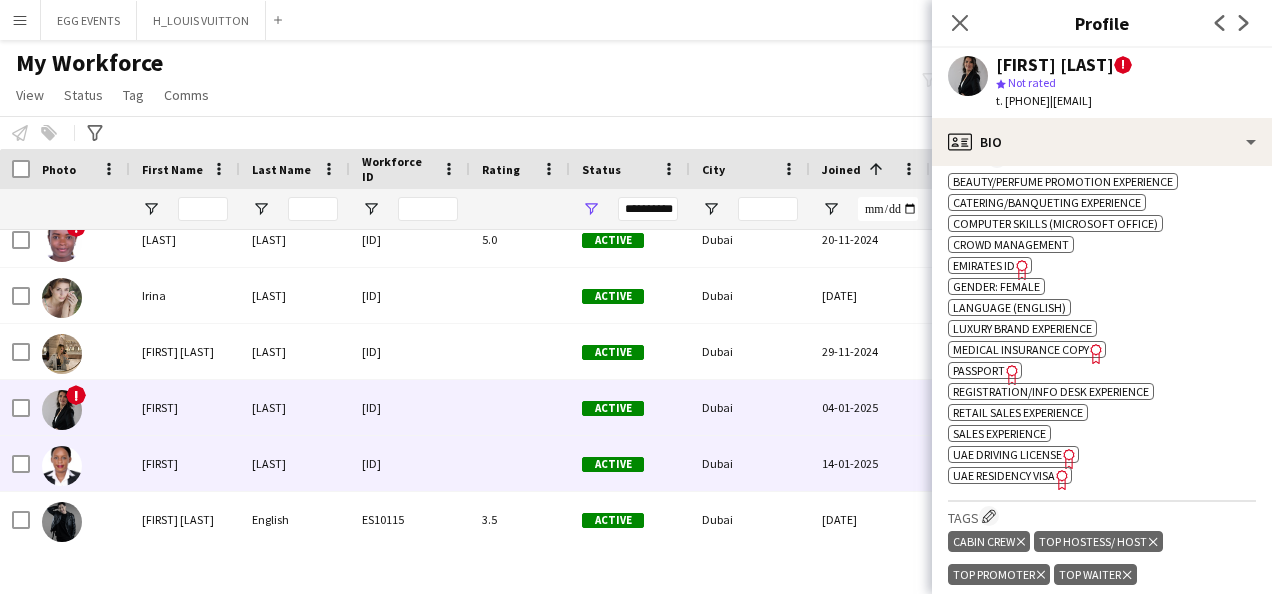 click at bounding box center [520, 463] 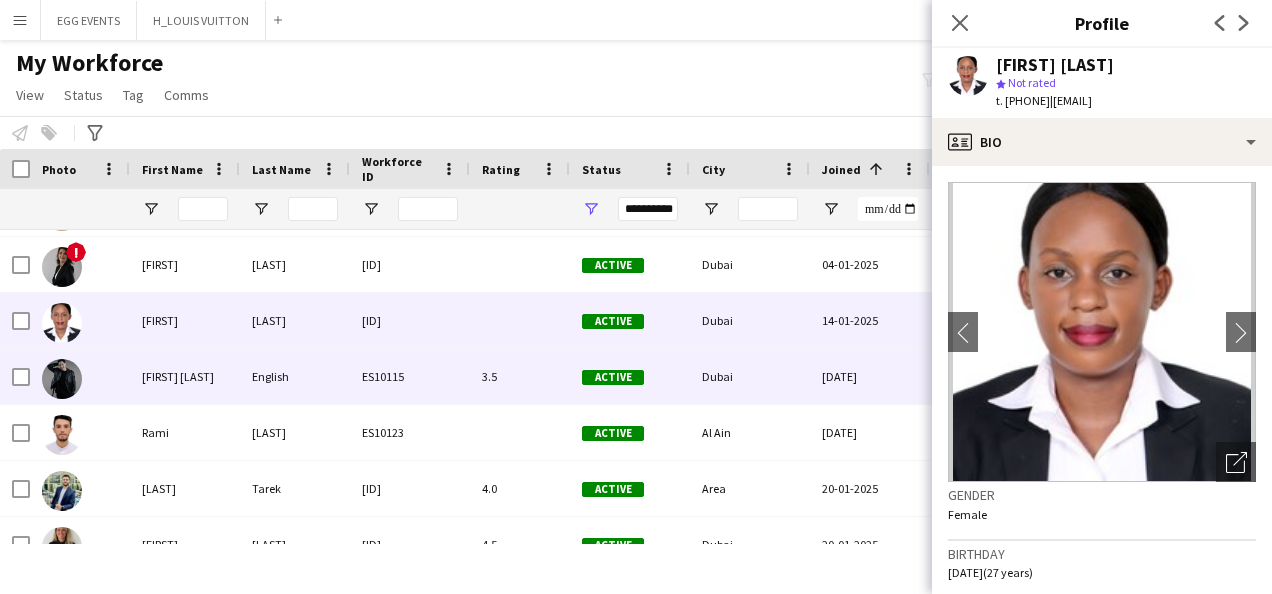 click on "Active" at bounding box center (630, 376) 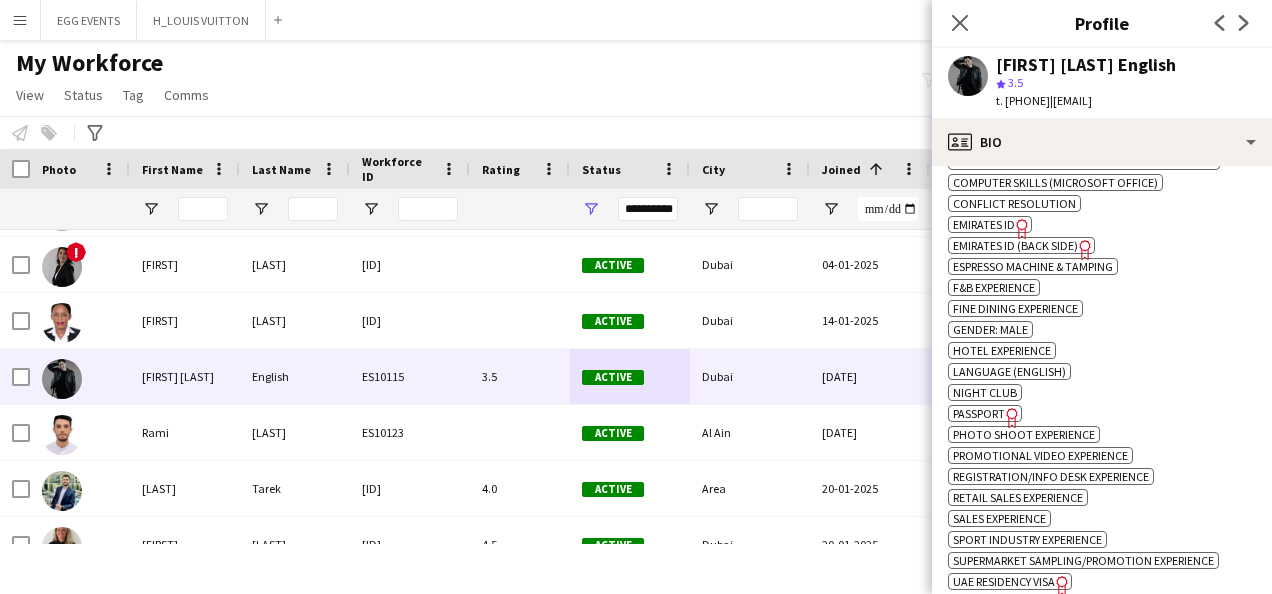 click on "Emirates ID" 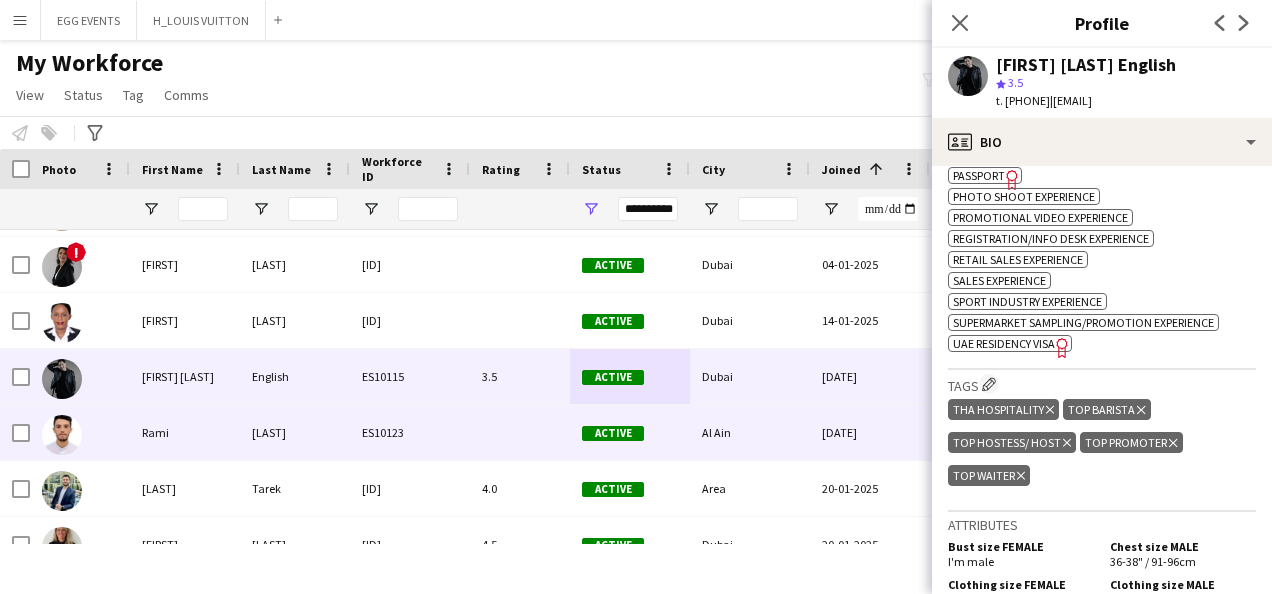 click on "Al Ain" at bounding box center [750, 432] 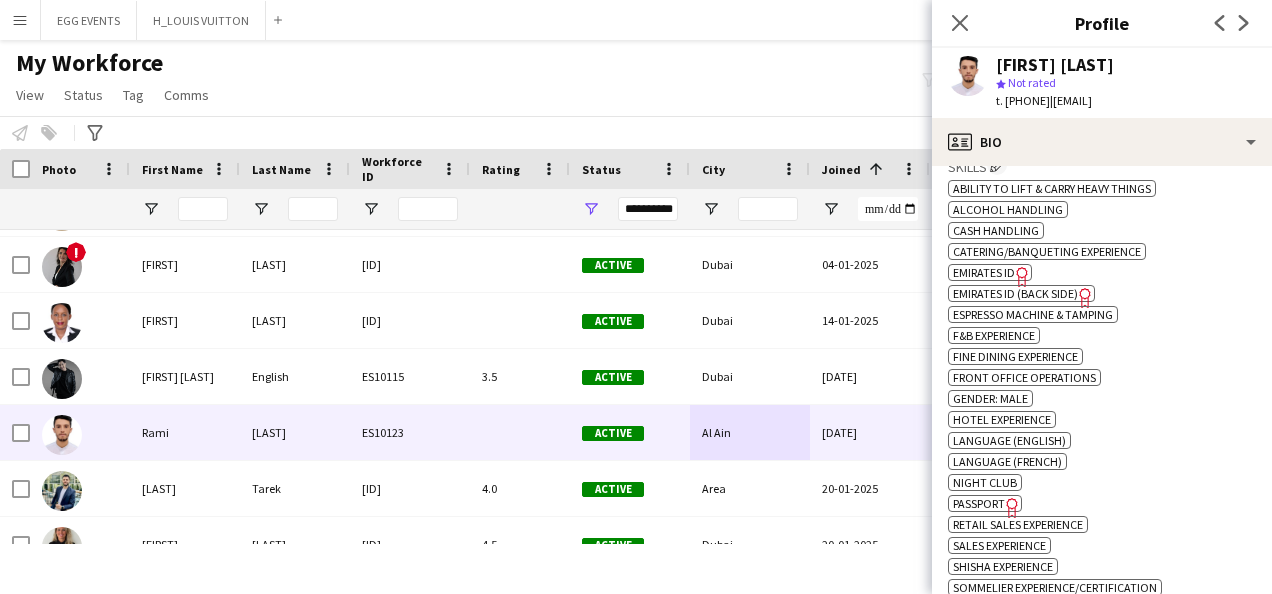click on "Emirates ID" 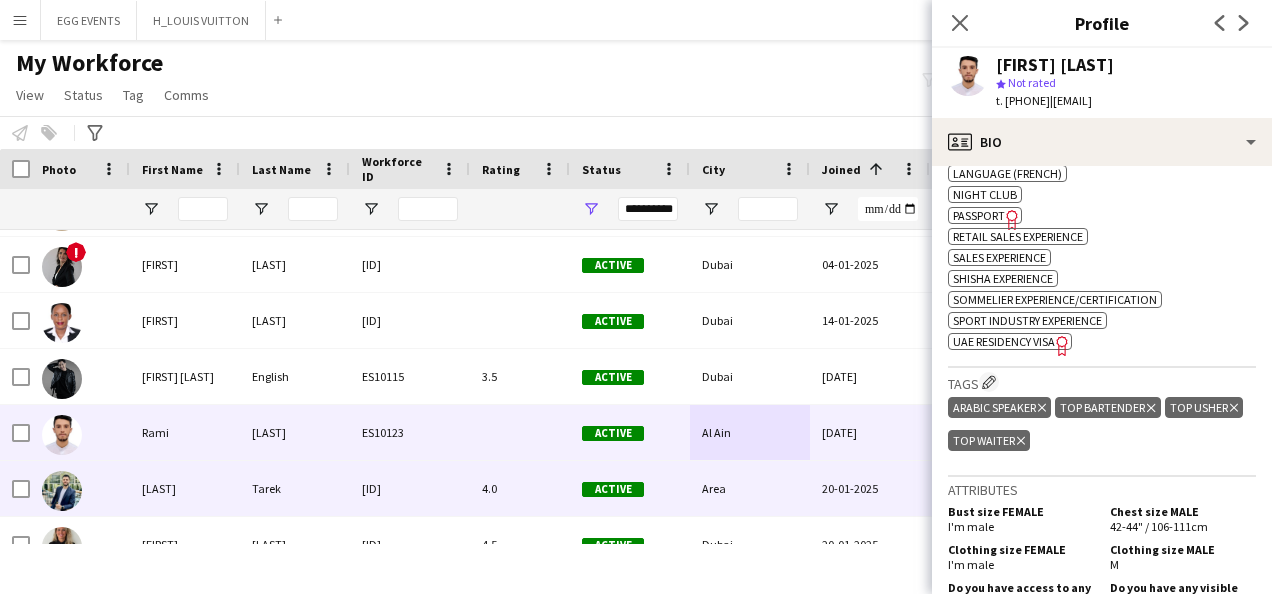 drag, startPoint x: 842, startPoint y: 487, endPoint x: 1034, endPoint y: 459, distance: 194.03093 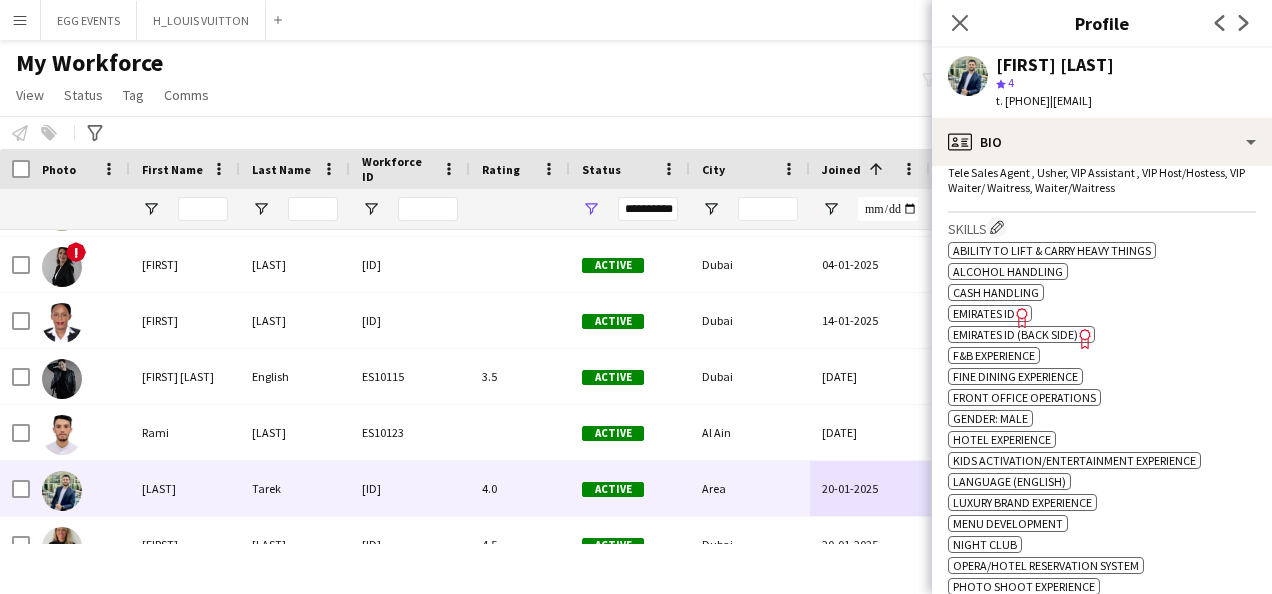 click on "Emirates ID" 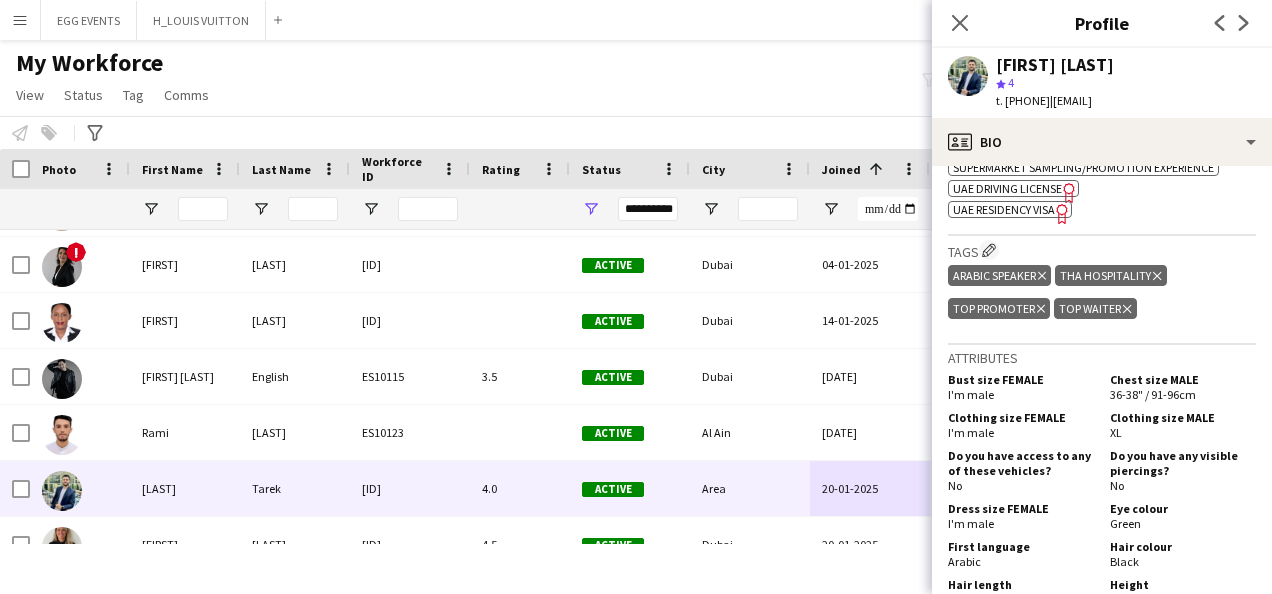 scroll, scrollTop: 1394, scrollLeft: 0, axis: vertical 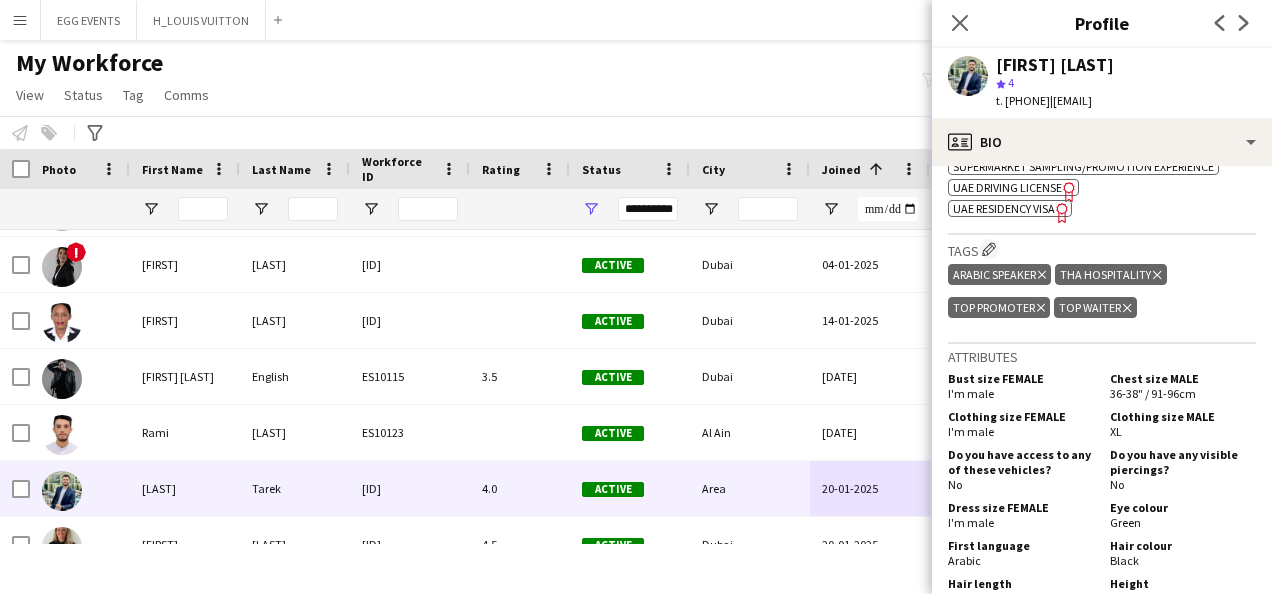 click on "UAE Residency Visa" 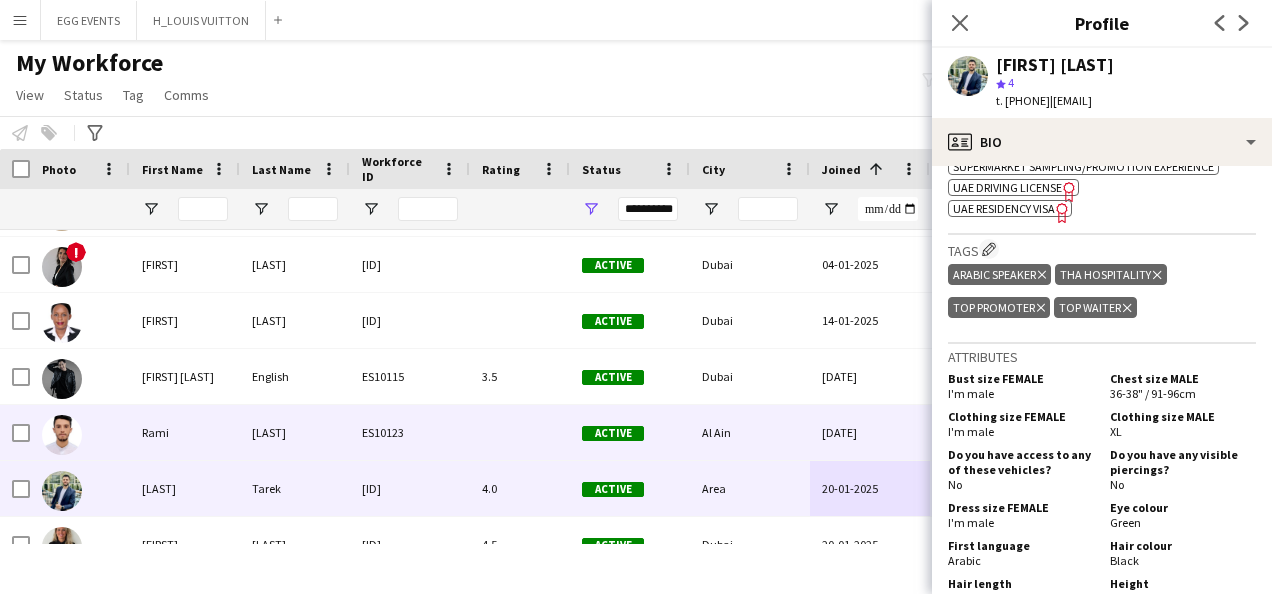 scroll, scrollTop: 12536, scrollLeft: 0, axis: vertical 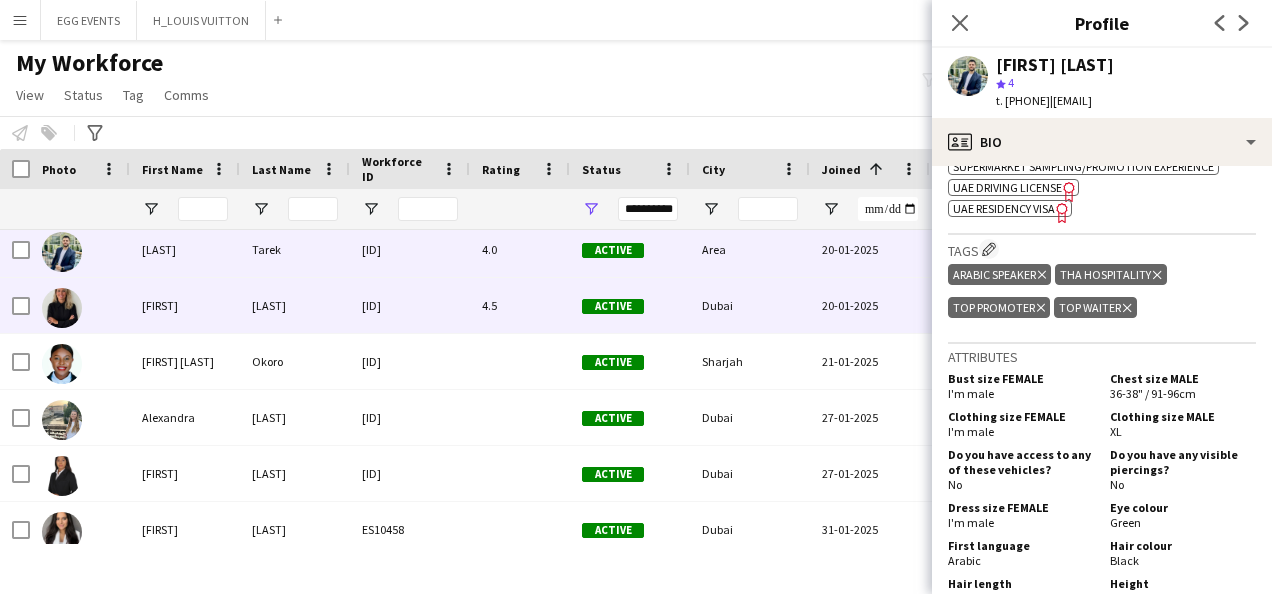 click on "Active" at bounding box center [630, 305] 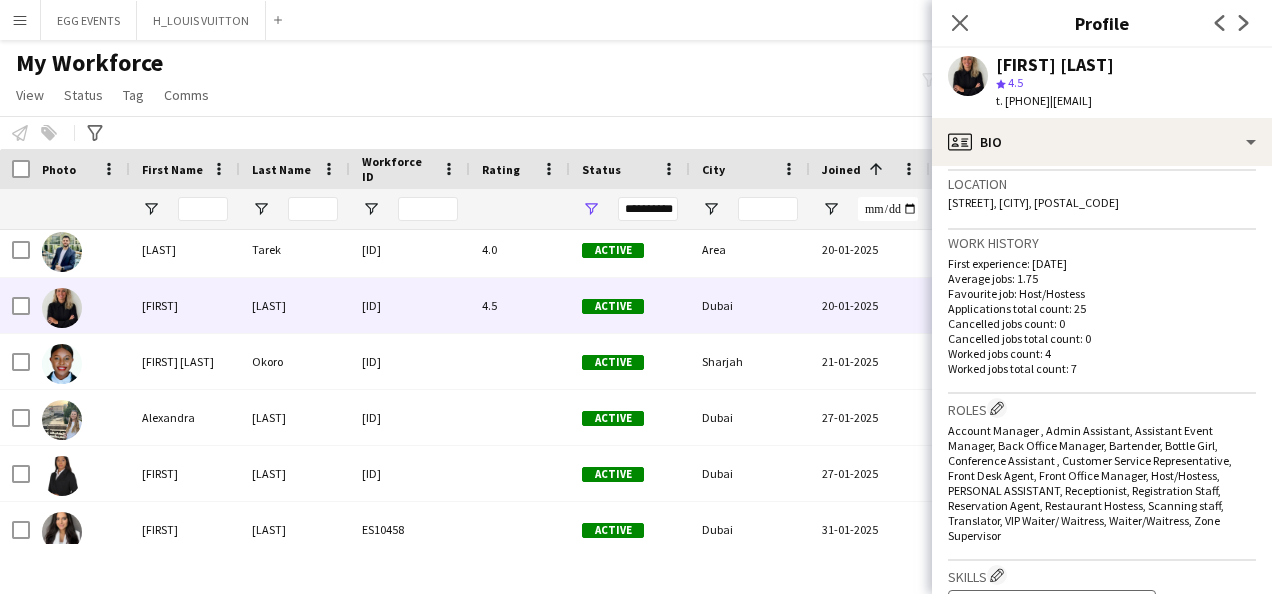 scroll, scrollTop: 775, scrollLeft: 0, axis: vertical 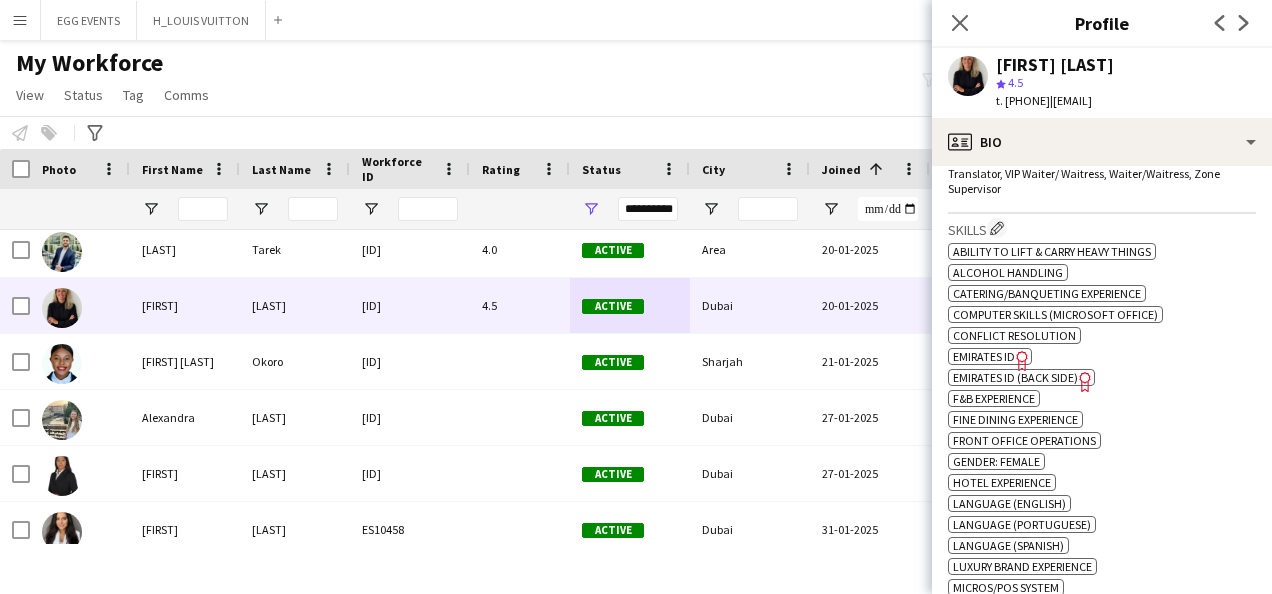 click on "Emirates ID" 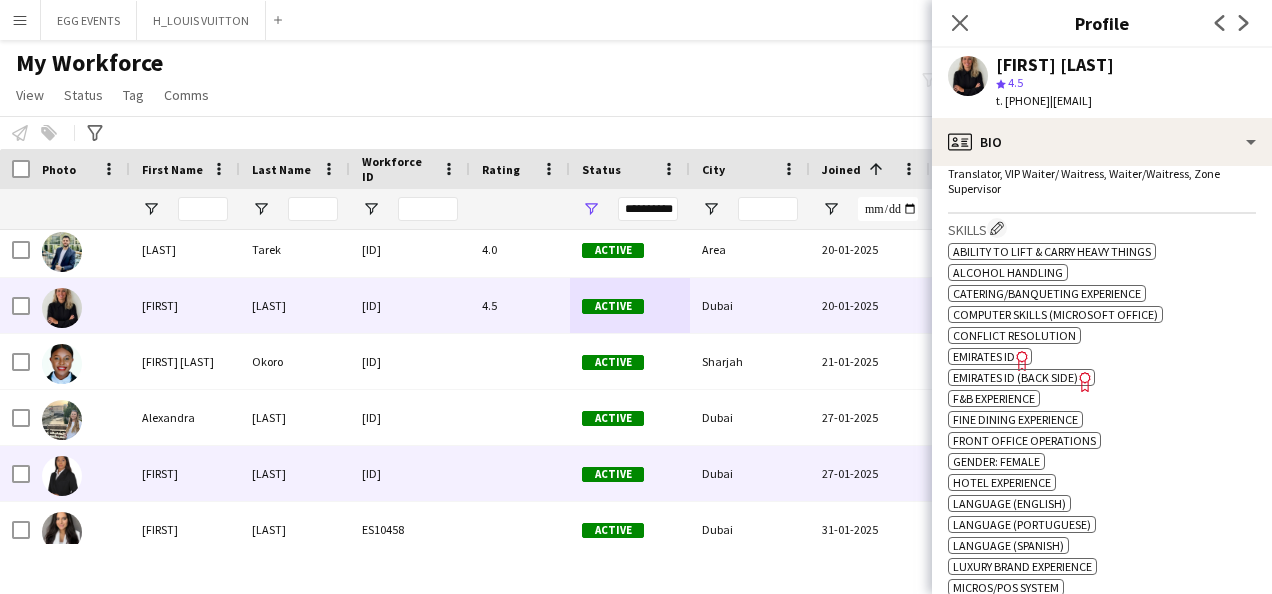 scroll, scrollTop: 12833, scrollLeft: 0, axis: vertical 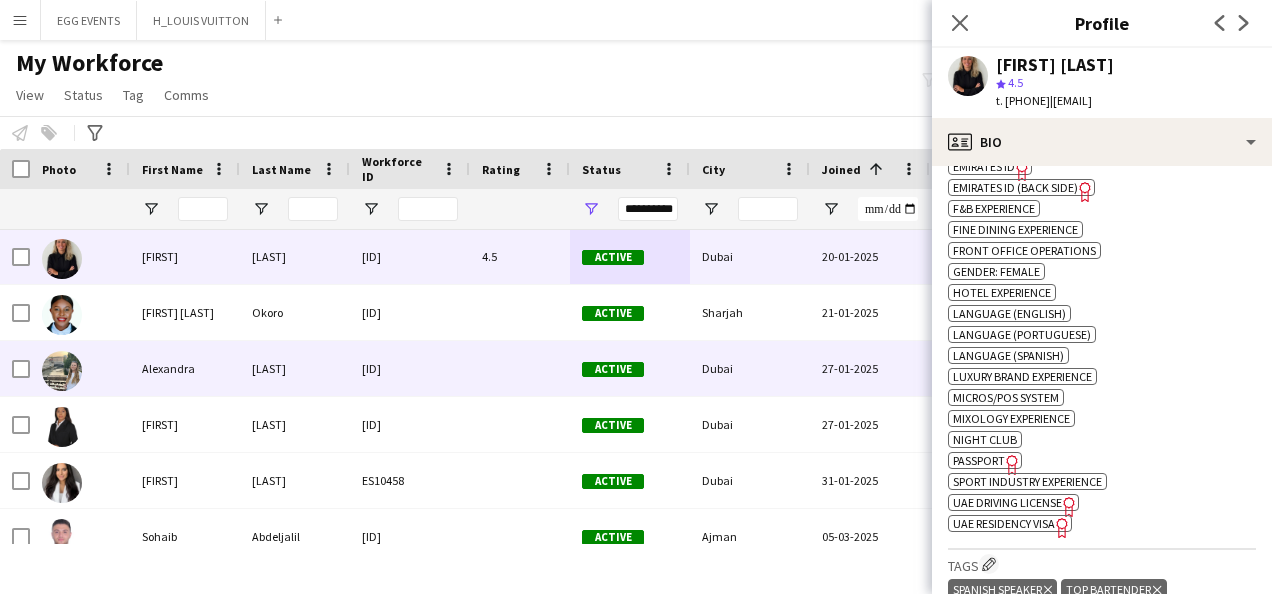click on "Dubai" at bounding box center [750, 368] 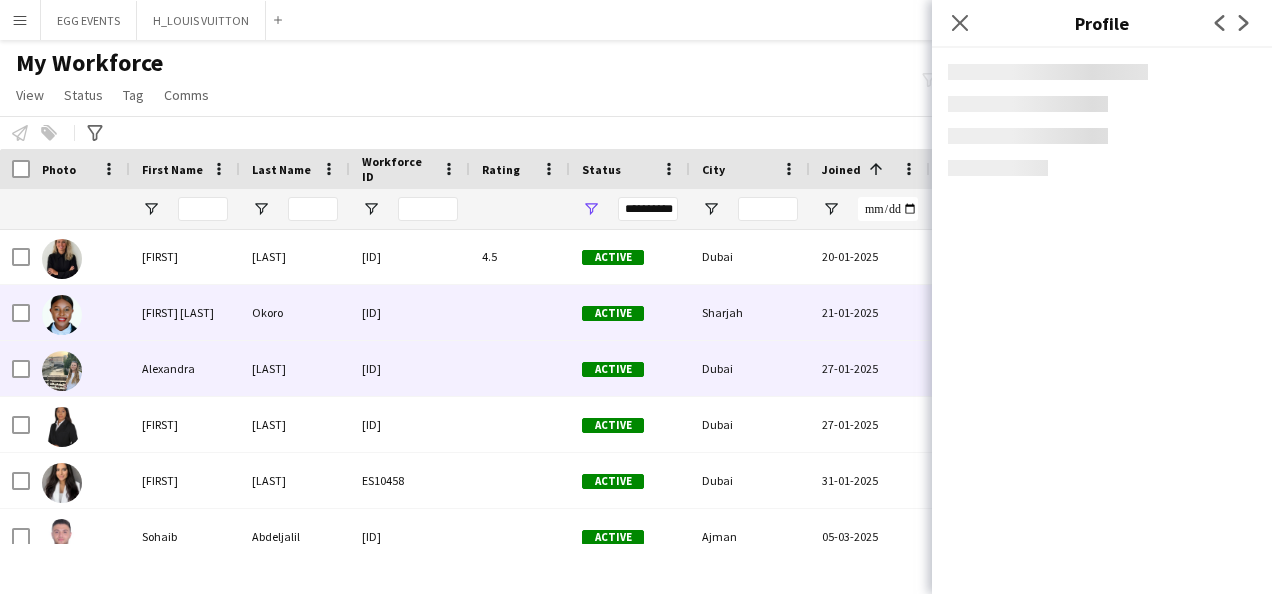 click on "Sharjah" at bounding box center (750, 312) 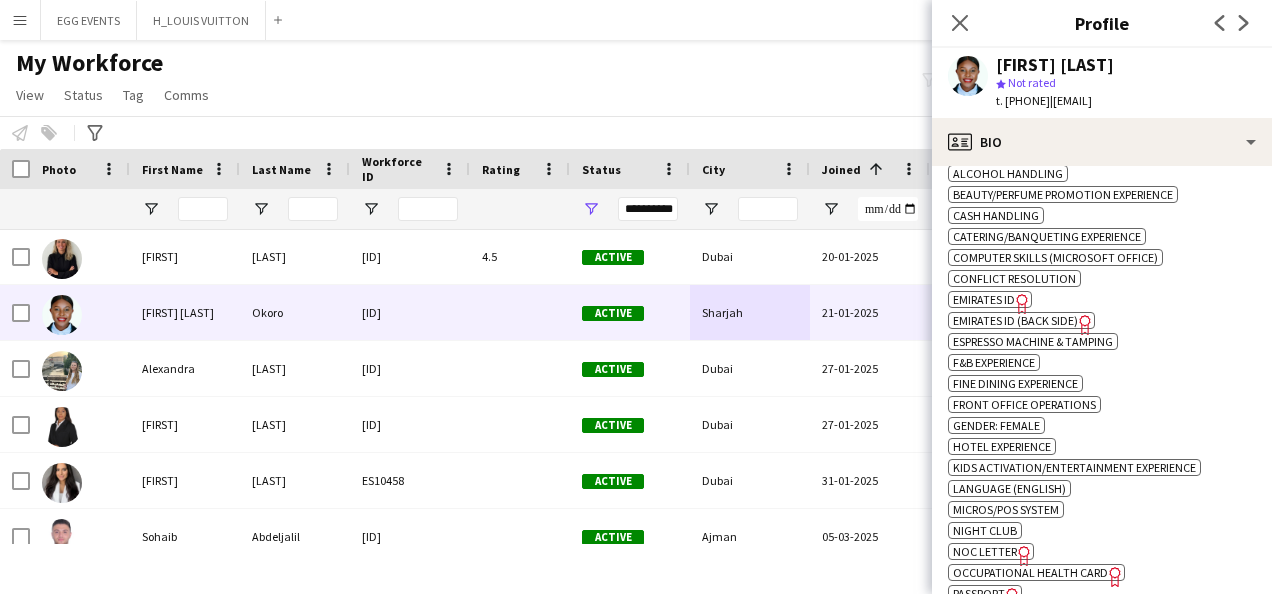 click on "Freelancer has uploaded a photo validation of skill. Click to see" 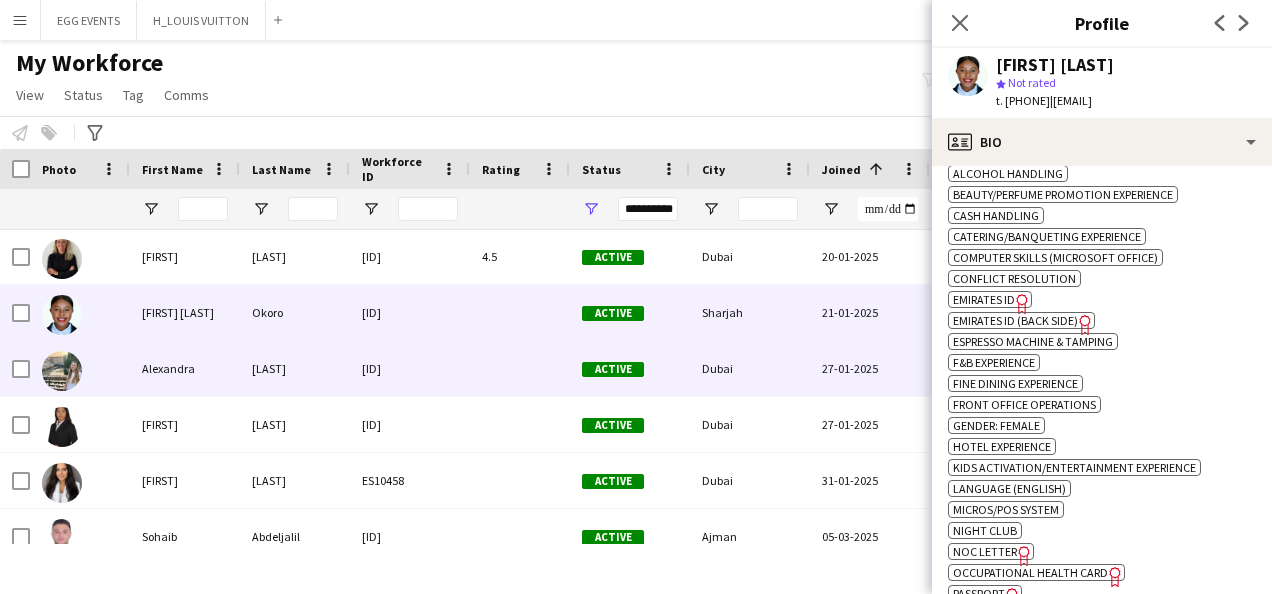 click on "Active" at bounding box center (630, 368) 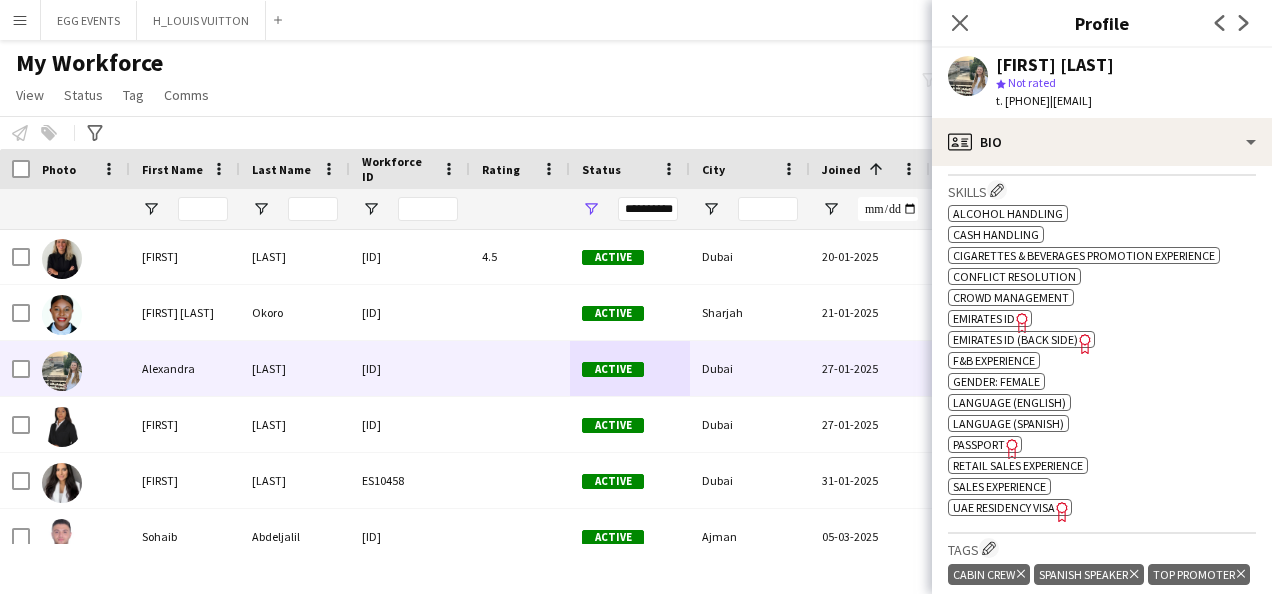 click on "Freelancer has uploaded a photo validation of skill. Click to see" 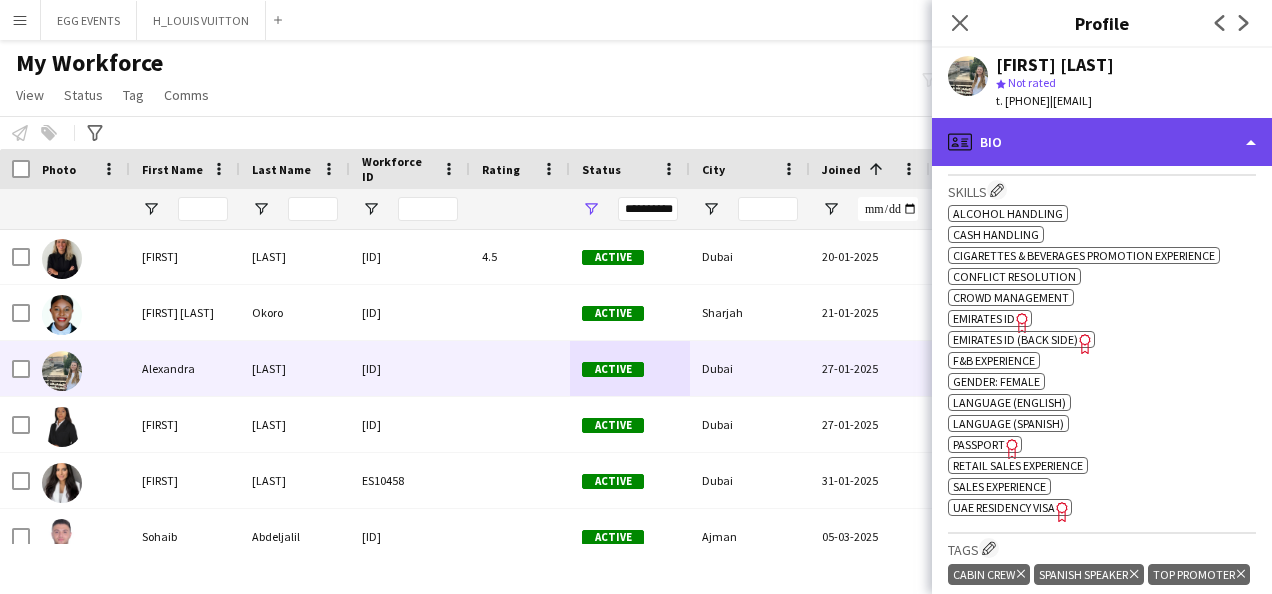 click on "profile
Bio" 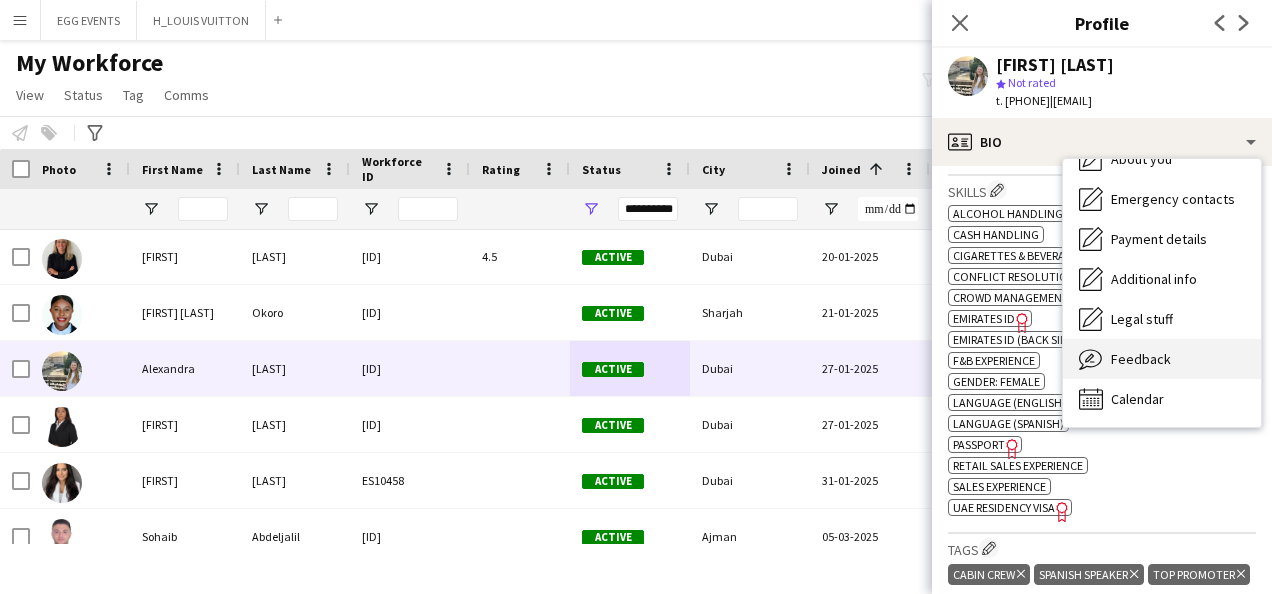 click on "Feedback" at bounding box center [1141, 359] 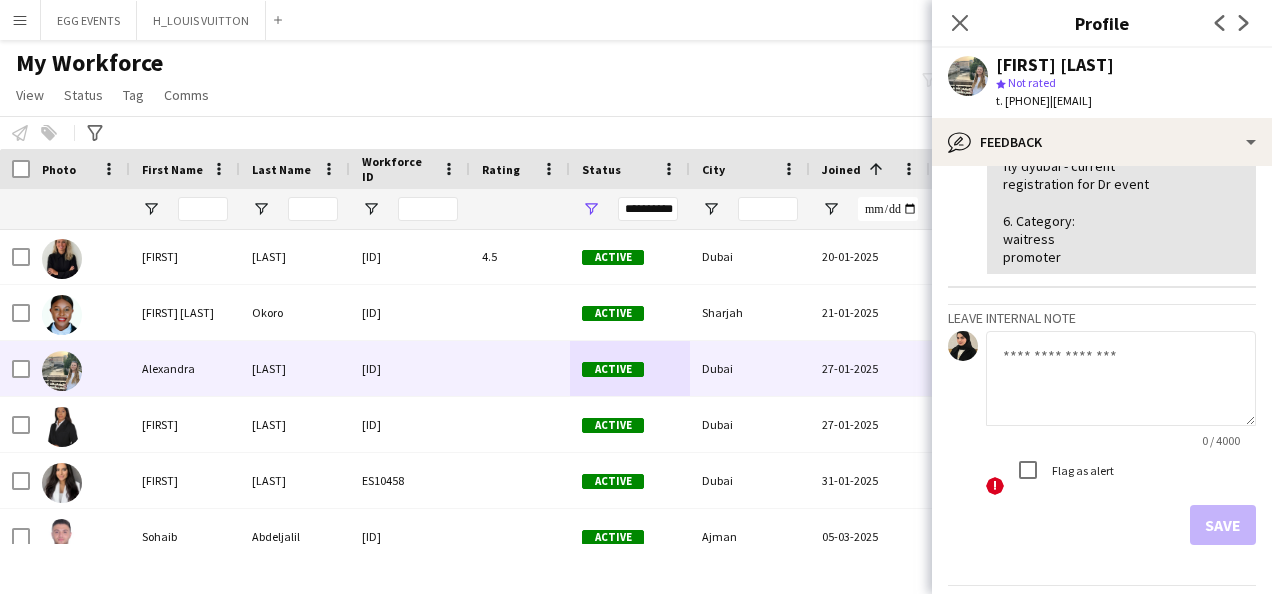 click 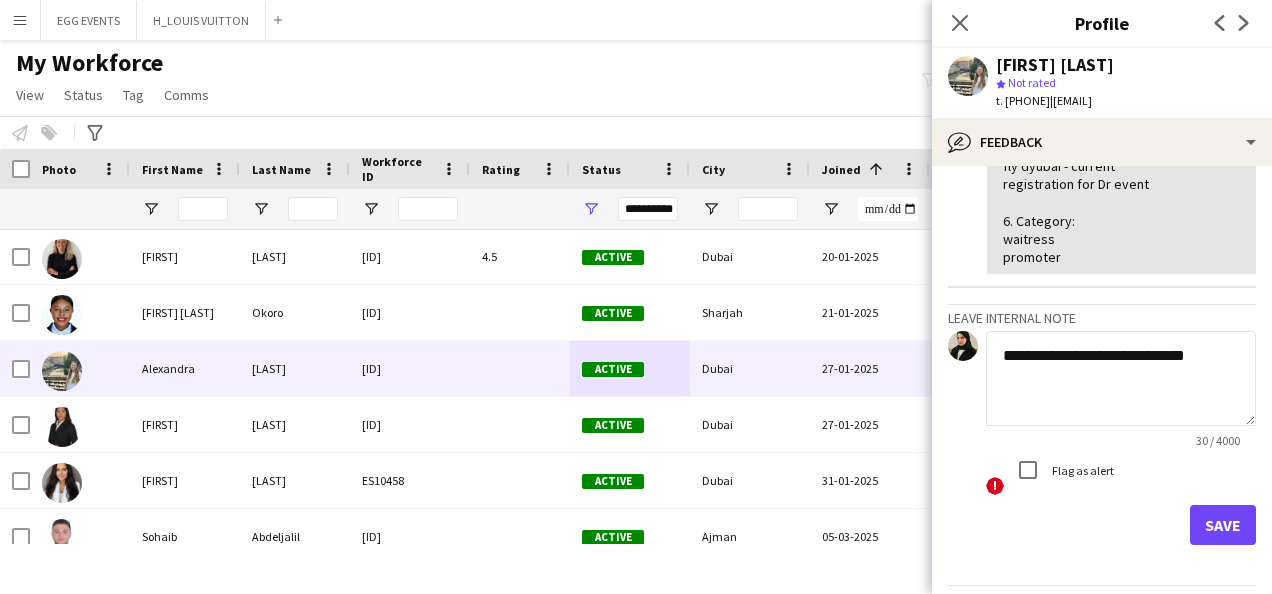 type on "**********" 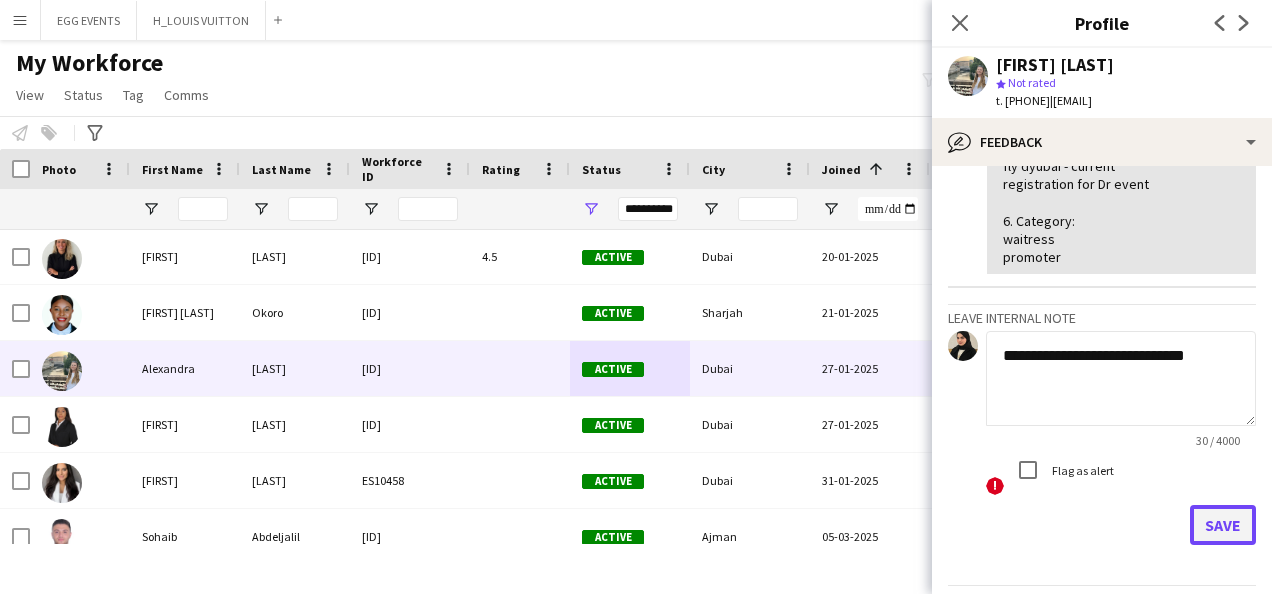 click on "Save" 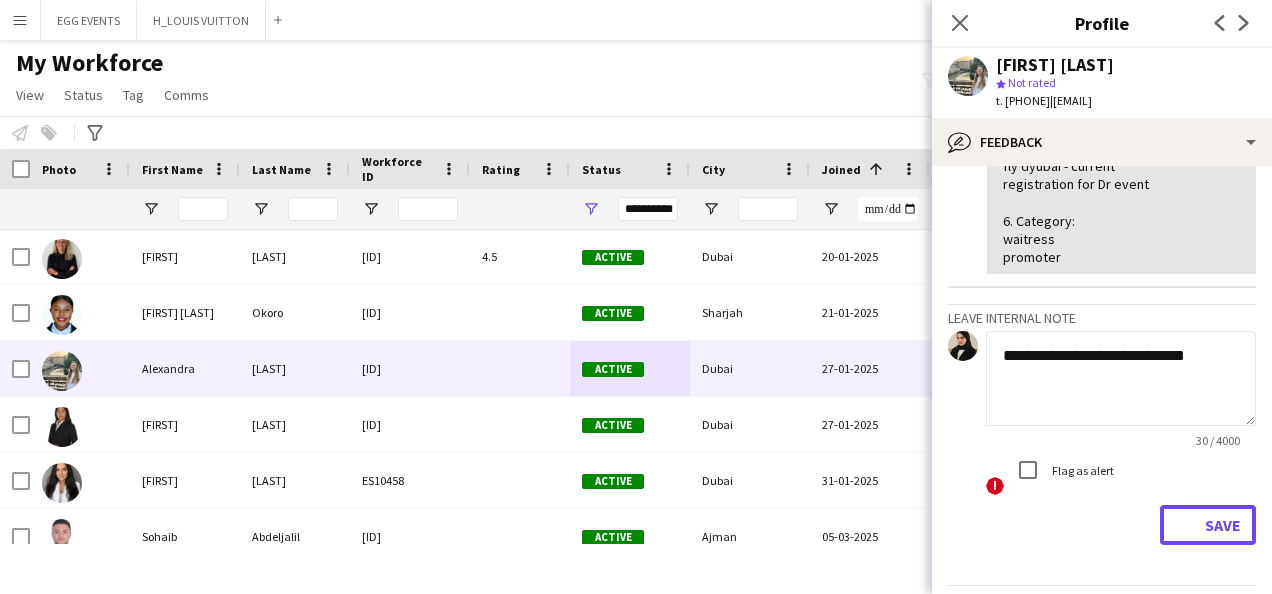 type 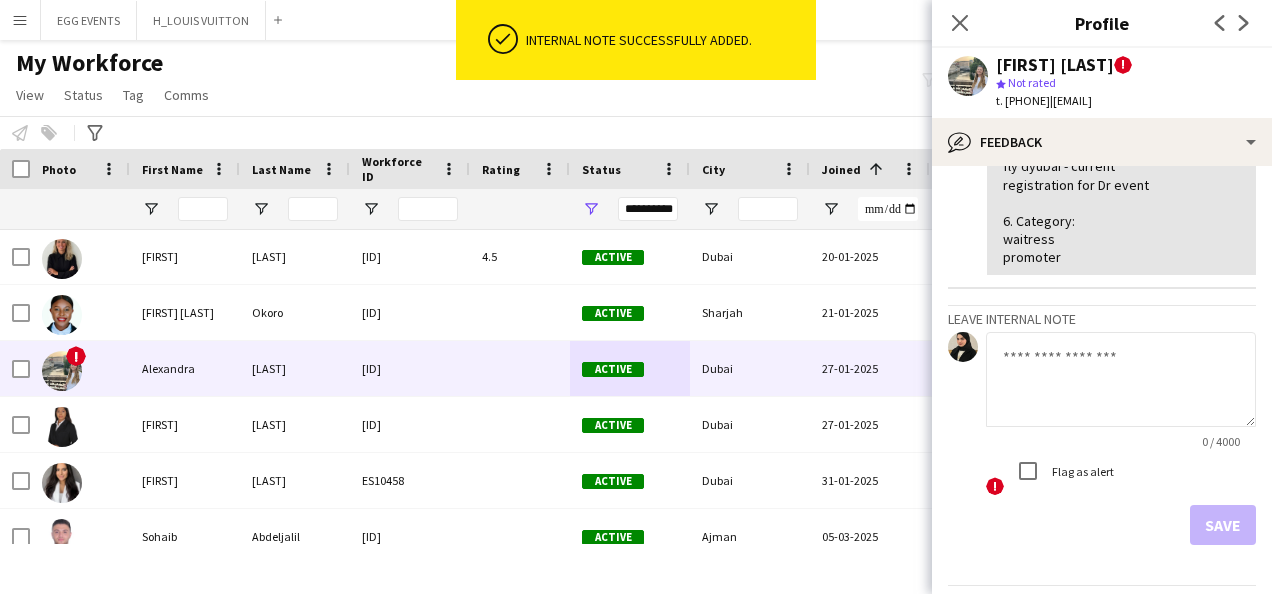 drag, startPoint x: 1142, startPoint y: 58, endPoint x: 976, endPoint y: 47, distance: 166.36406 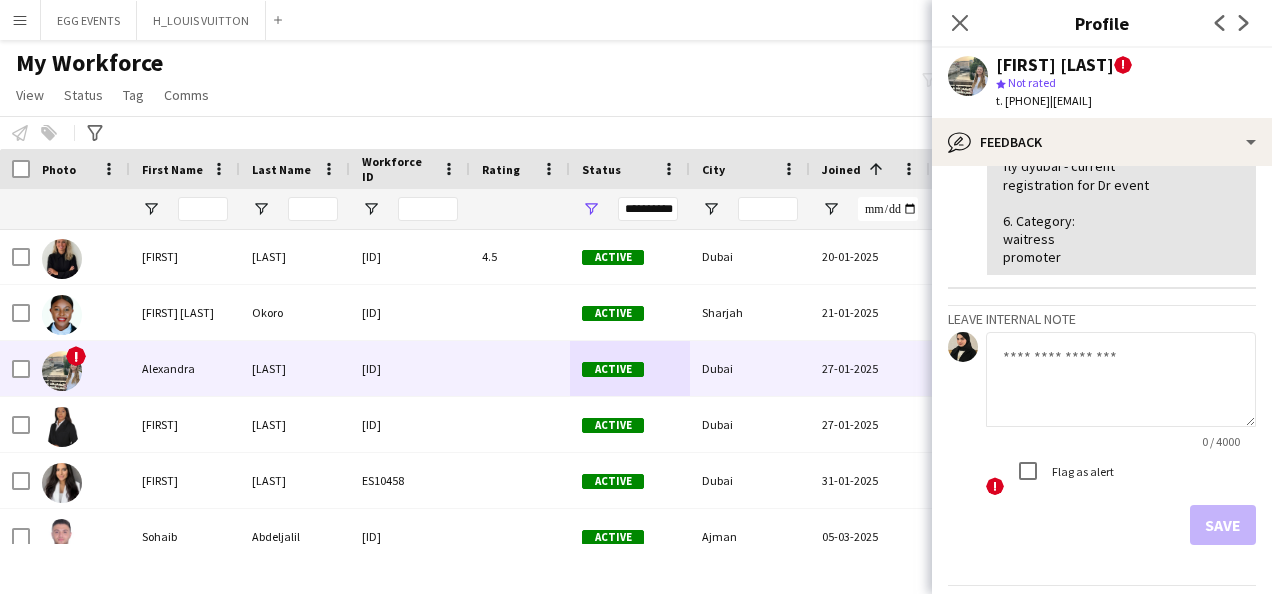 copy on "Profile
Previous
Next
[FIRST] [LAST]" 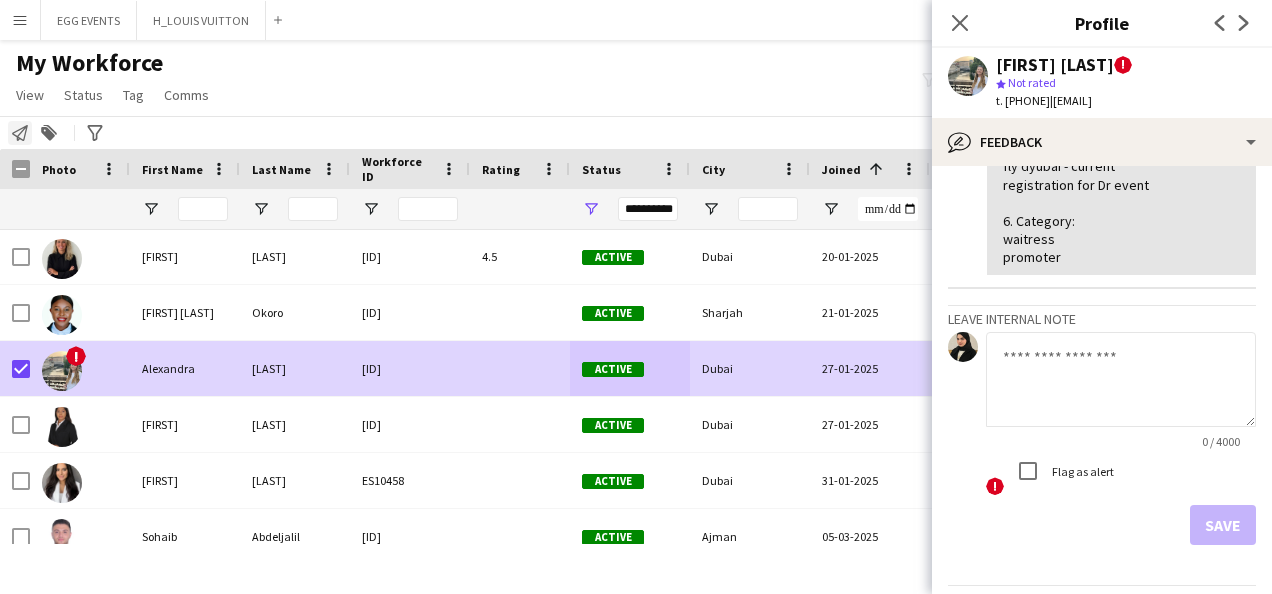 click on "Notify workforce" 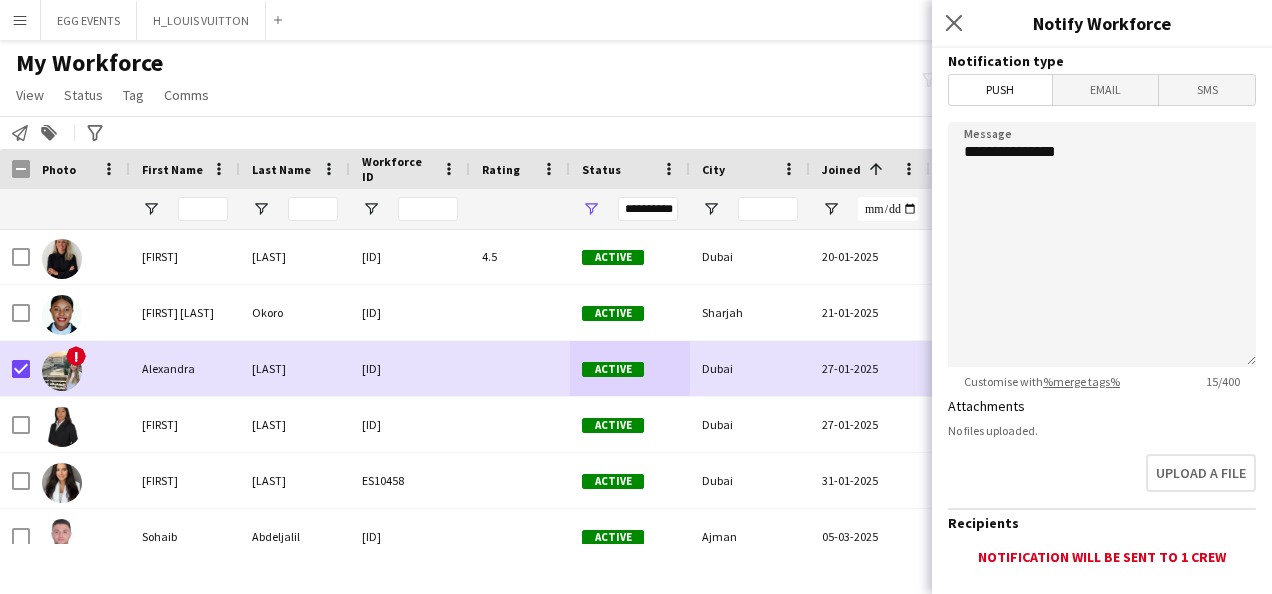 click on "Email" at bounding box center [1106, 90] 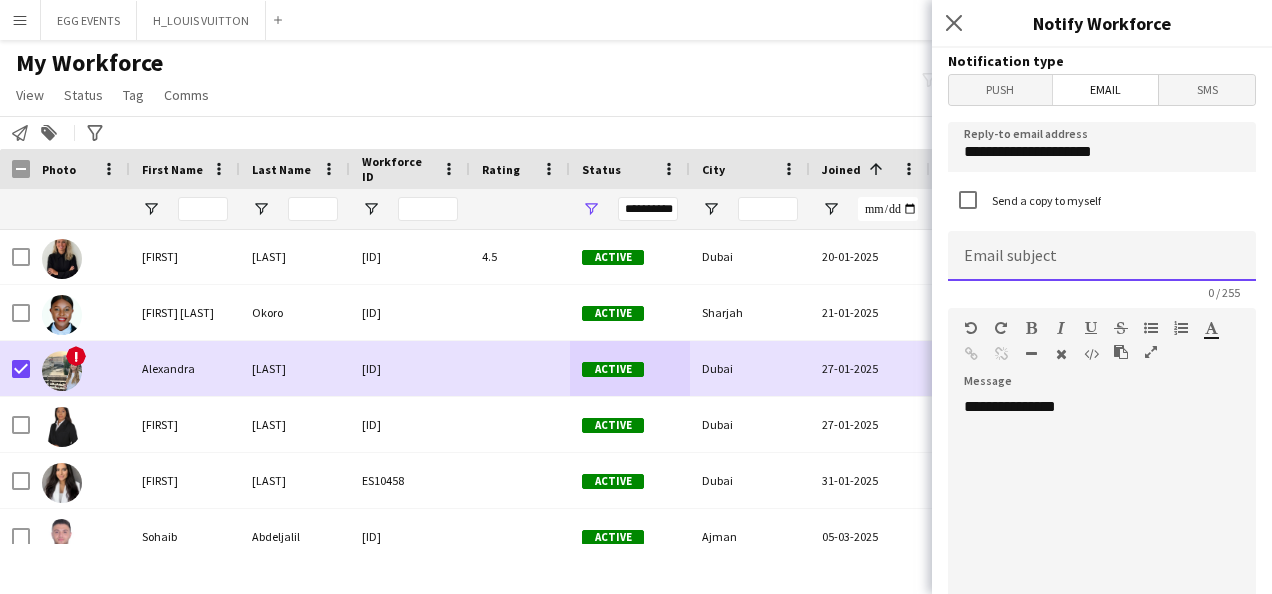 click 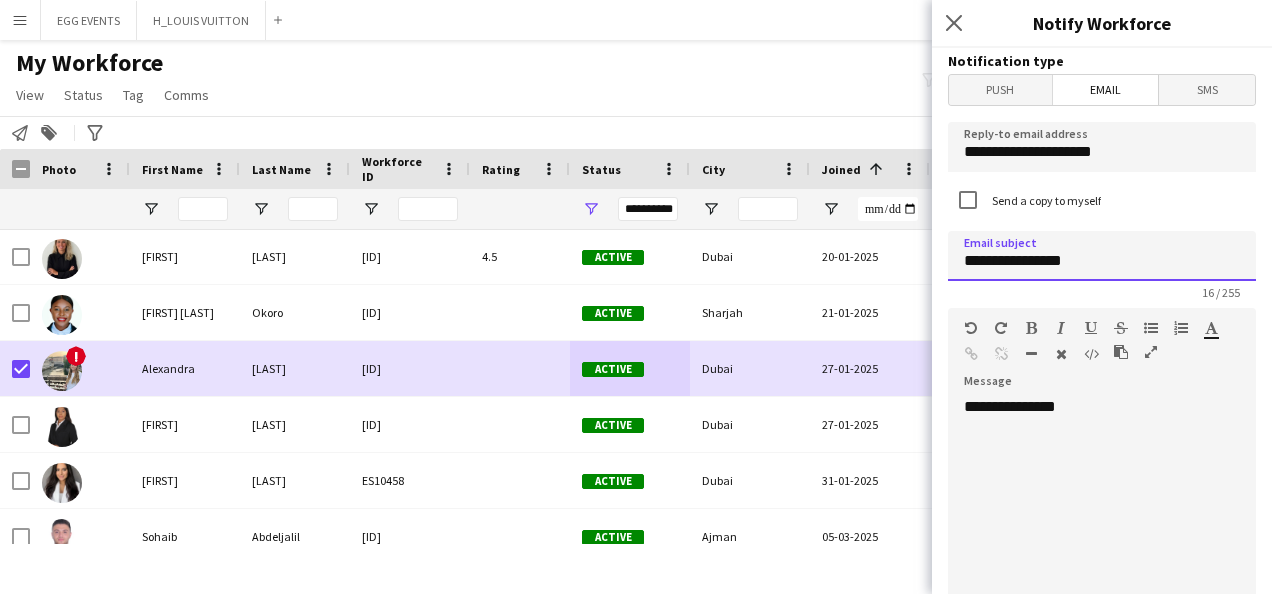 type on "**********" 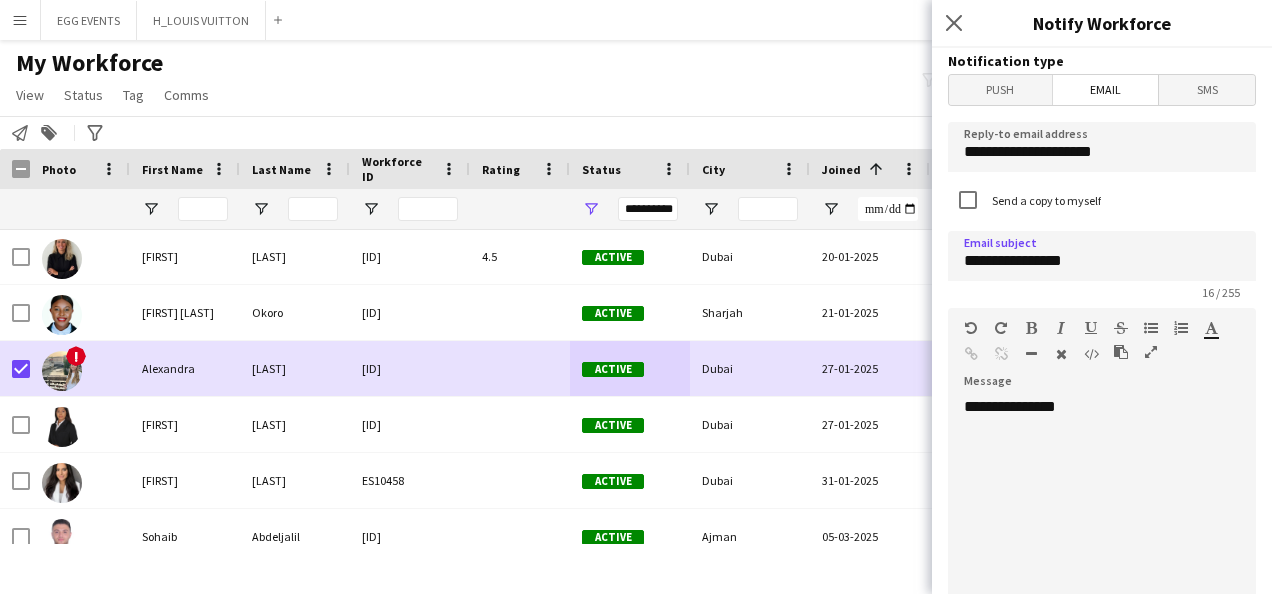 click on "**********" 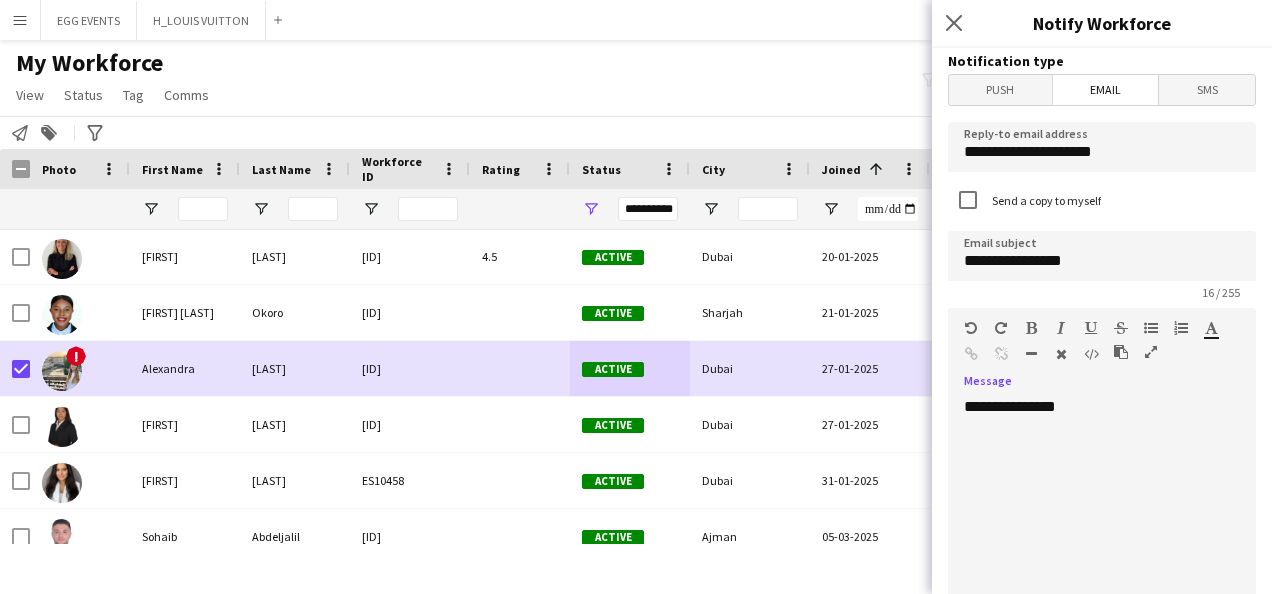 type 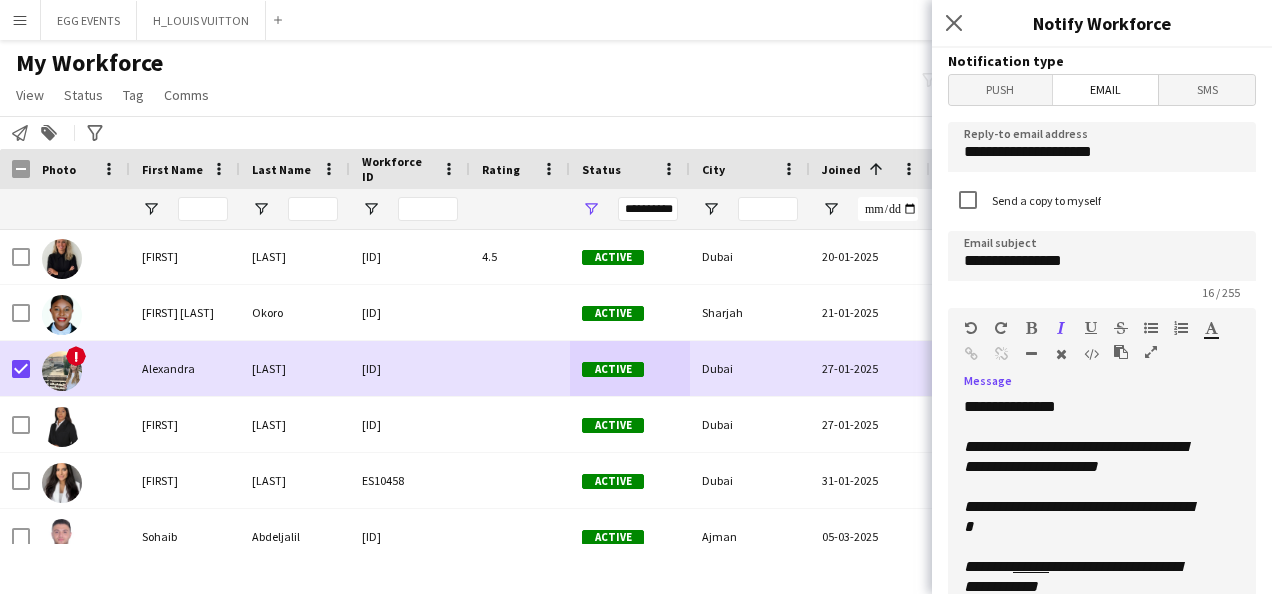 scroll, scrollTop: 187, scrollLeft: 0, axis: vertical 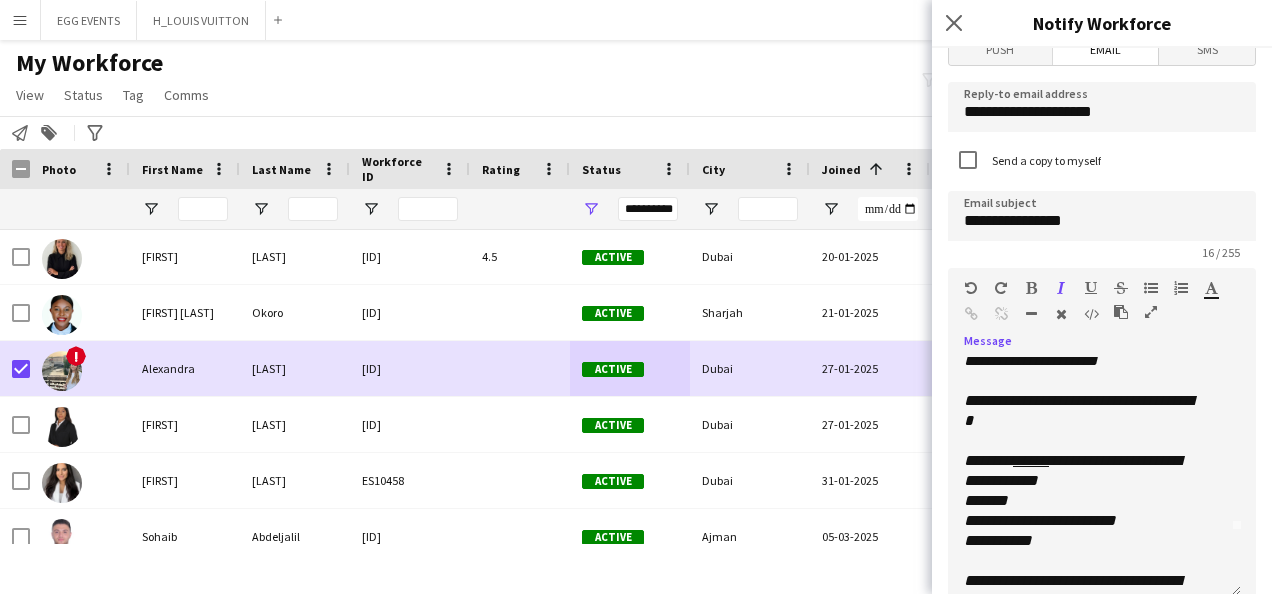 click on "**********" 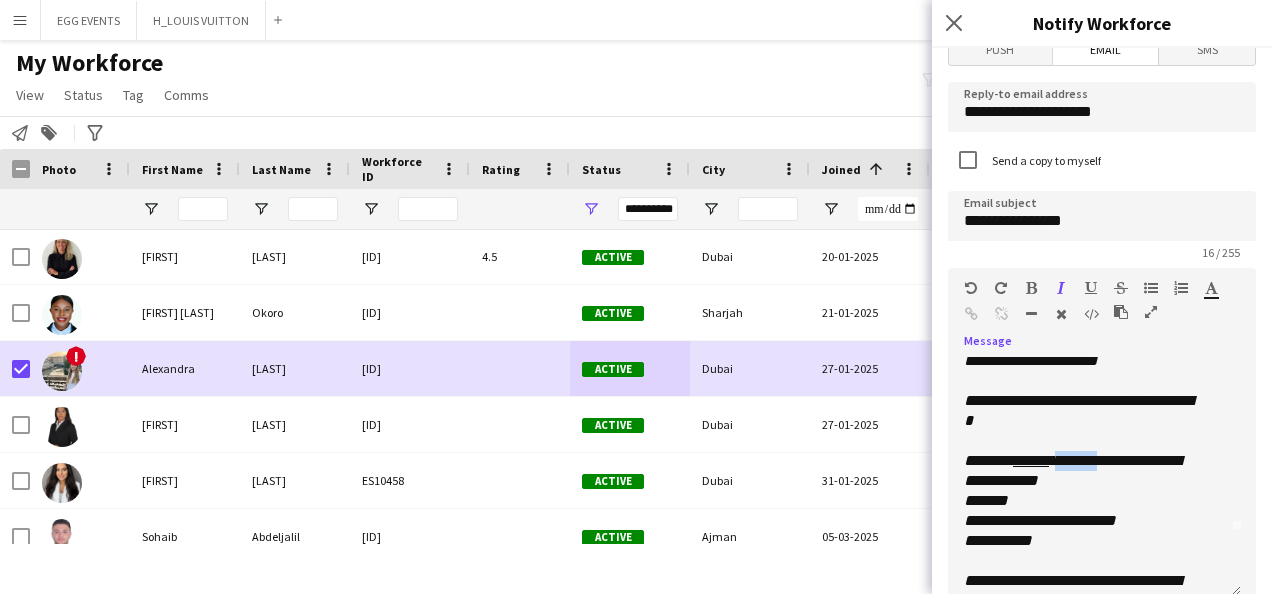 click on "**********" 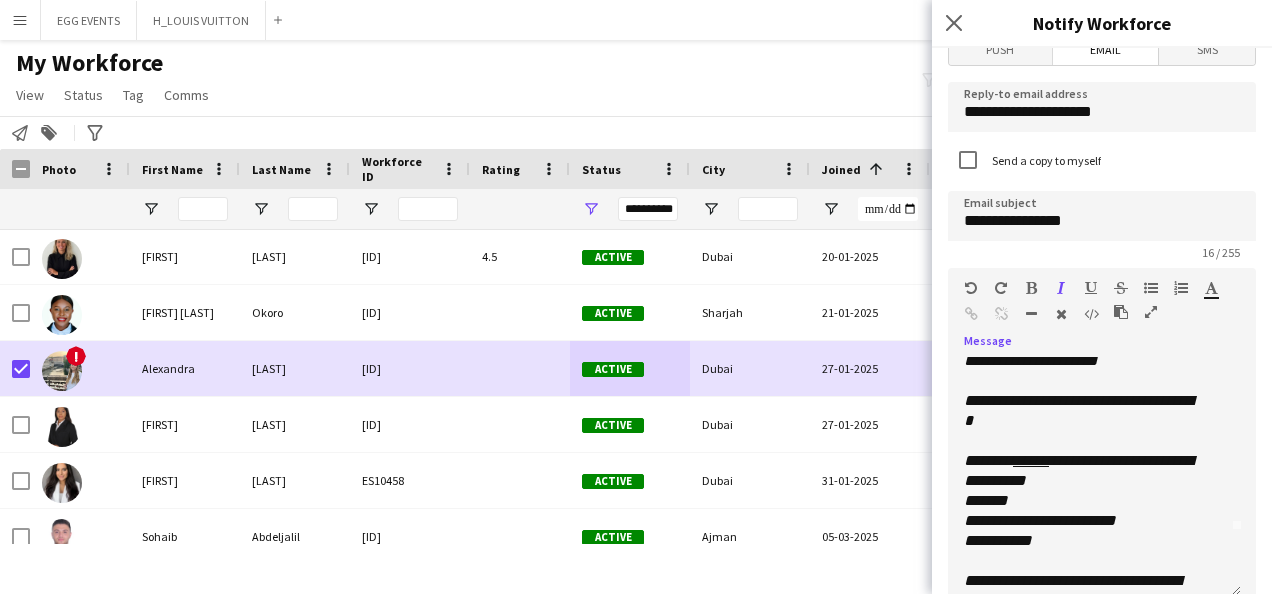 scroll, scrollTop: 202, scrollLeft: 0, axis: vertical 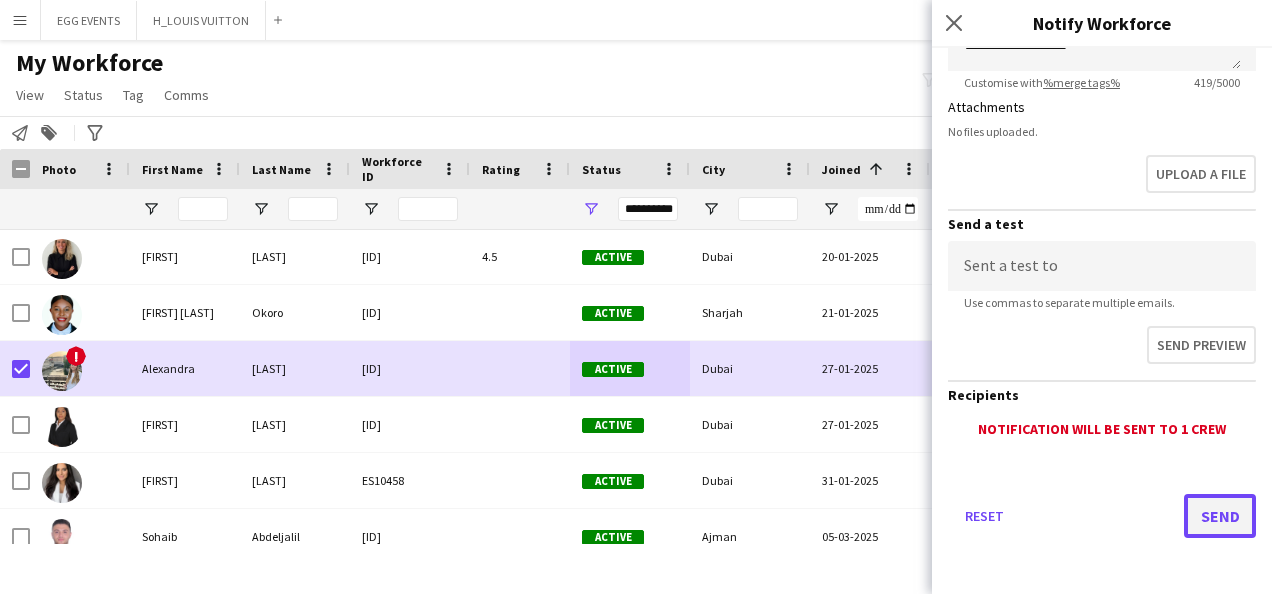 click on "Send" 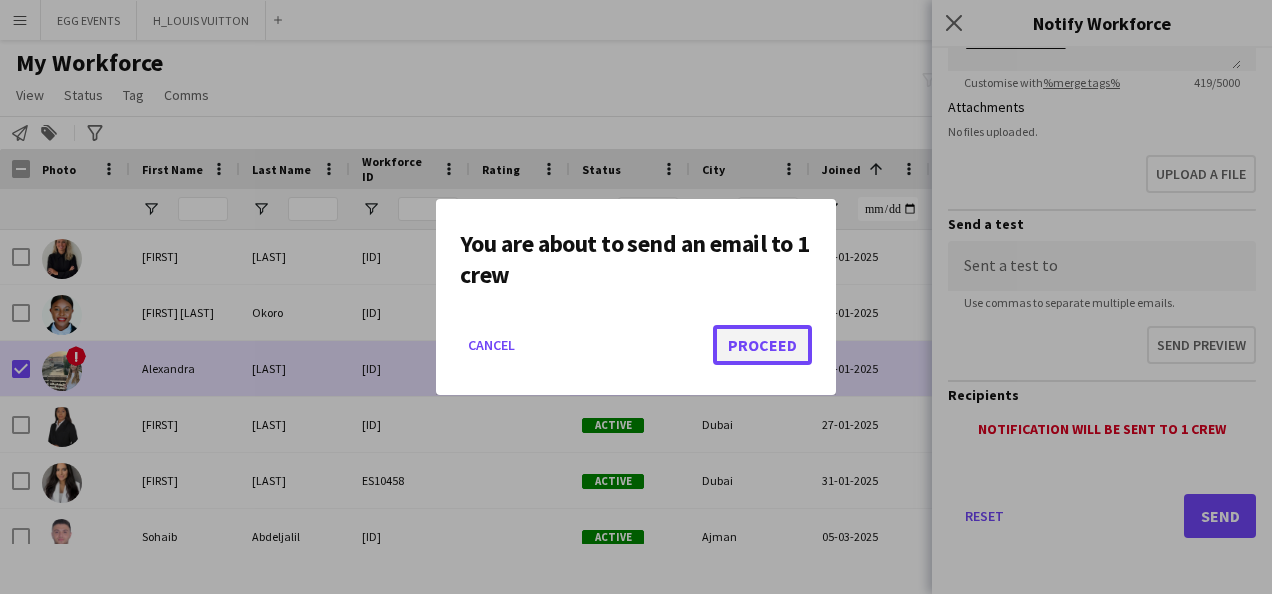 click on "Proceed" 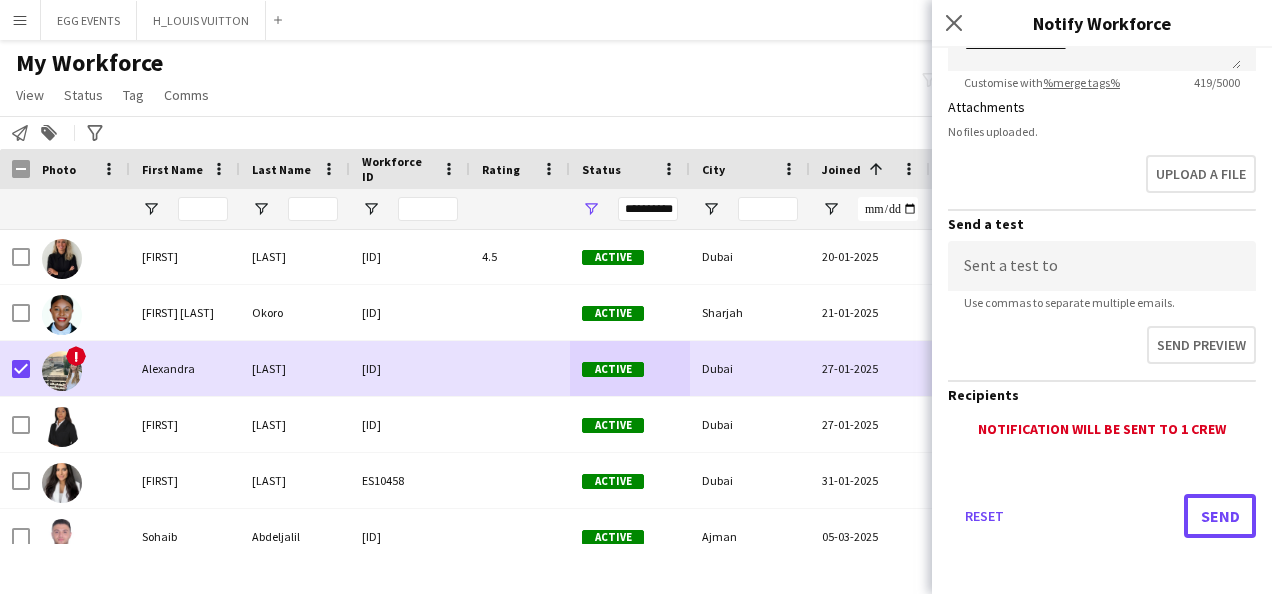 type 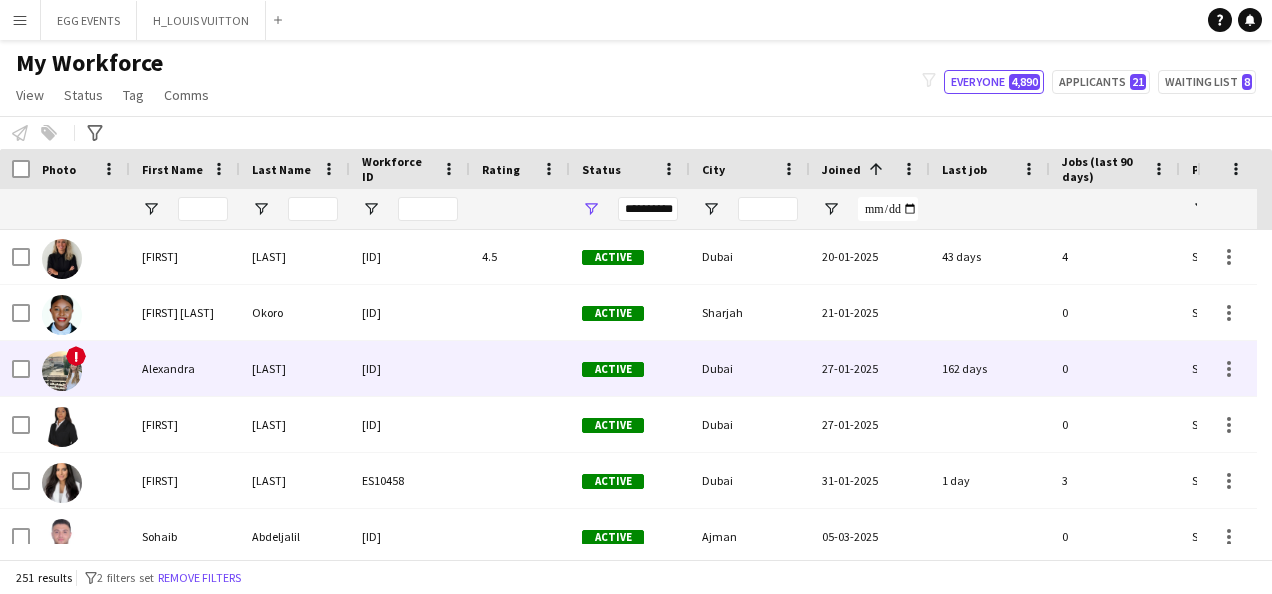 click on "Alexandra" at bounding box center [185, 368] 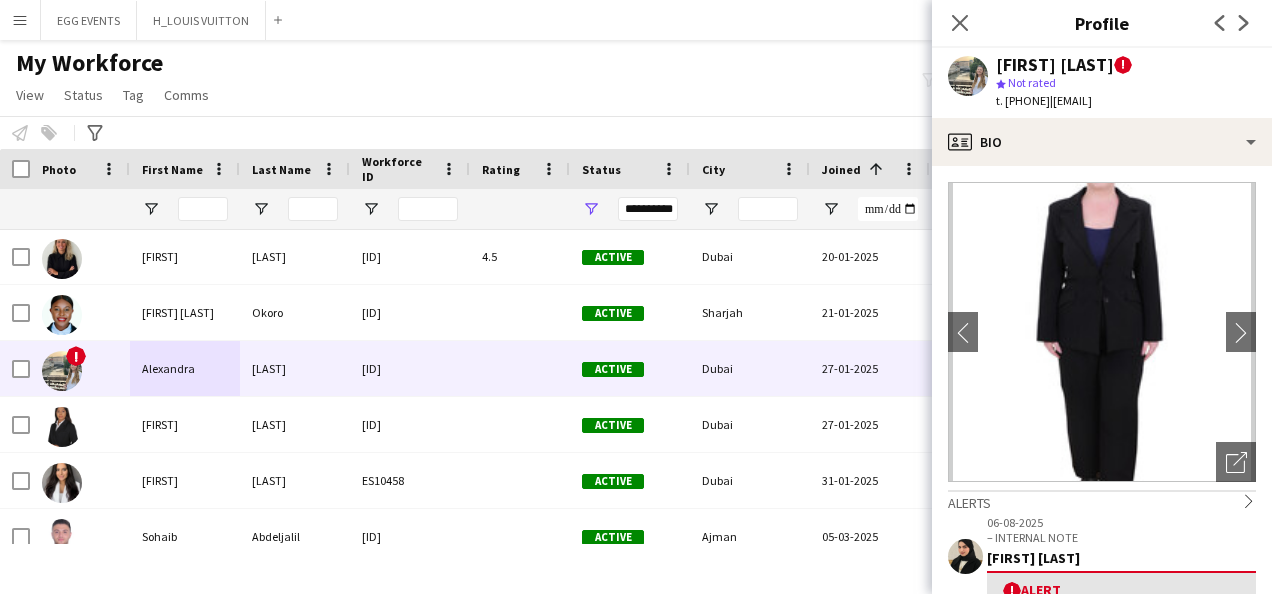 click on "[FIRST] [LAST] !" 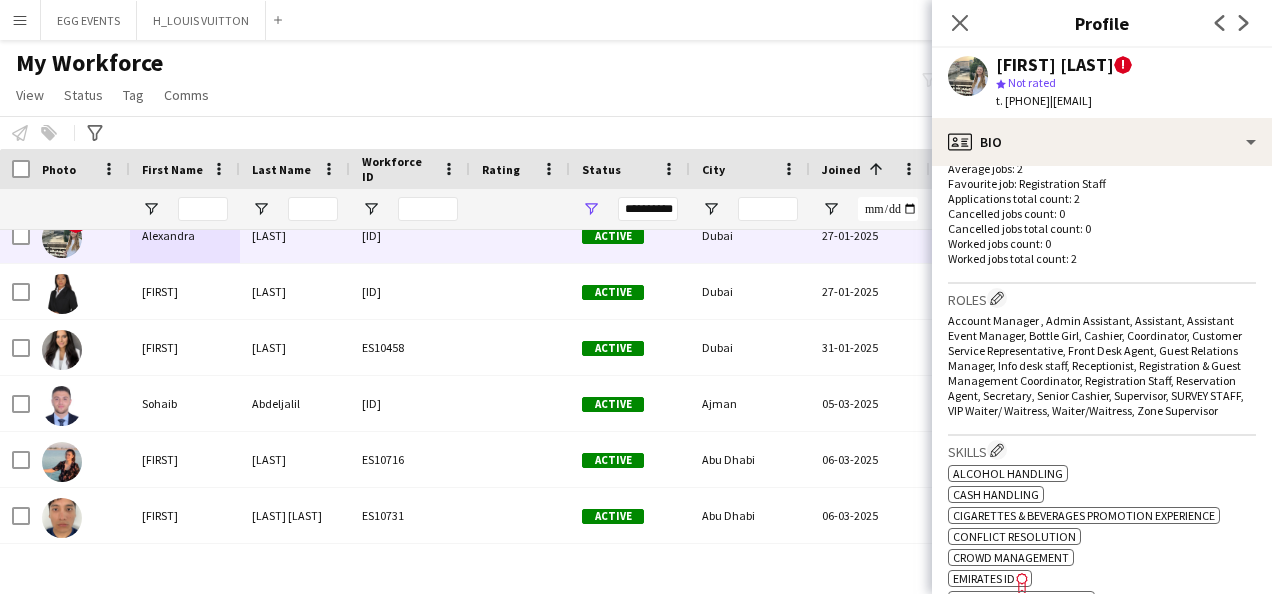 scroll, scrollTop: 1117, scrollLeft: 0, axis: vertical 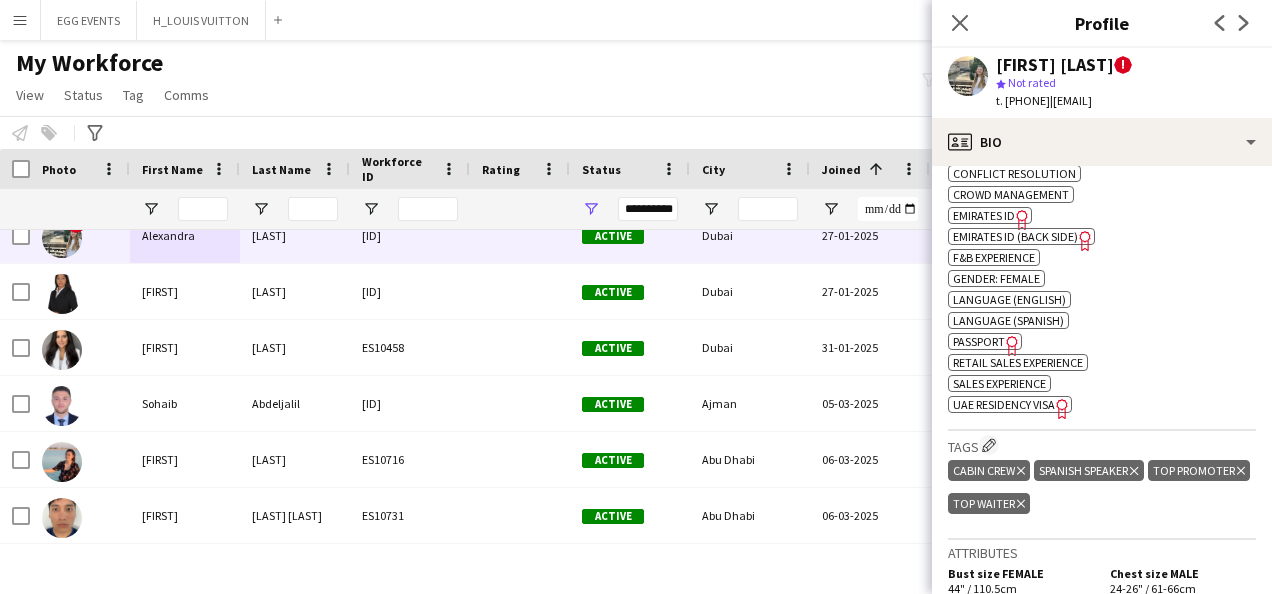 click on "Emirates ID" 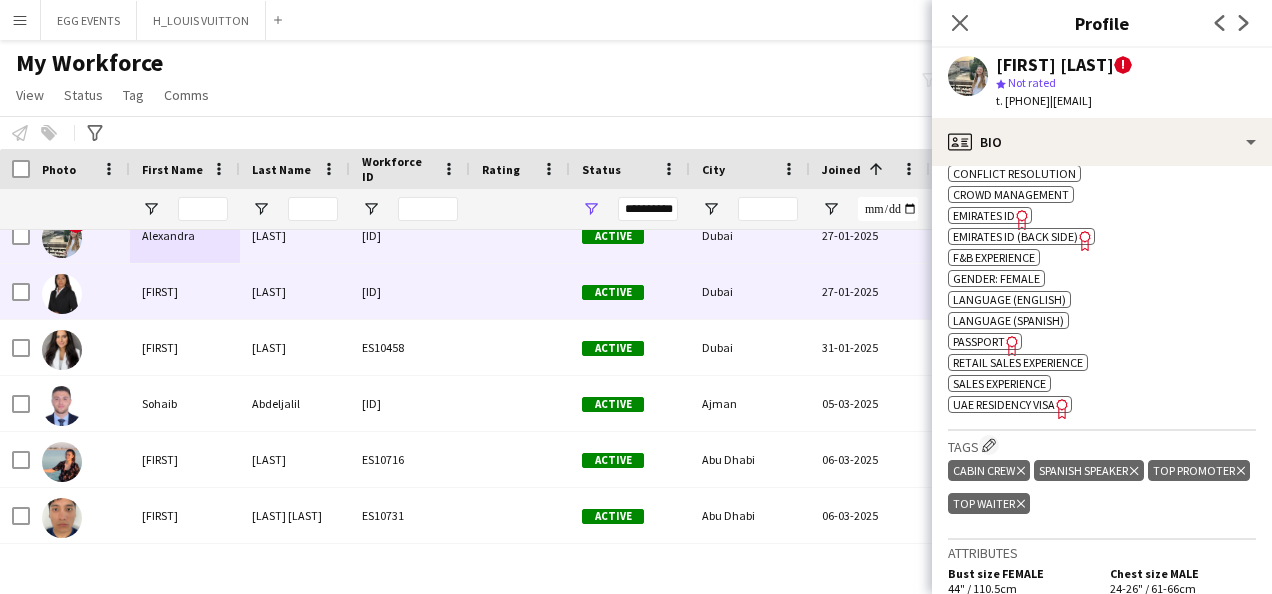 click on "27-01-2025" at bounding box center [870, 291] 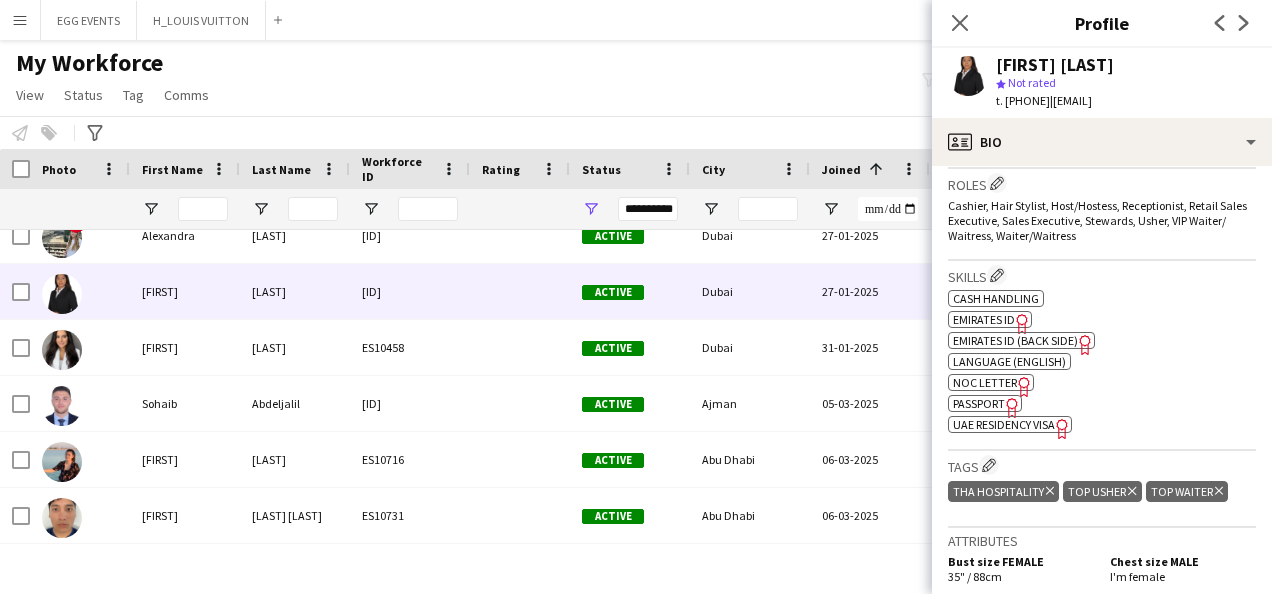 scroll, scrollTop: 628, scrollLeft: 0, axis: vertical 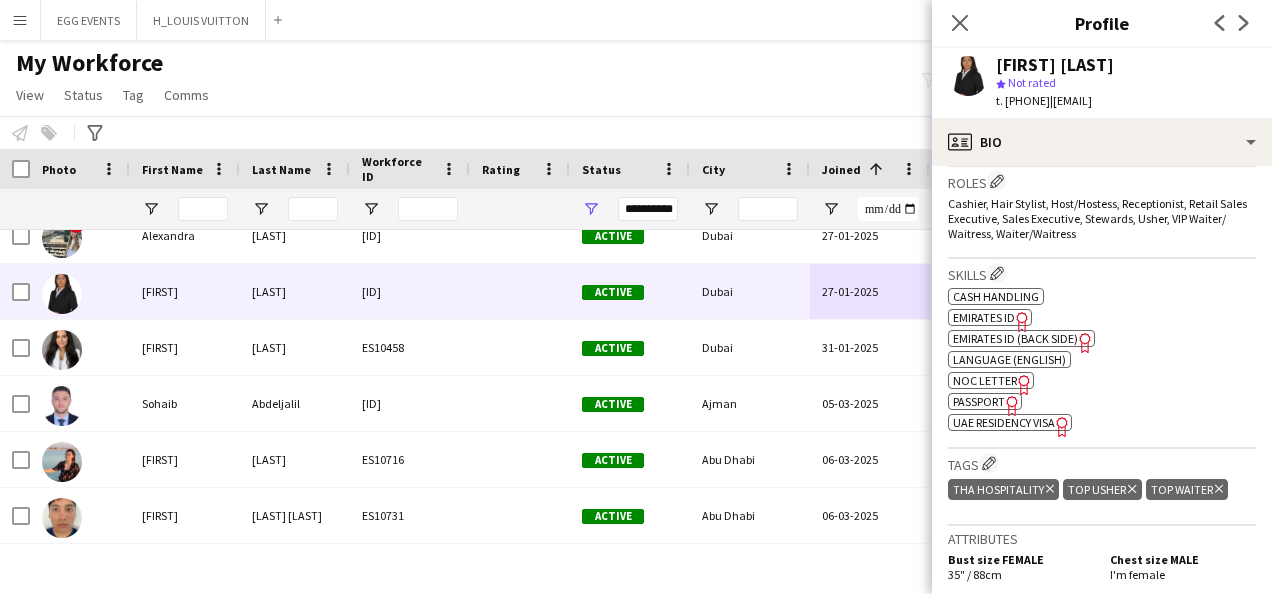 click on "Emirates ID" 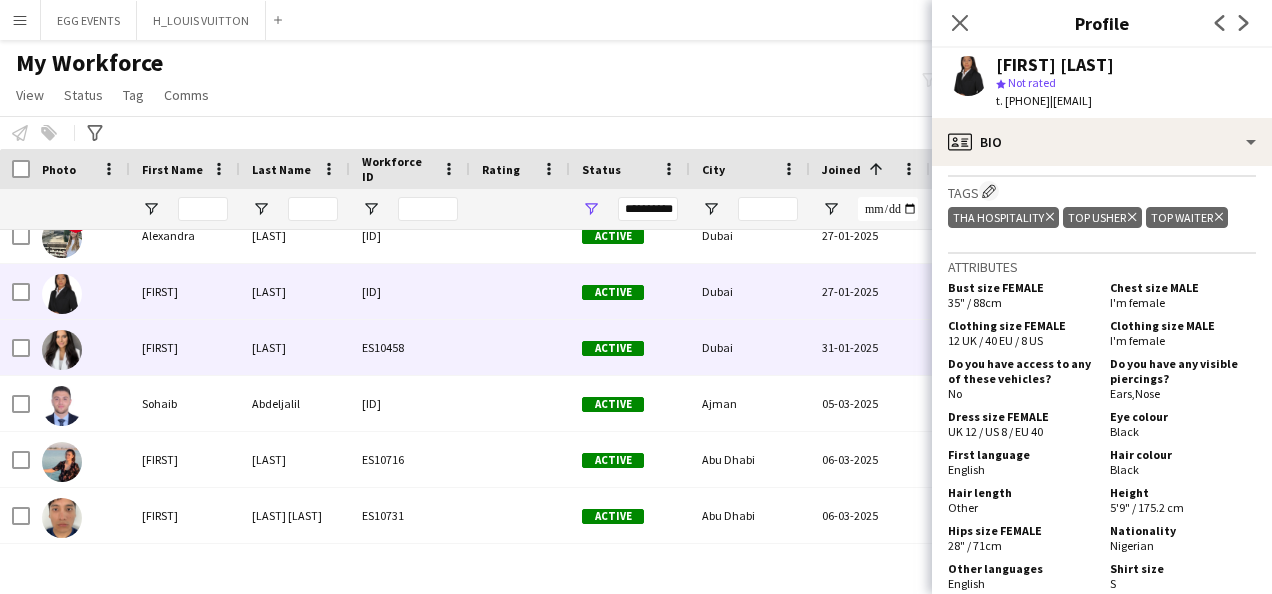 click on "31-01-2025" at bounding box center [870, 347] 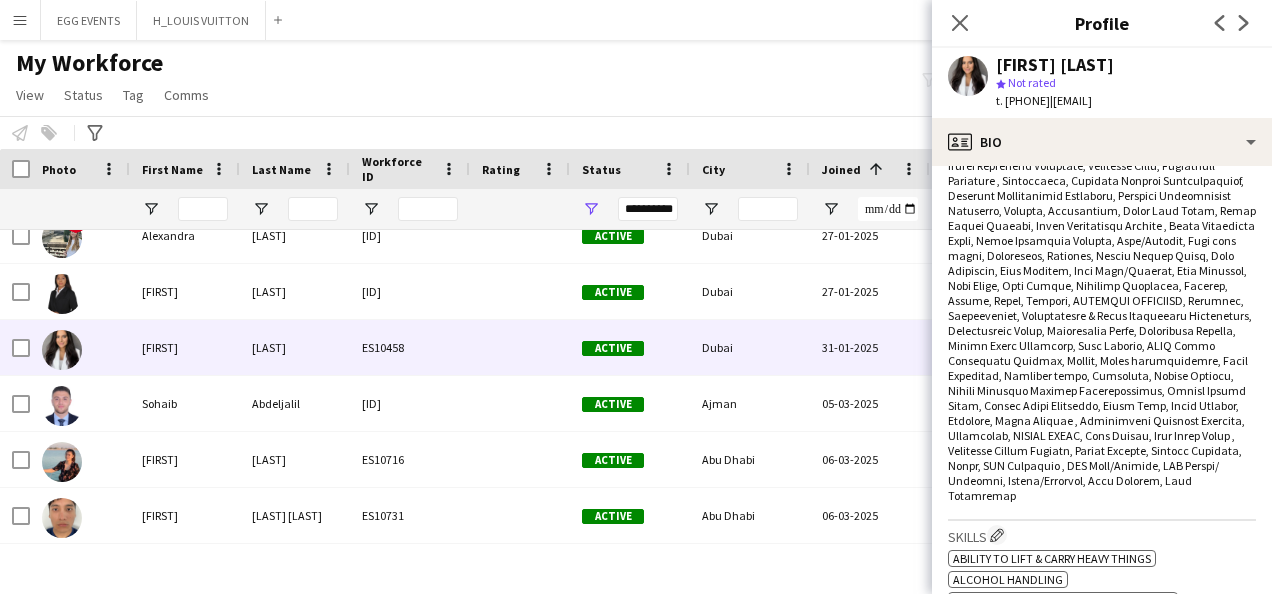 scroll, scrollTop: 976, scrollLeft: 0, axis: vertical 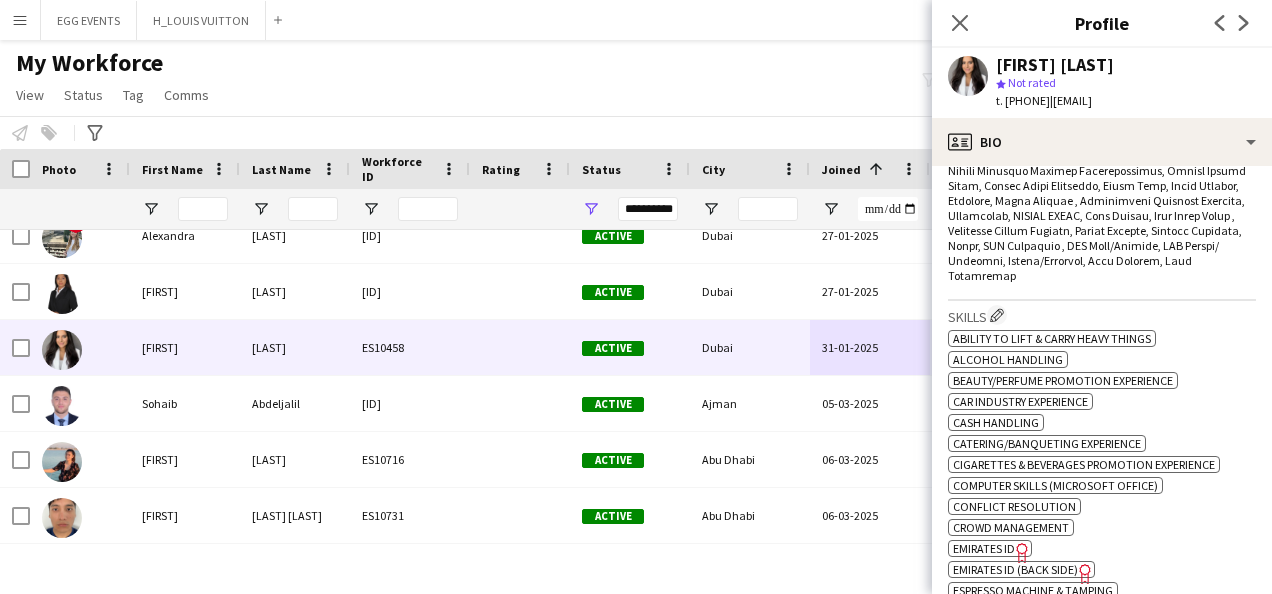 click on "Emirates ID" 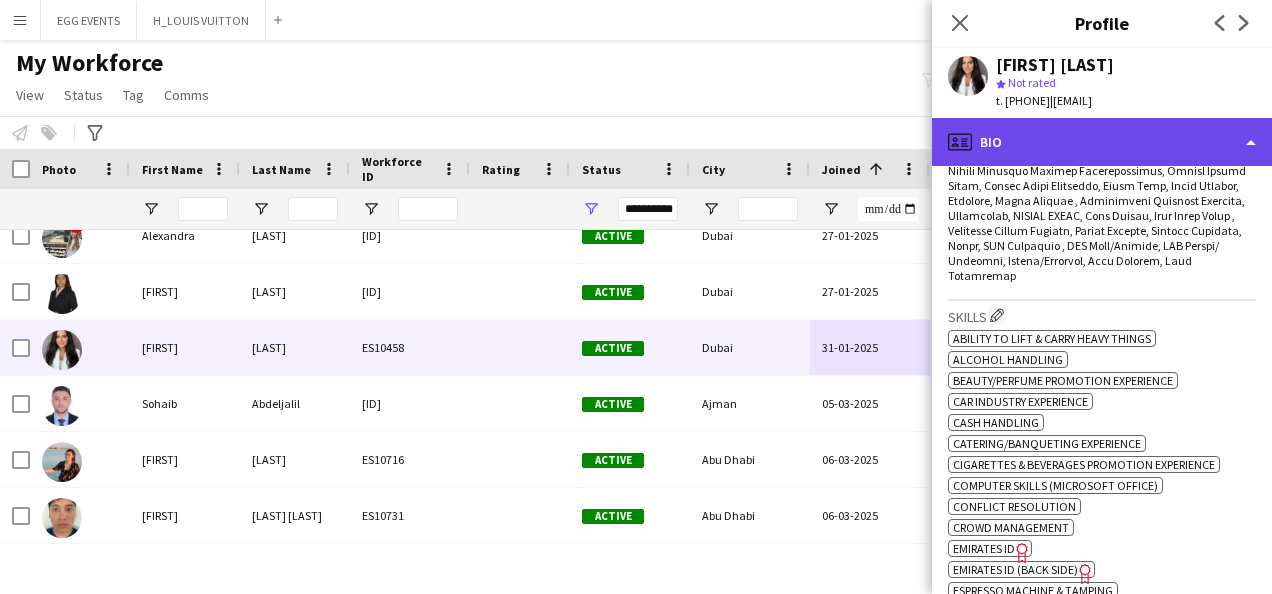 click on "profile
Bio" 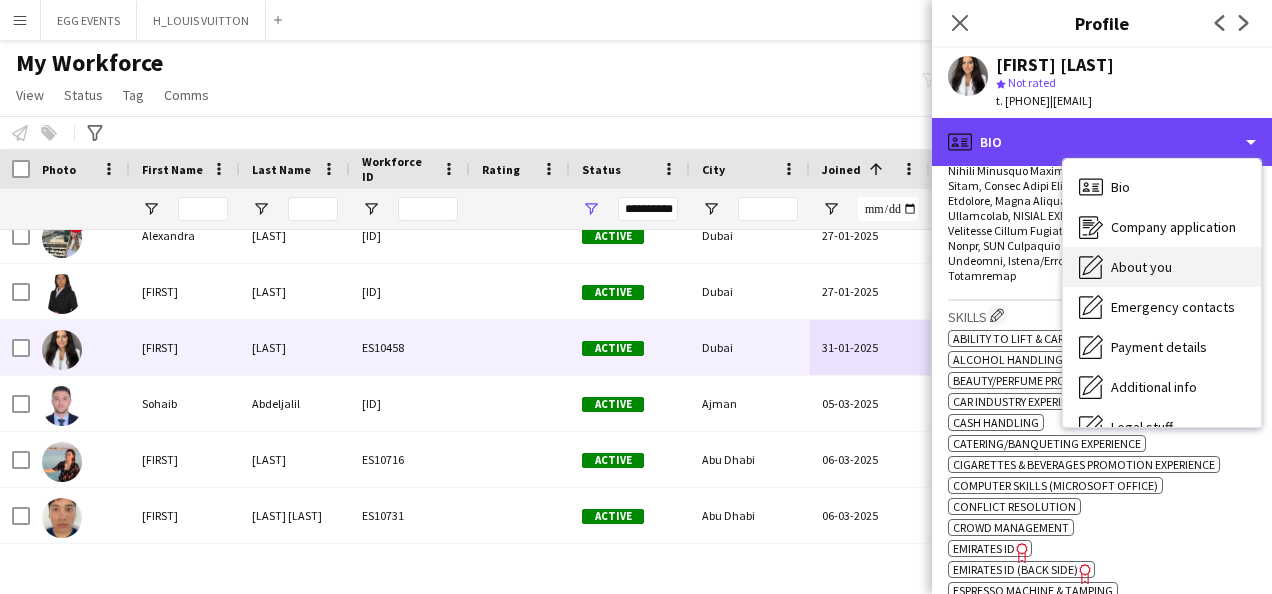 scroll, scrollTop: 108, scrollLeft: 0, axis: vertical 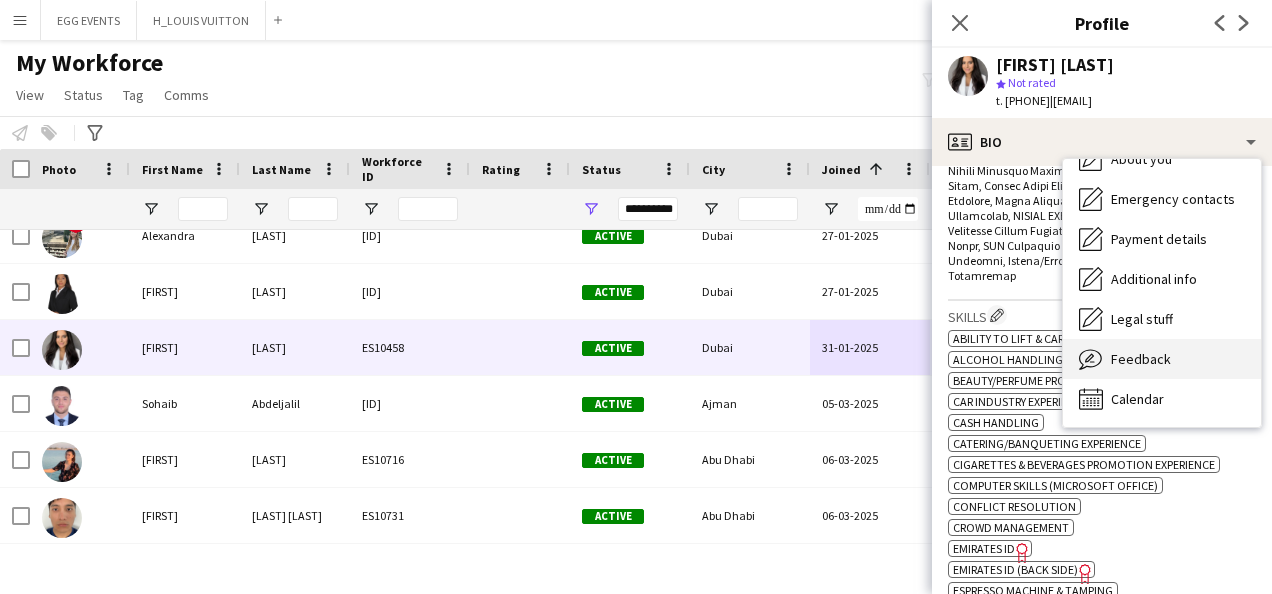 click on "Feedback" 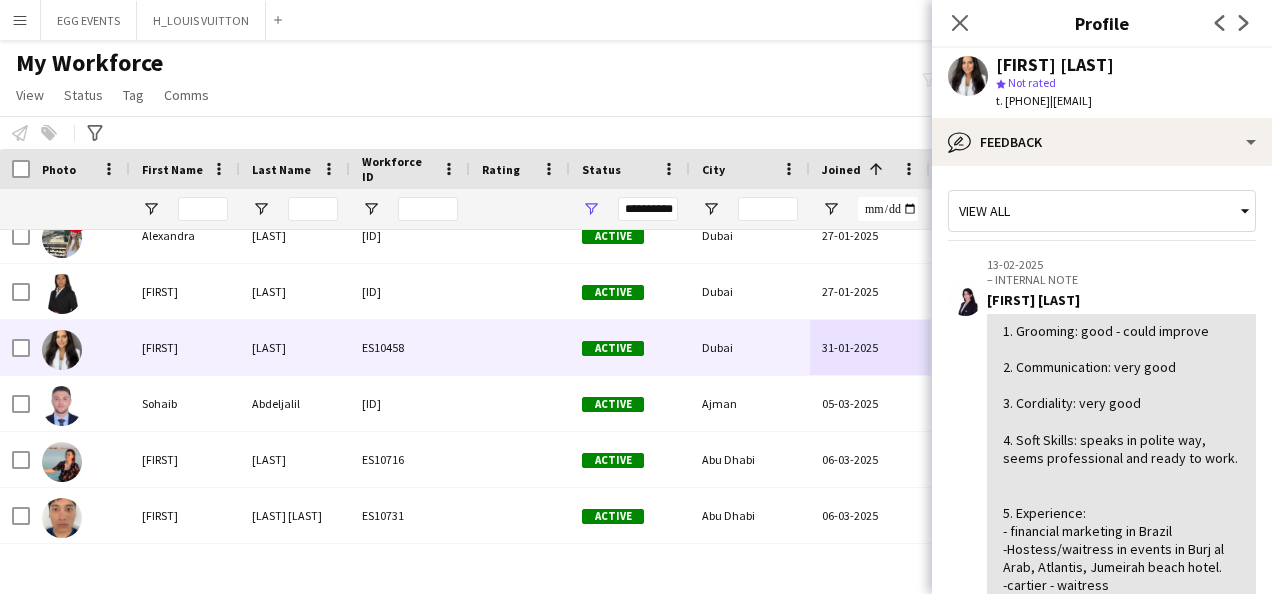 scroll, scrollTop: 500, scrollLeft: 0, axis: vertical 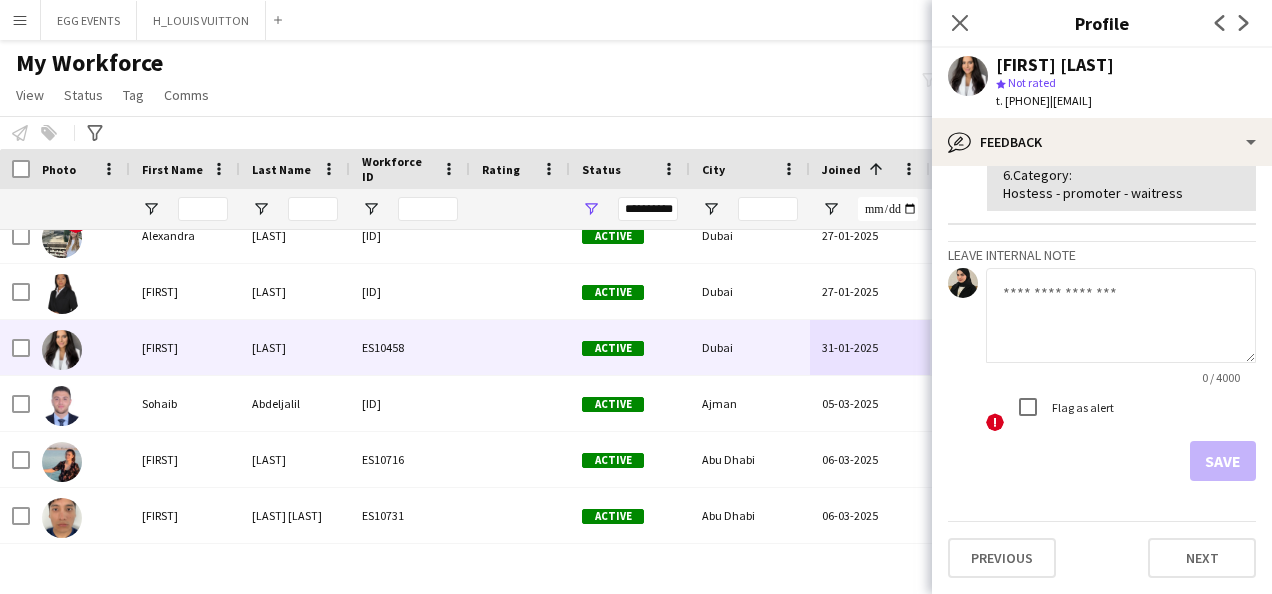 click 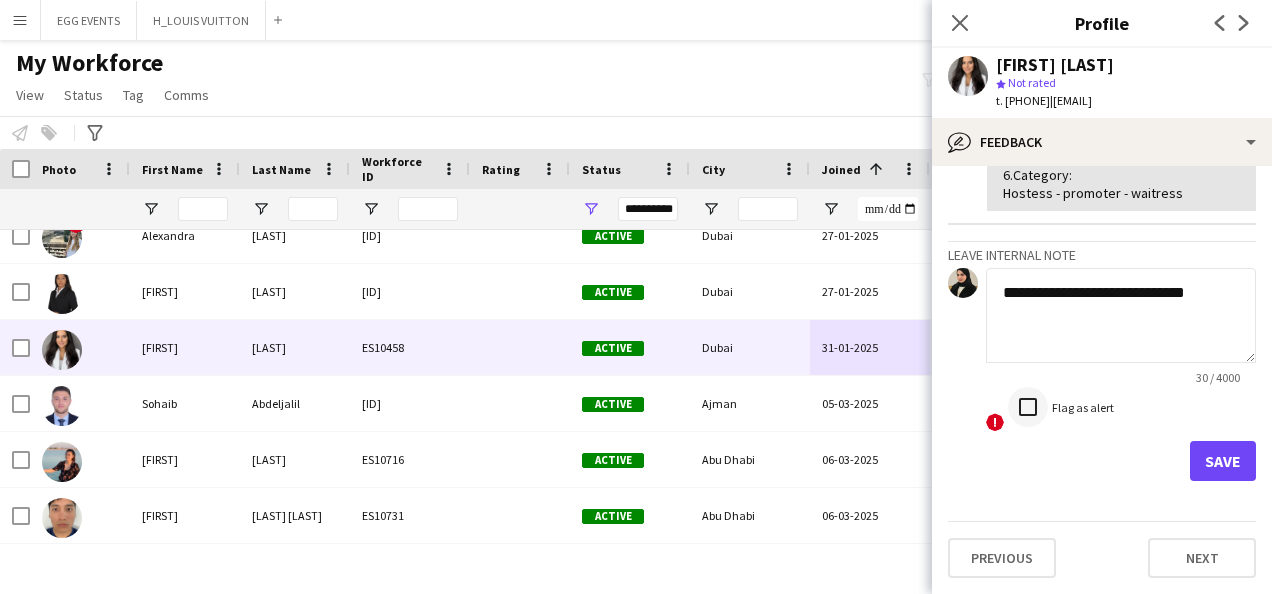 type on "**********" 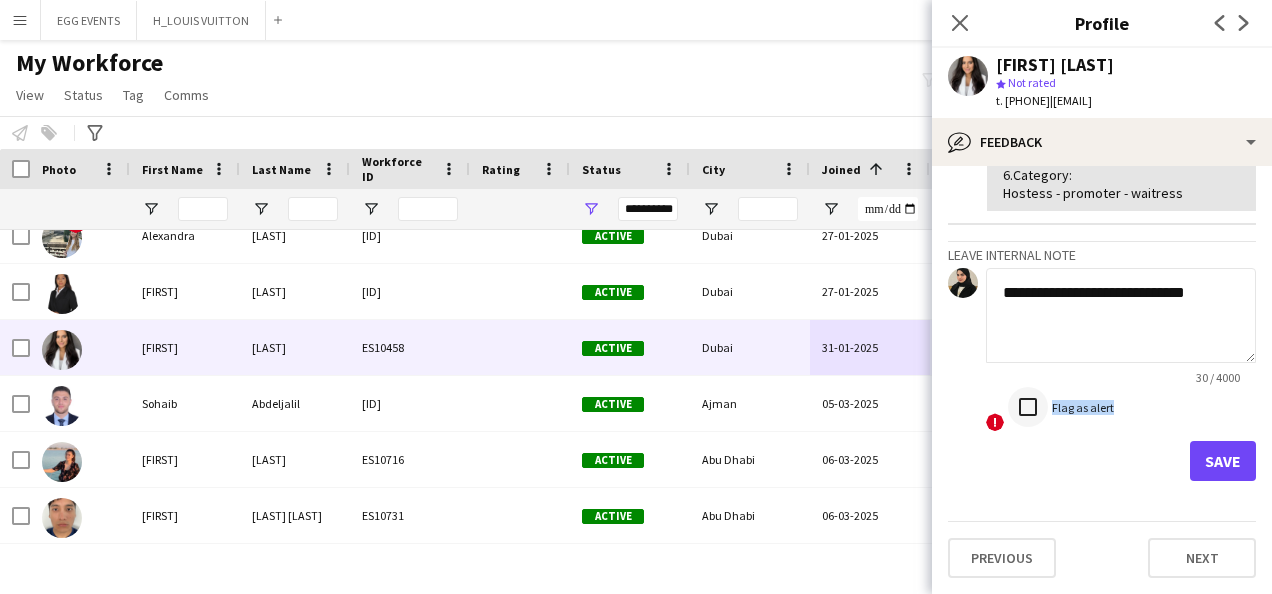 click on "**********" 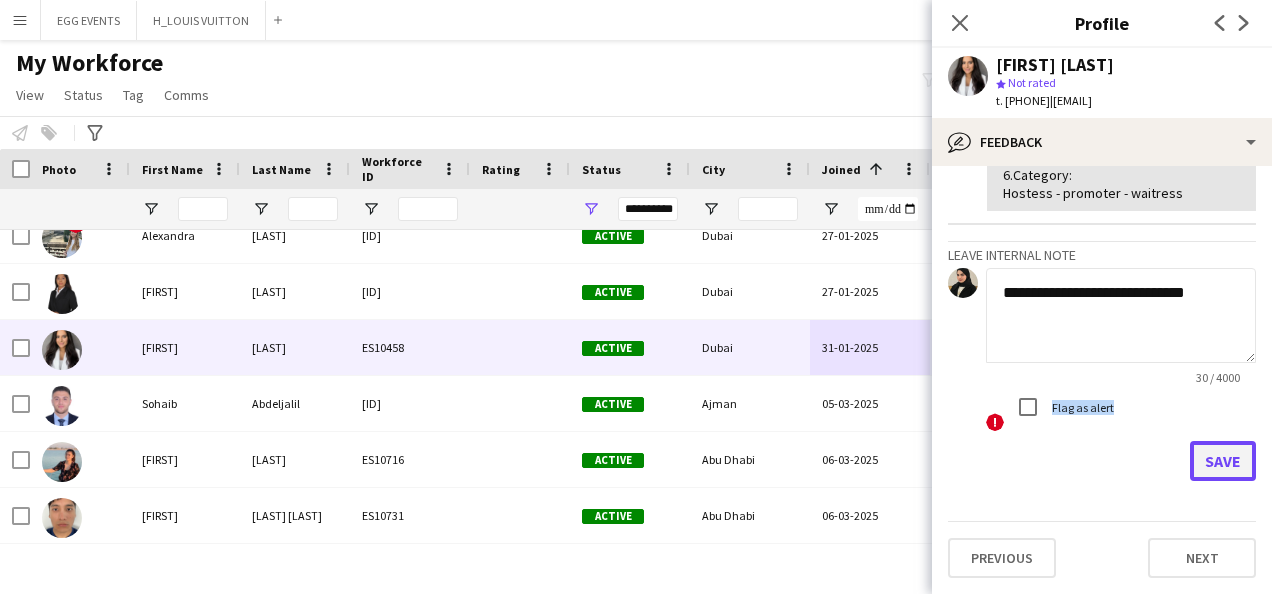 click on "Save" 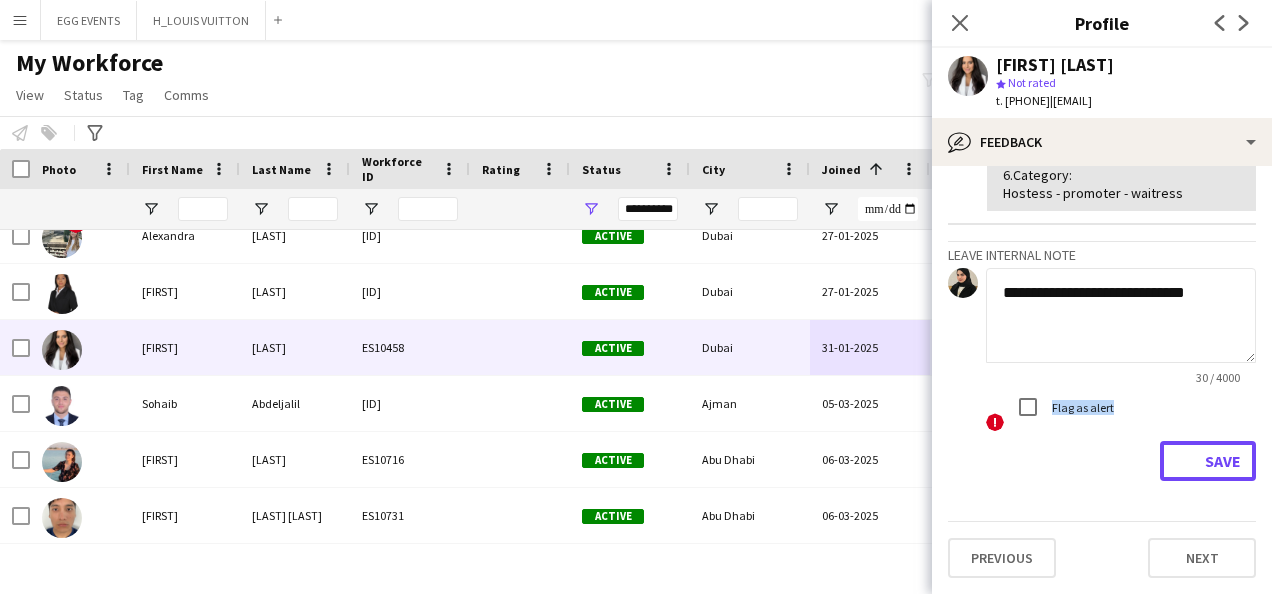 type 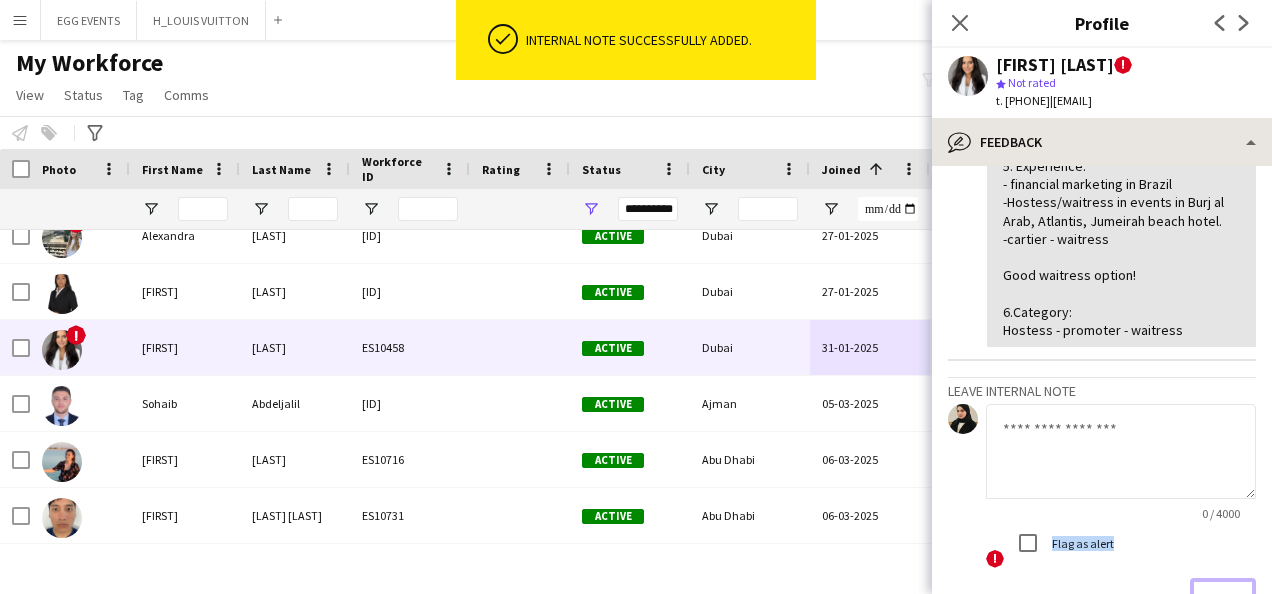 scroll, scrollTop: 654, scrollLeft: 0, axis: vertical 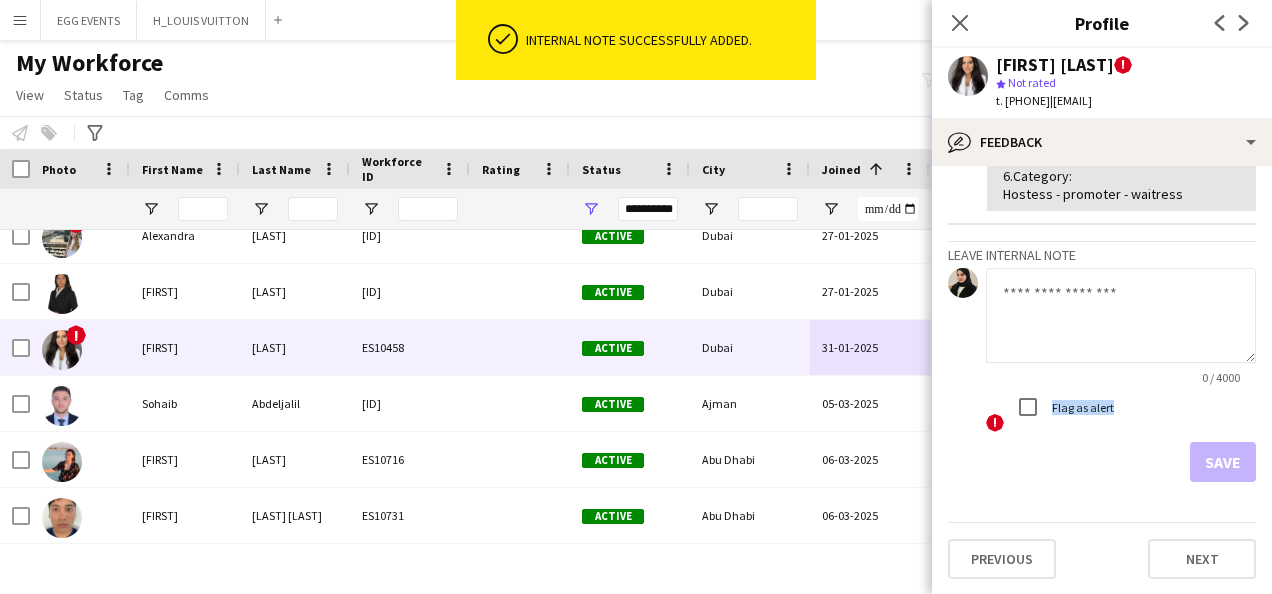 drag, startPoint x: 1004, startPoint y: 65, endPoint x: 1173, endPoint y: 70, distance: 169.07394 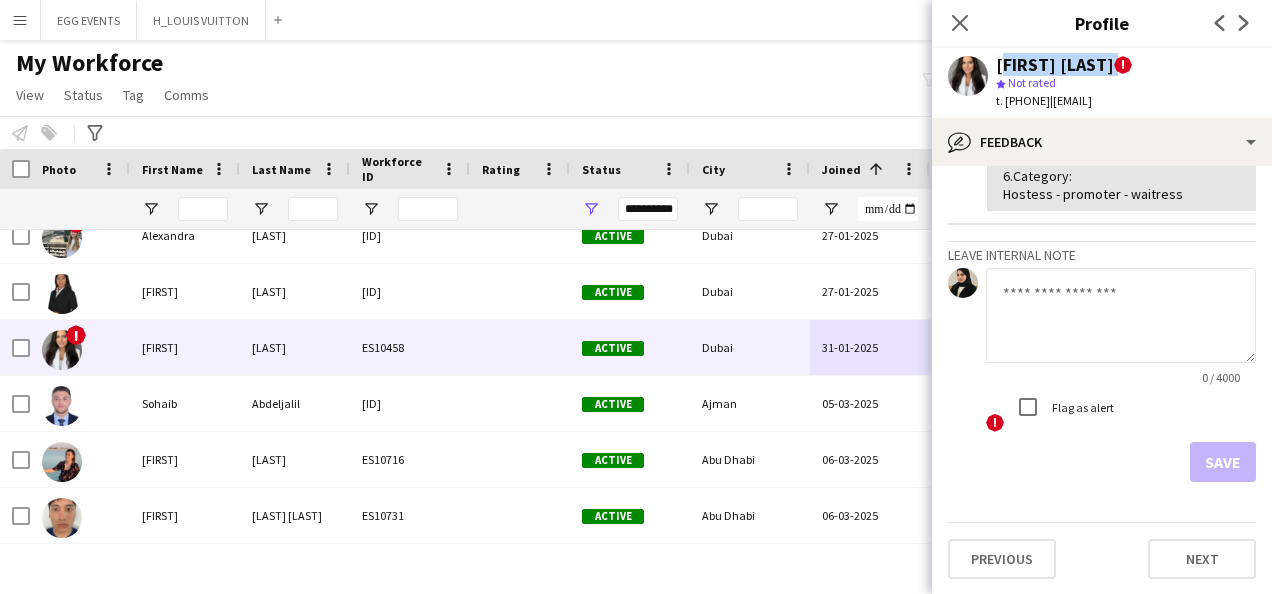 drag, startPoint x: 992, startPoint y: 59, endPoint x: 1220, endPoint y: 69, distance: 228.2192 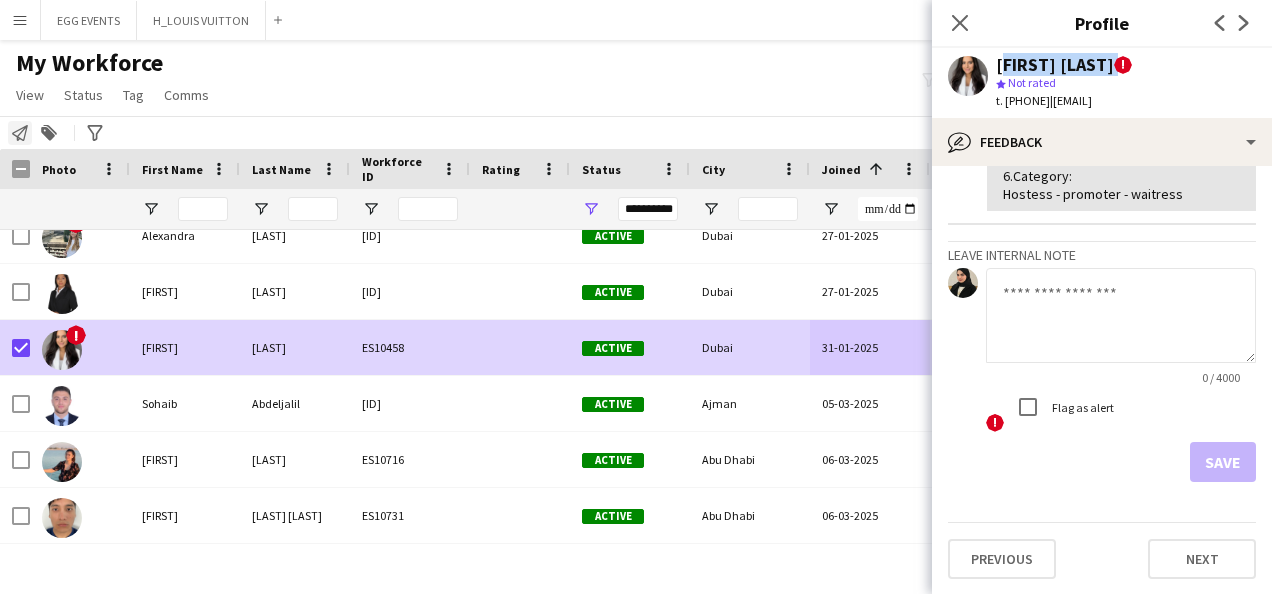 click 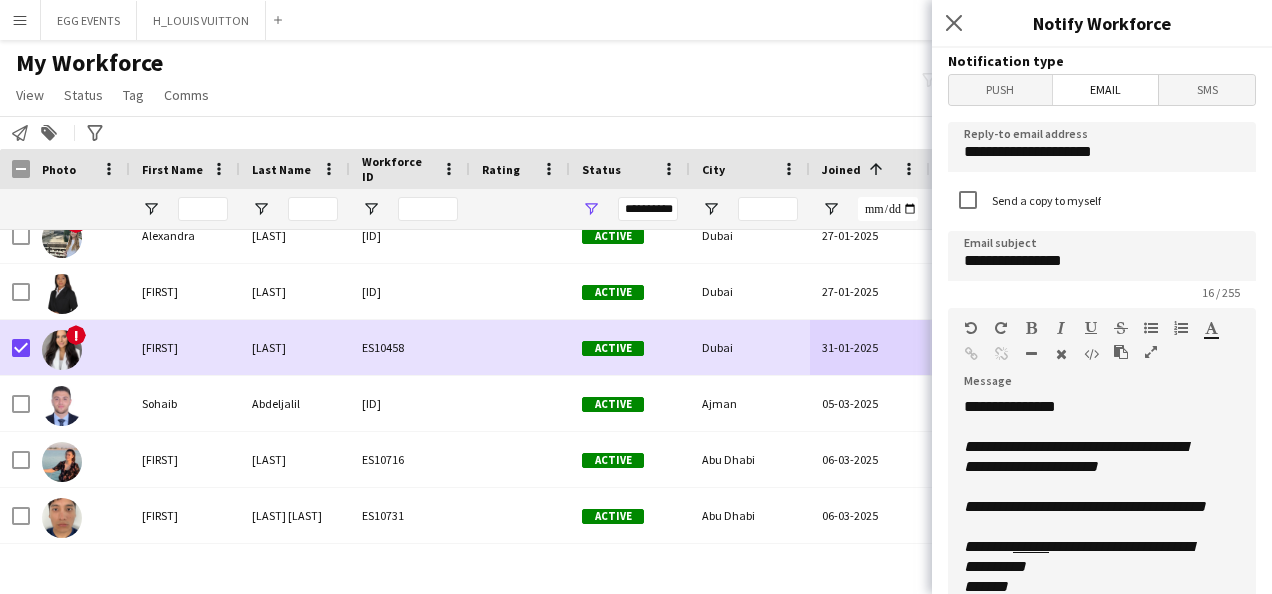 scroll, scrollTop: 216, scrollLeft: 0, axis: vertical 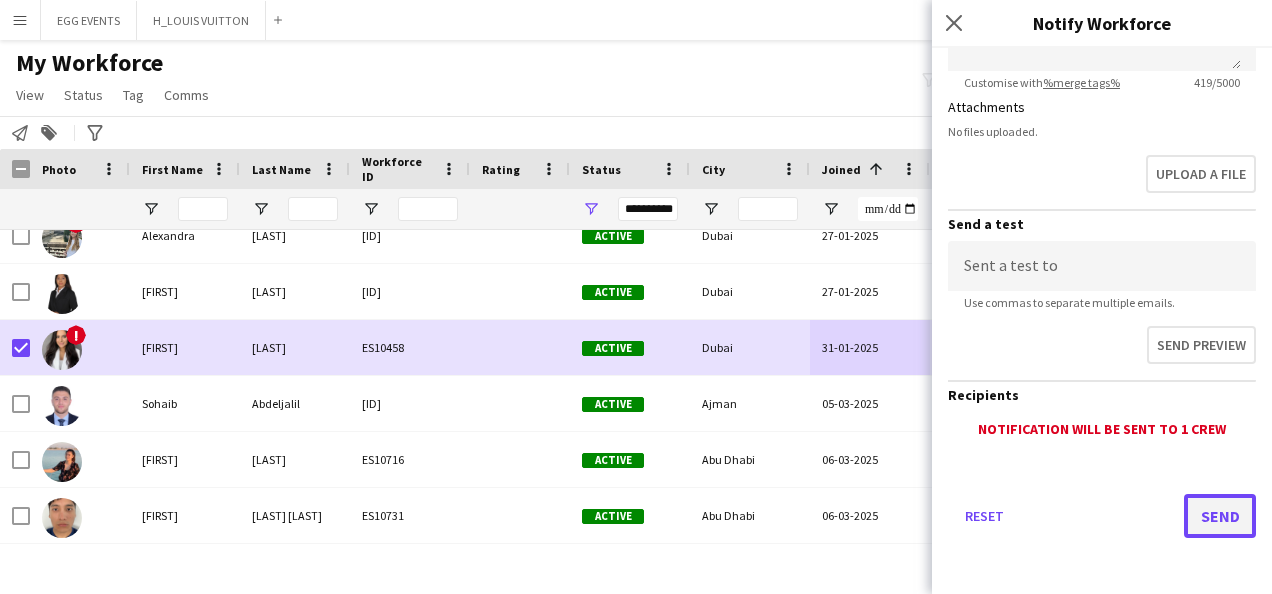 drag, startPoint x: 1196, startPoint y: 495, endPoint x: 1194, endPoint y: 525, distance: 30.066593 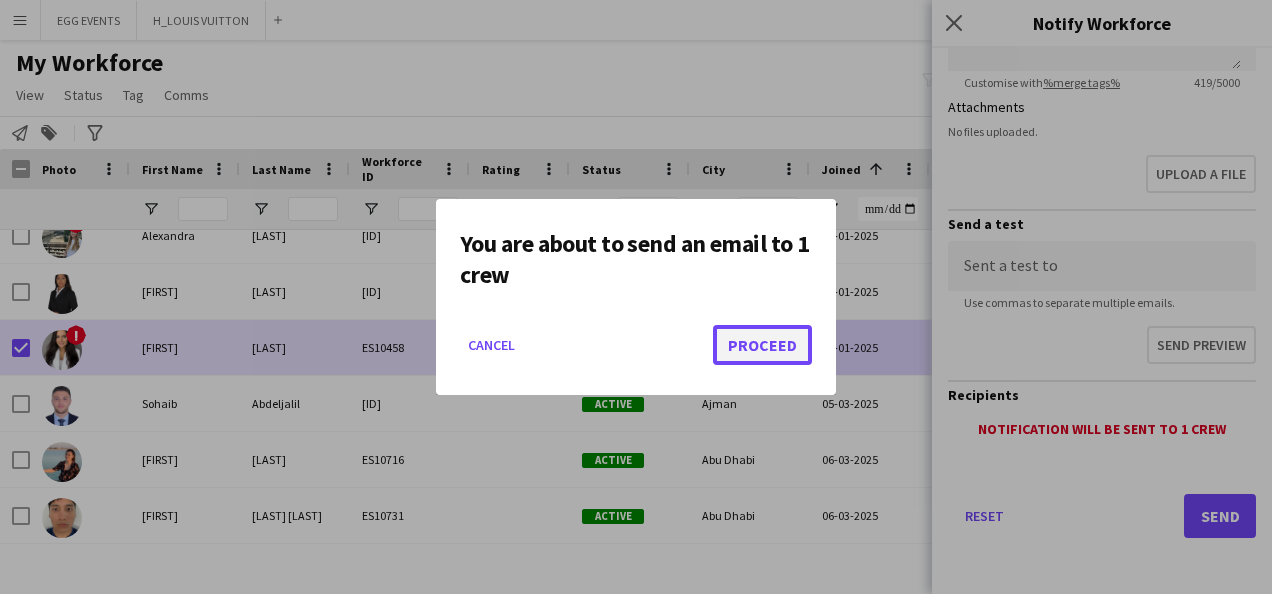 click on "Proceed" 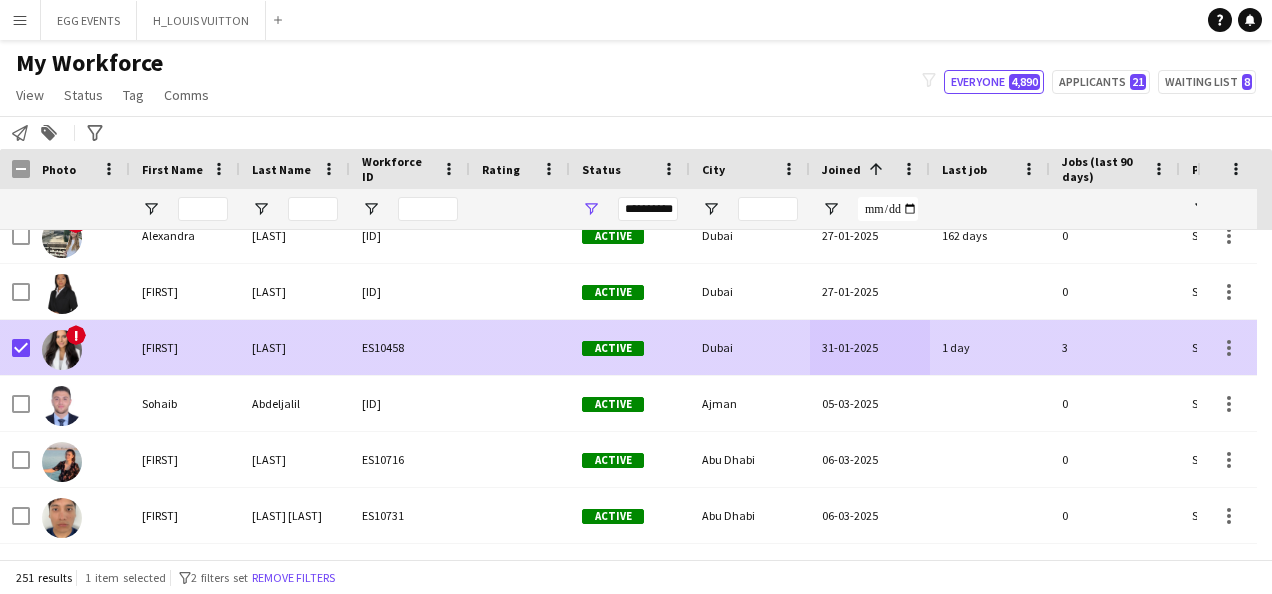 type 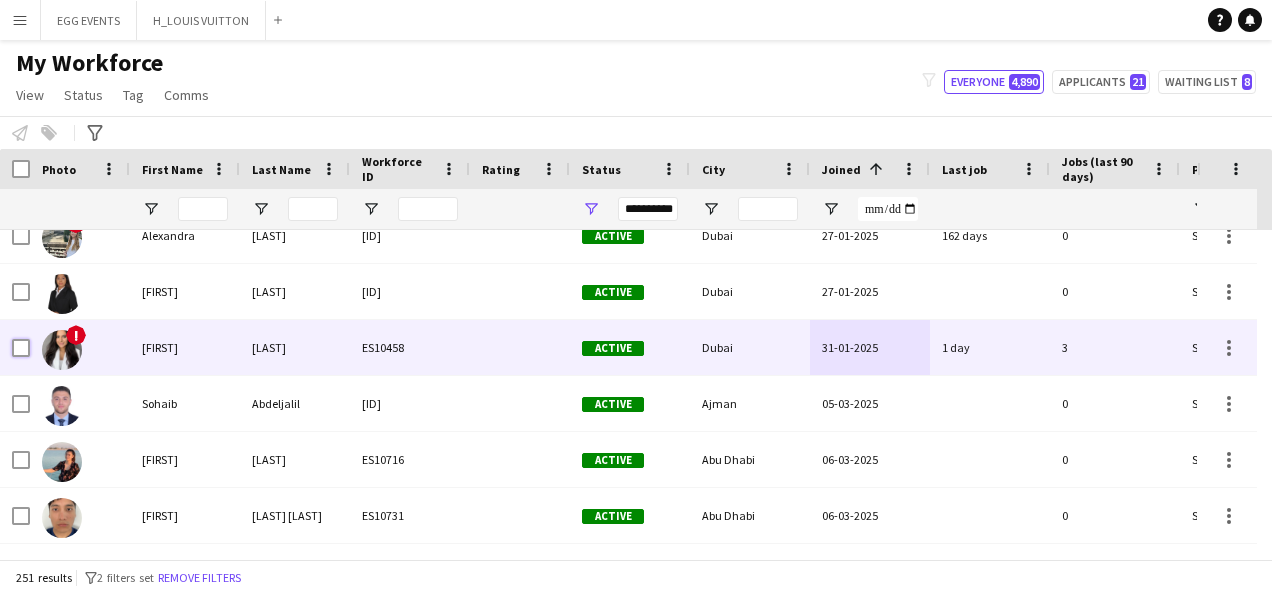 scroll, scrollTop: 12869, scrollLeft: 0, axis: vertical 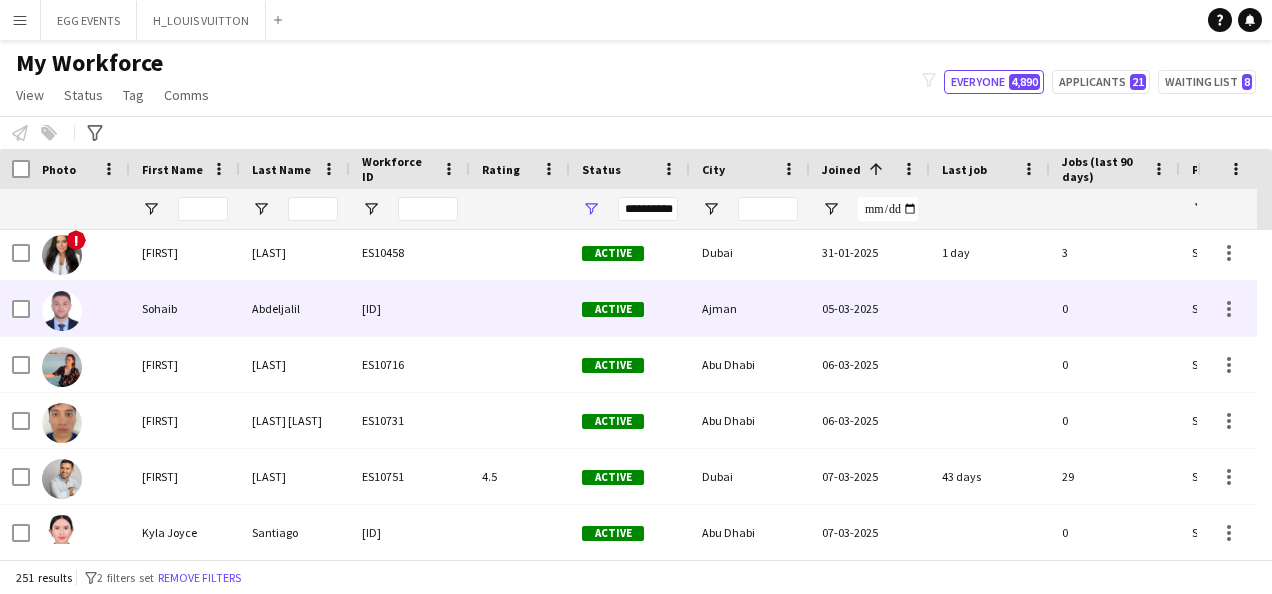 click on "Sohaib" at bounding box center (185, 308) 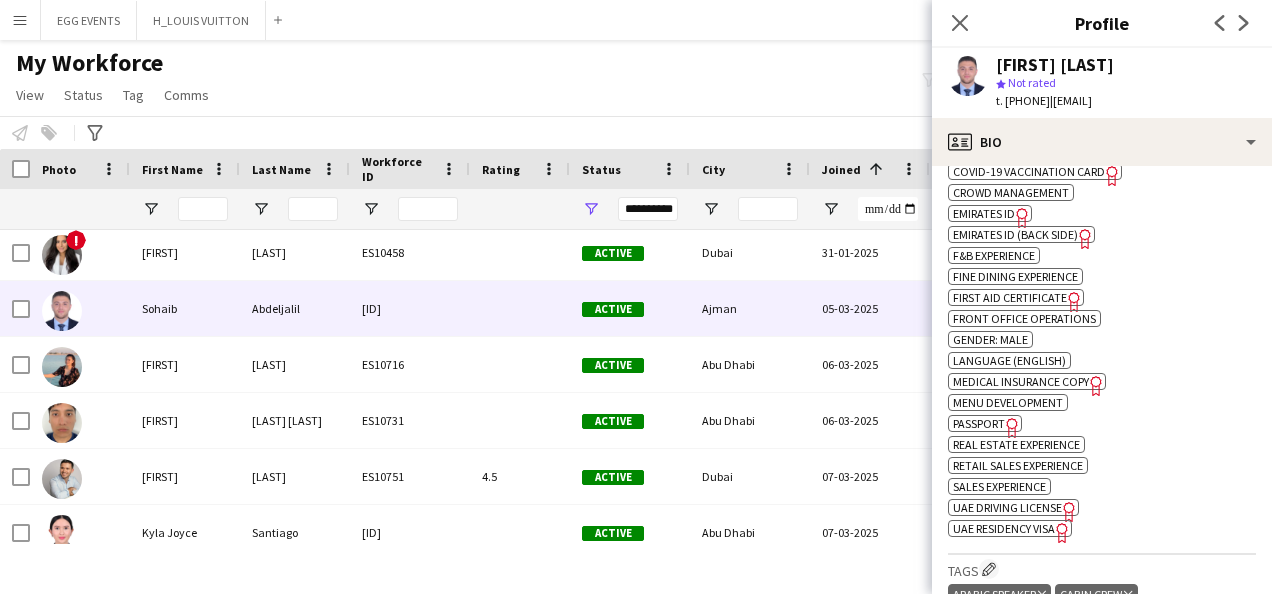 scroll, scrollTop: 986, scrollLeft: 0, axis: vertical 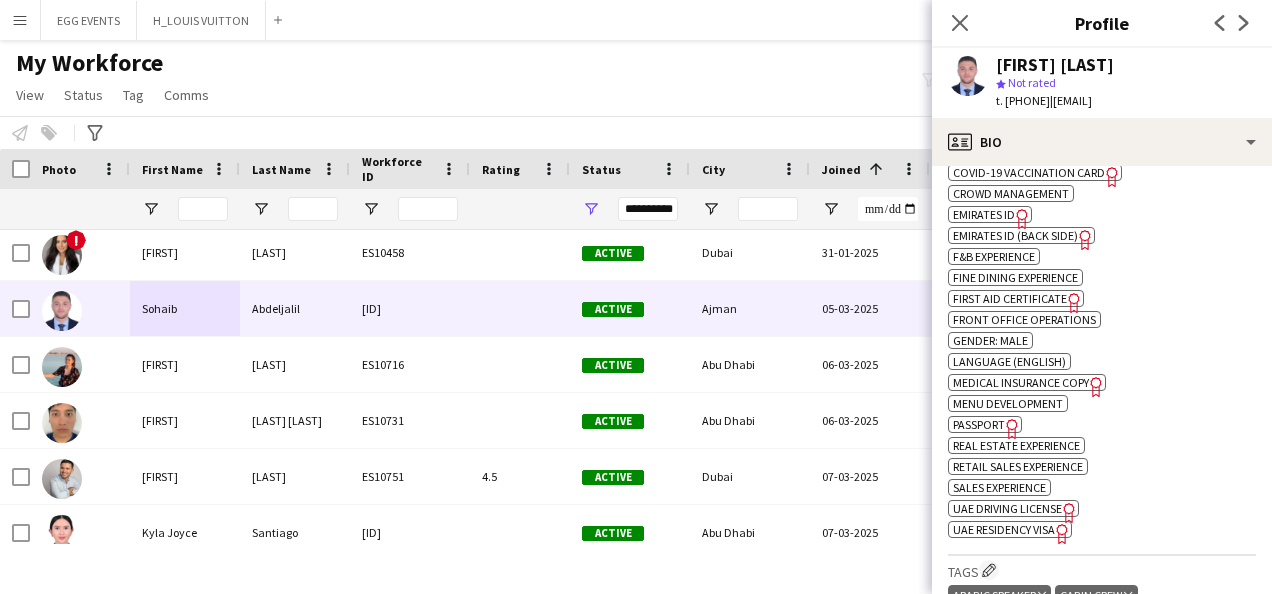 click on "Freelancer has uploaded a photo validation of skill. Click to see" 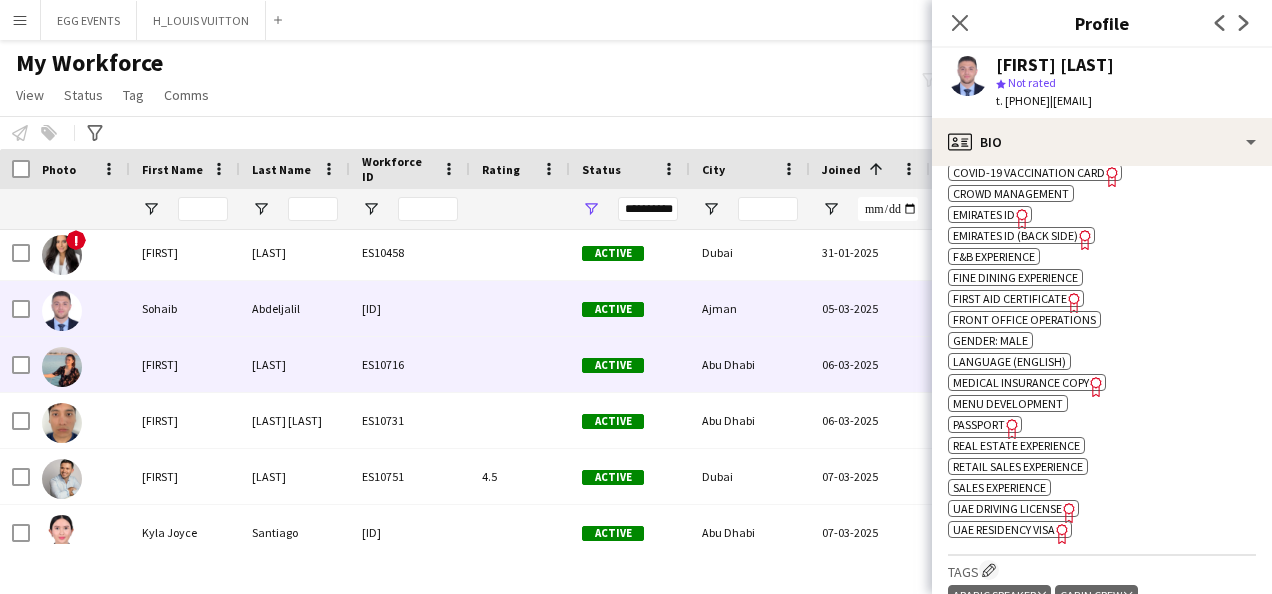 click on "Abu Dhabi" at bounding box center [750, 364] 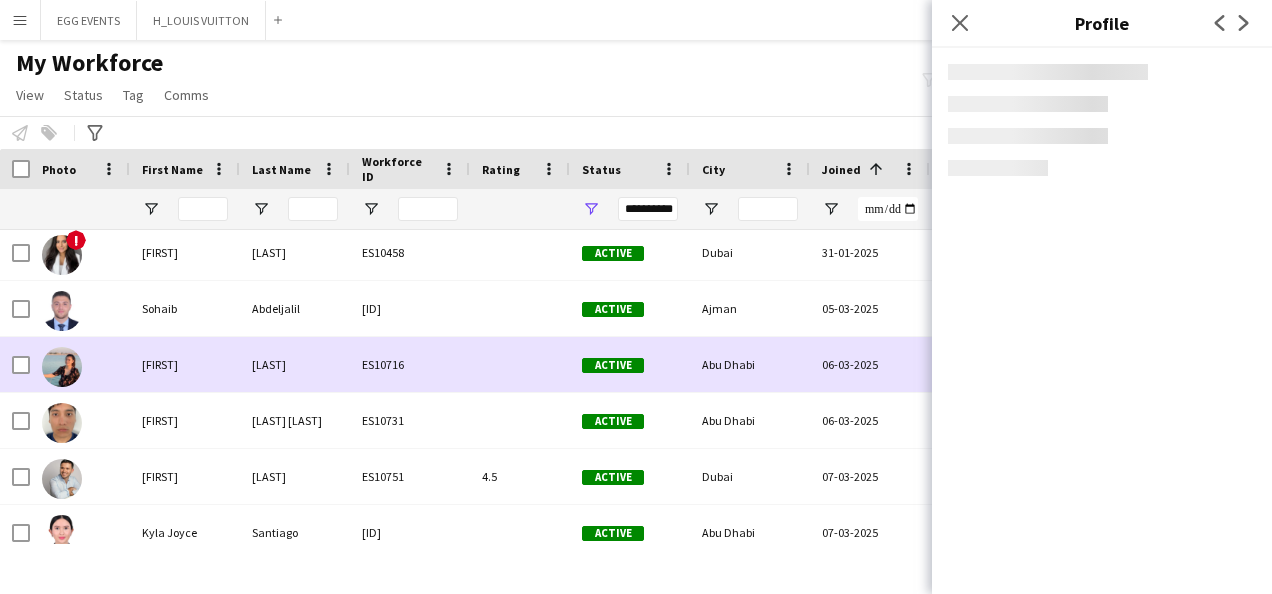 scroll, scrollTop: 12894, scrollLeft: 0, axis: vertical 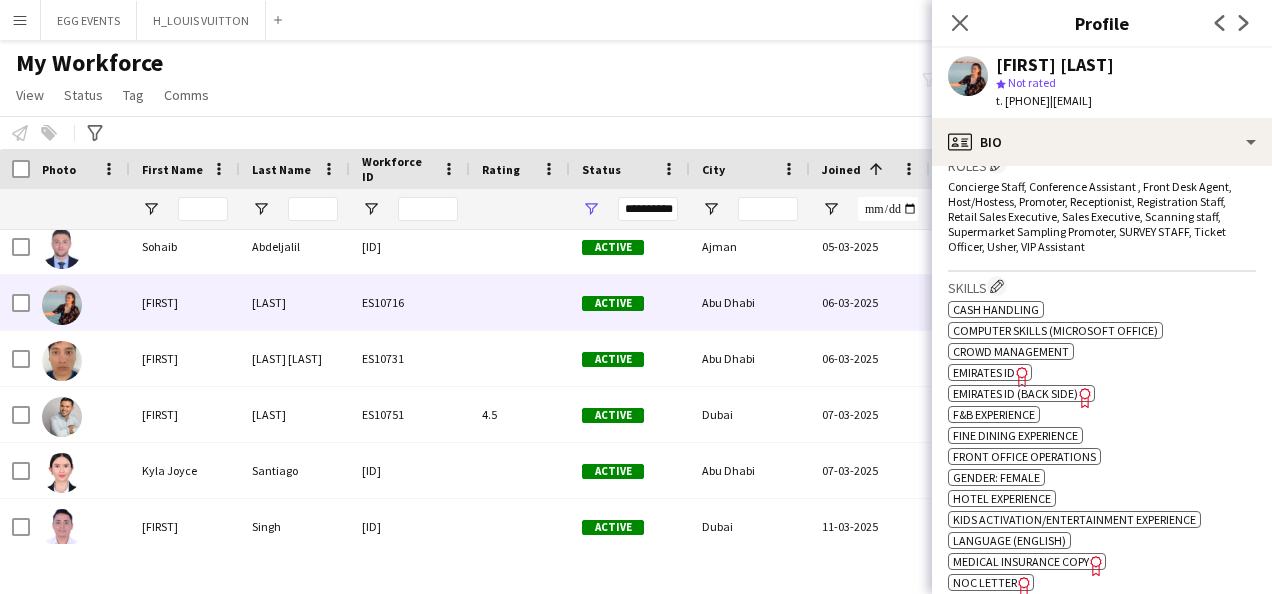 click on "Freelancer has uploaded a photo validation of skill. Click to see" 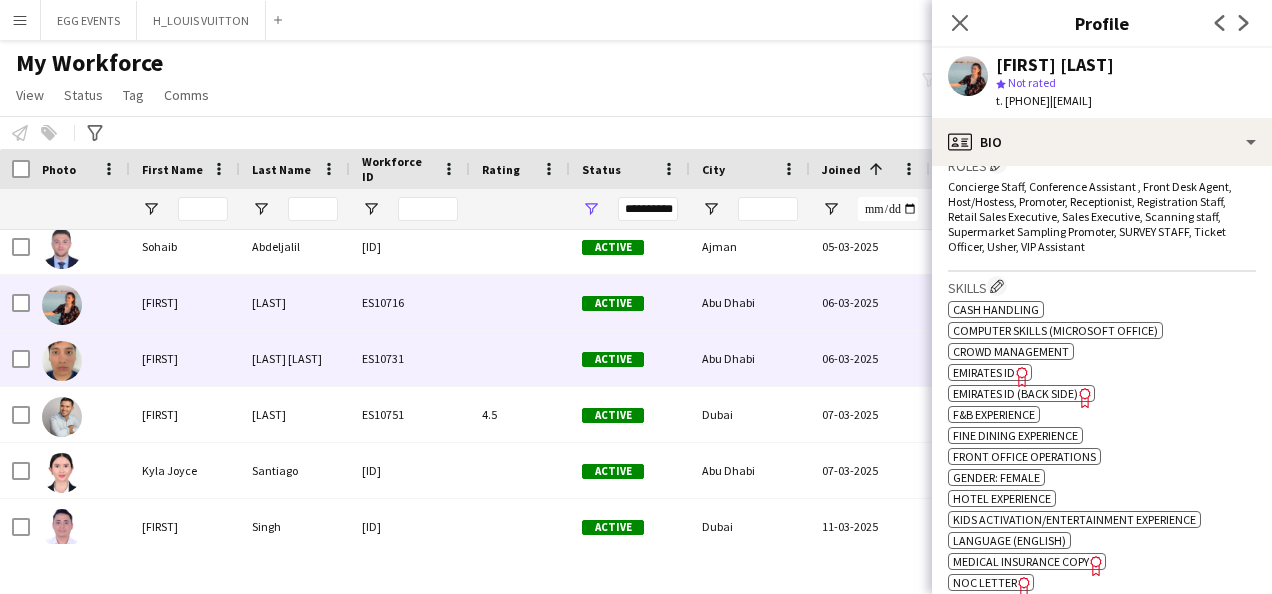click on "Active" at bounding box center [630, 358] 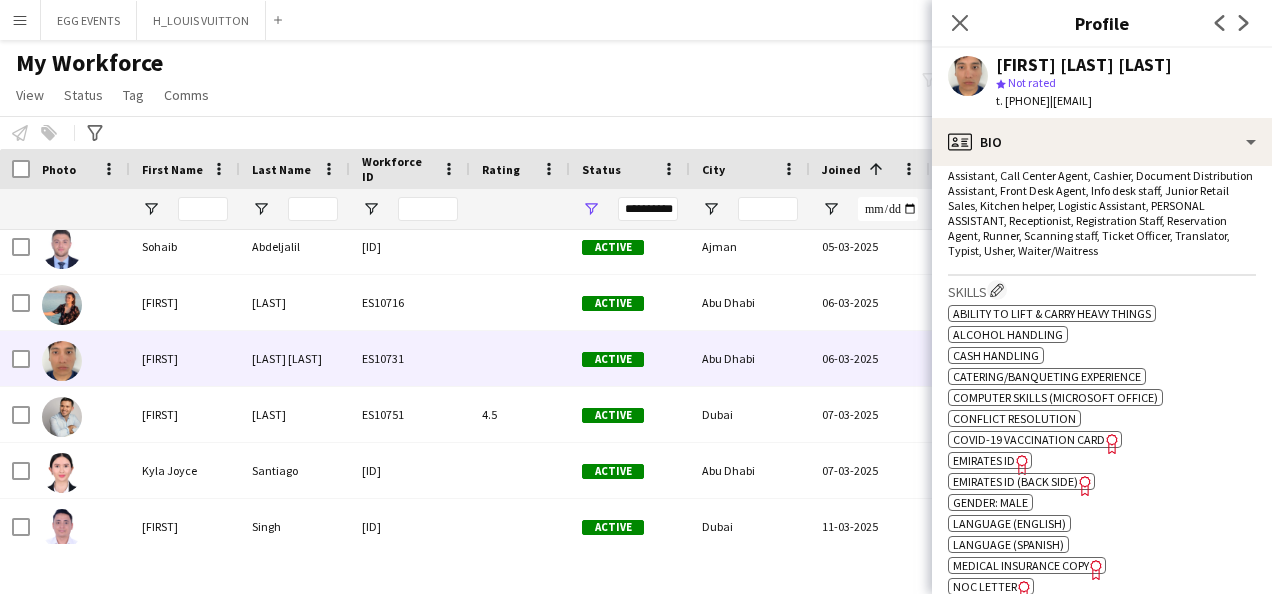 scroll, scrollTop: 800, scrollLeft: 0, axis: vertical 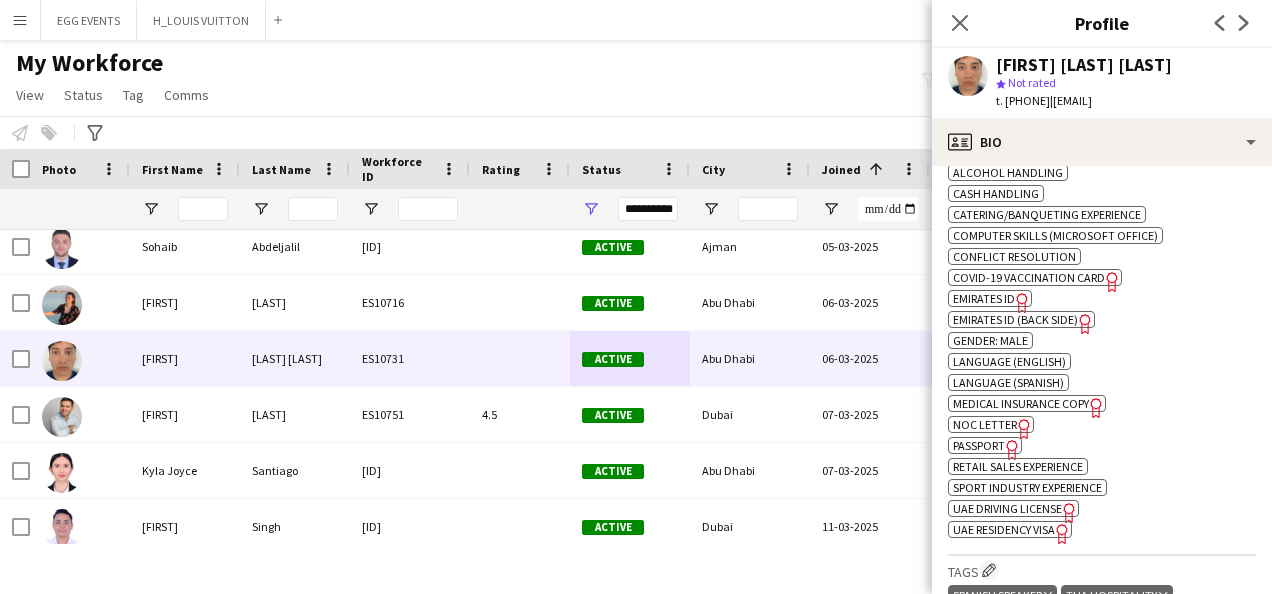 click on "Emirates ID" 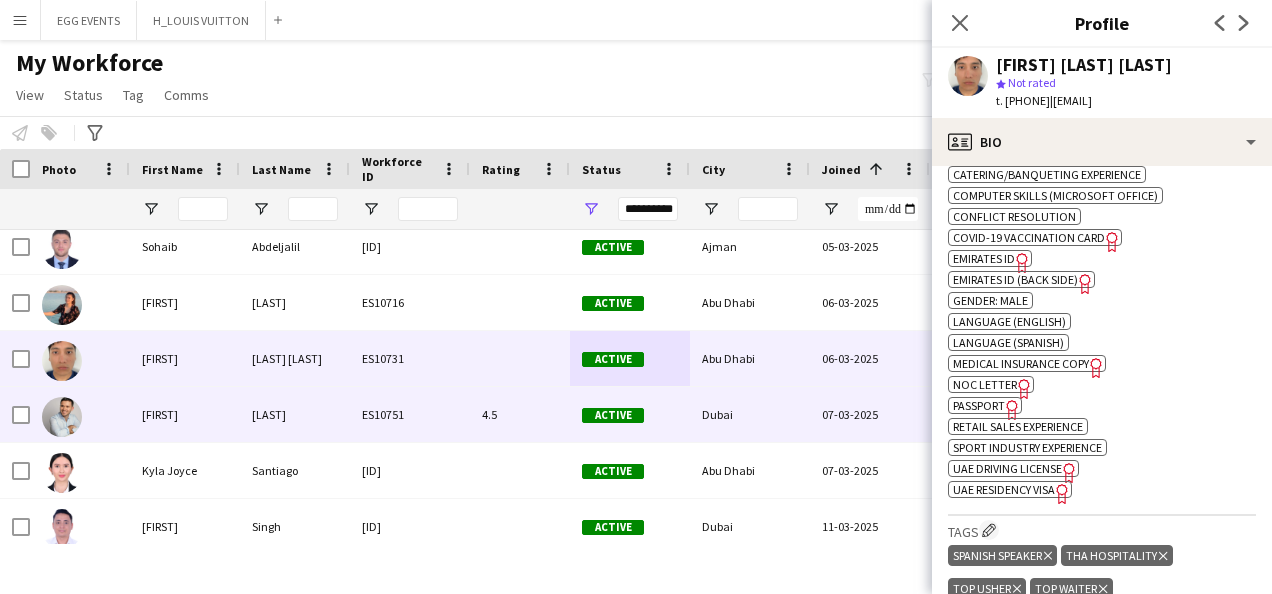 click on "07-03-2025" at bounding box center (870, 414) 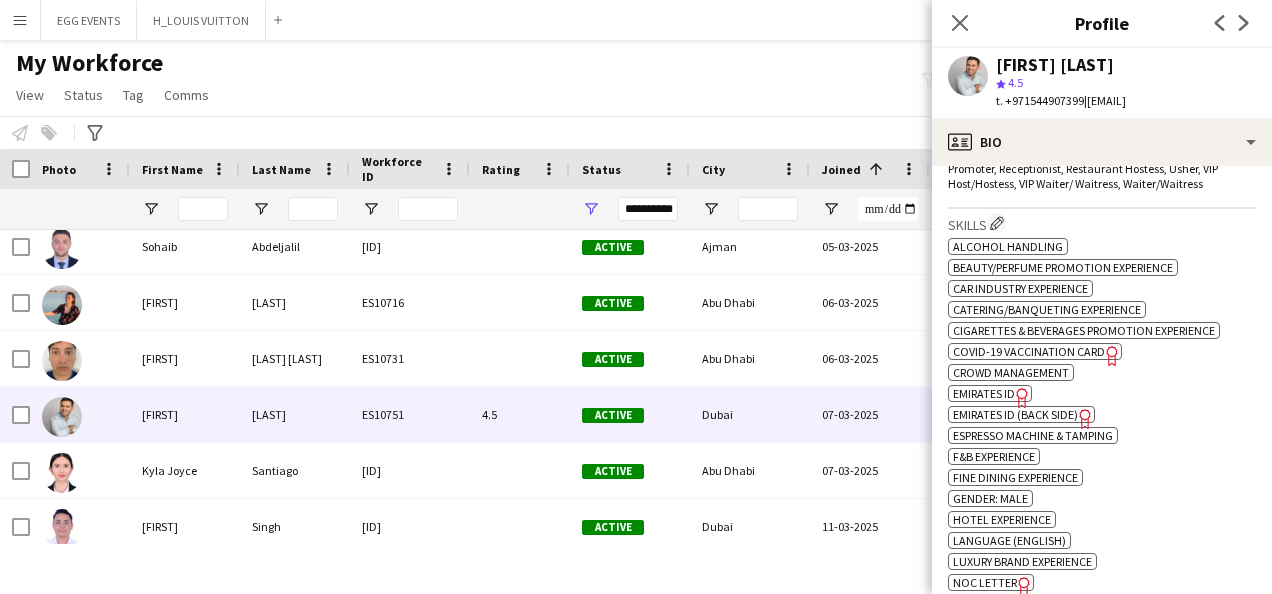 scroll, scrollTop: 905, scrollLeft: 0, axis: vertical 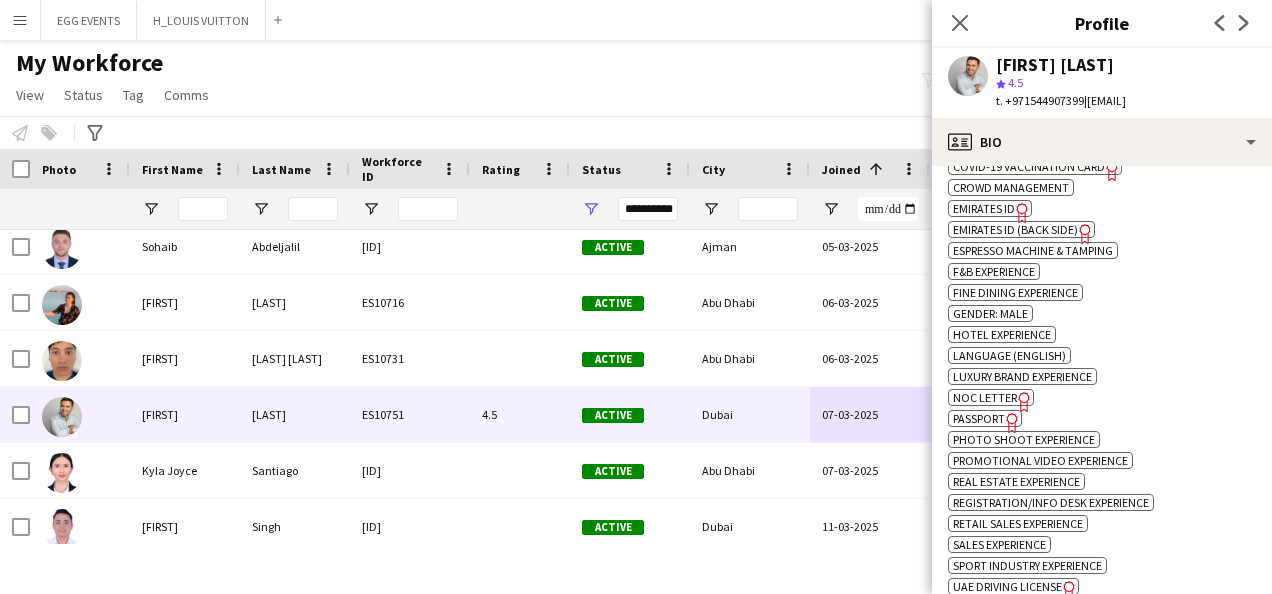 click on "Emirates ID" 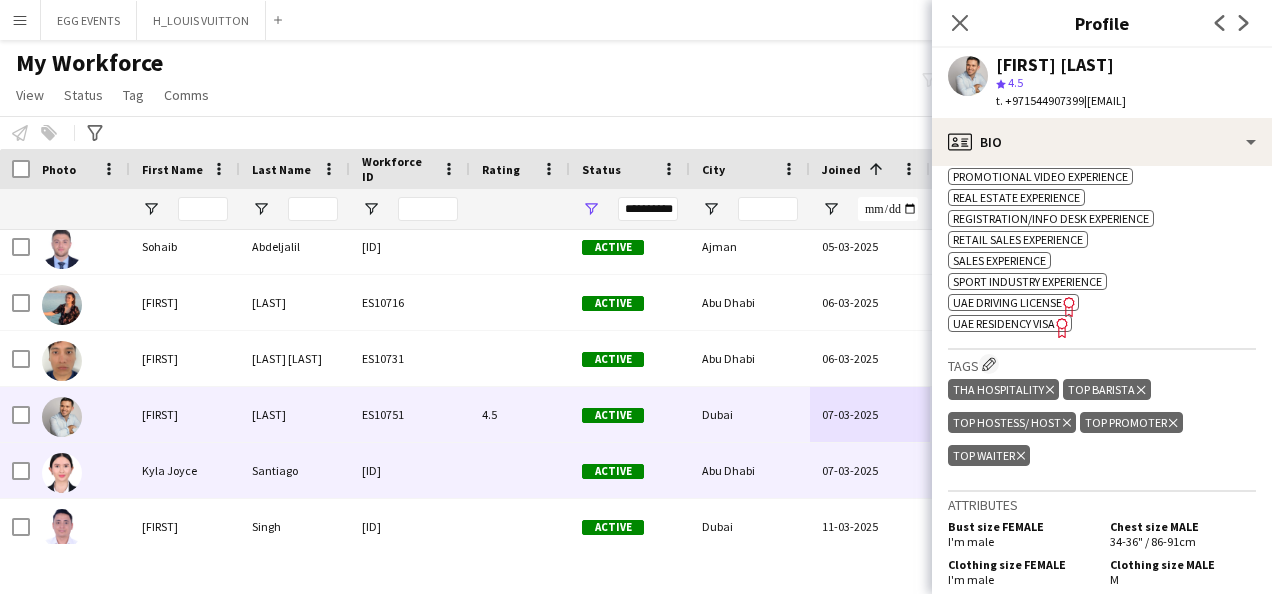 scroll, scrollTop: 13034, scrollLeft: 0, axis: vertical 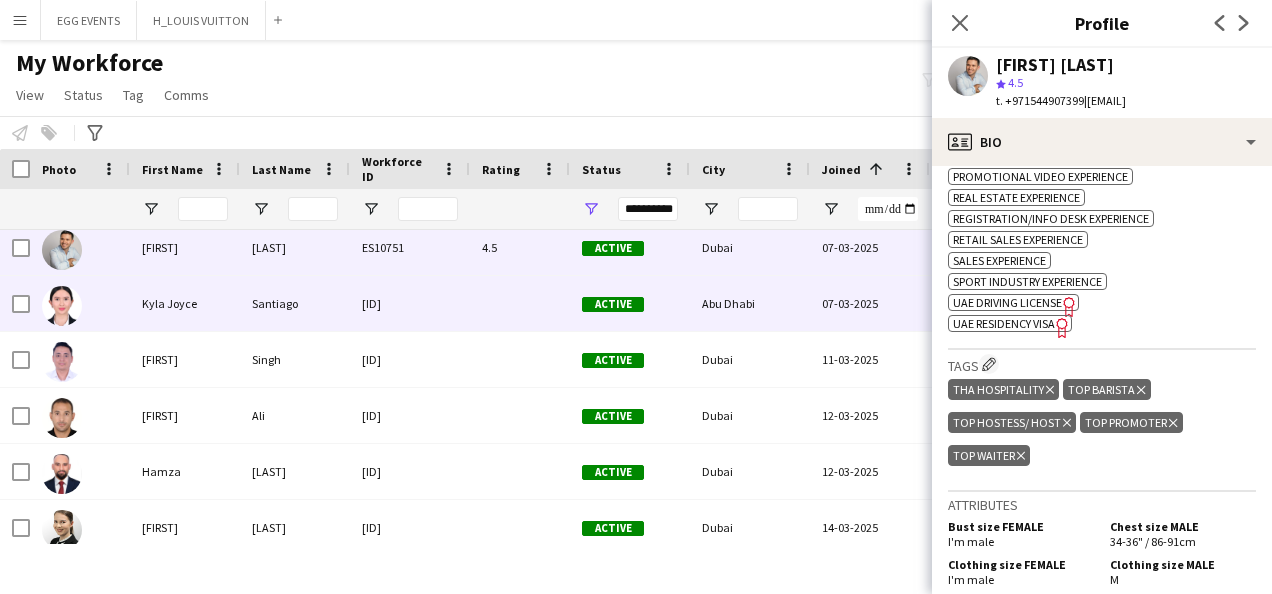 click on "07-03-2025" at bounding box center [870, 303] 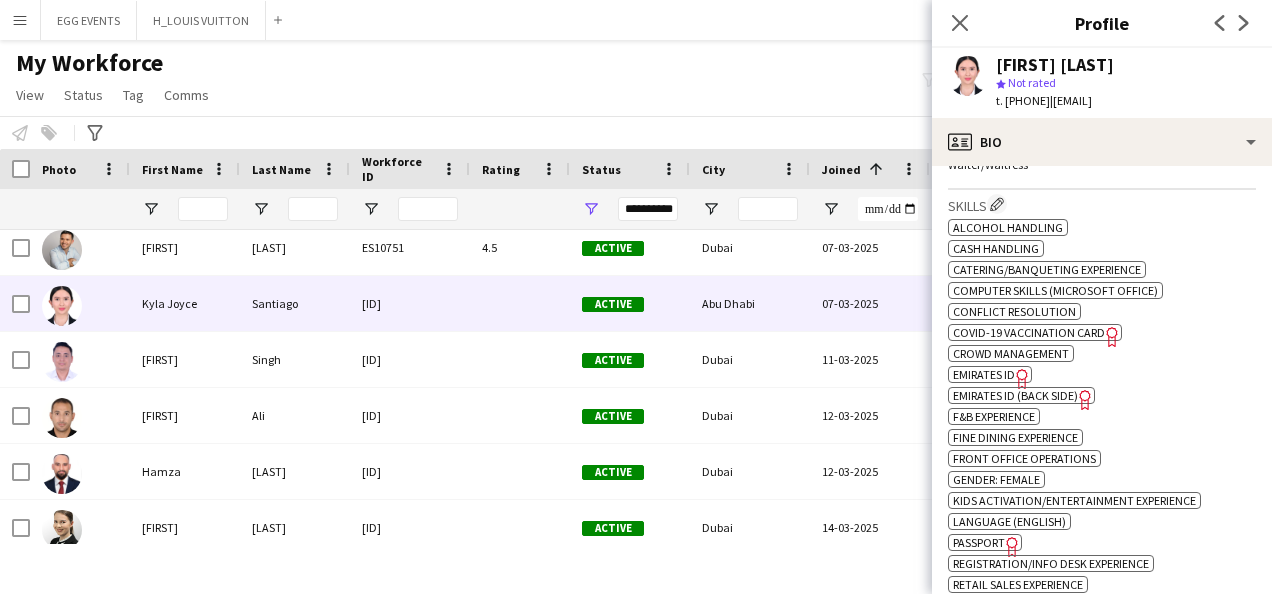 scroll, scrollTop: 759, scrollLeft: 0, axis: vertical 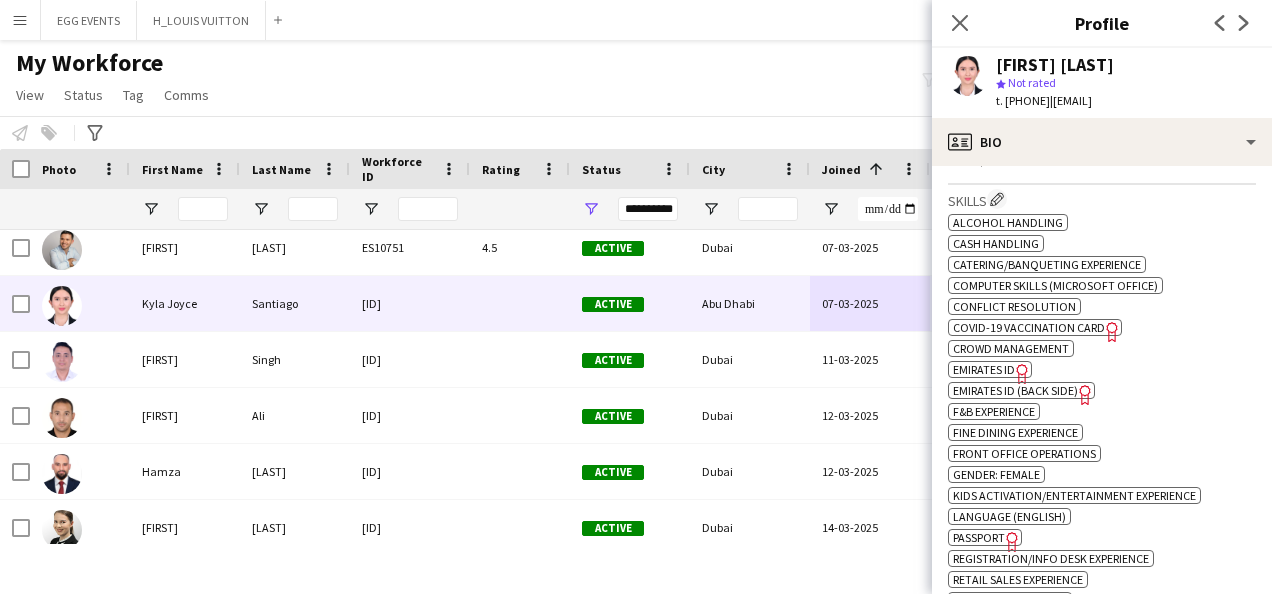 click on "Emirates ID" 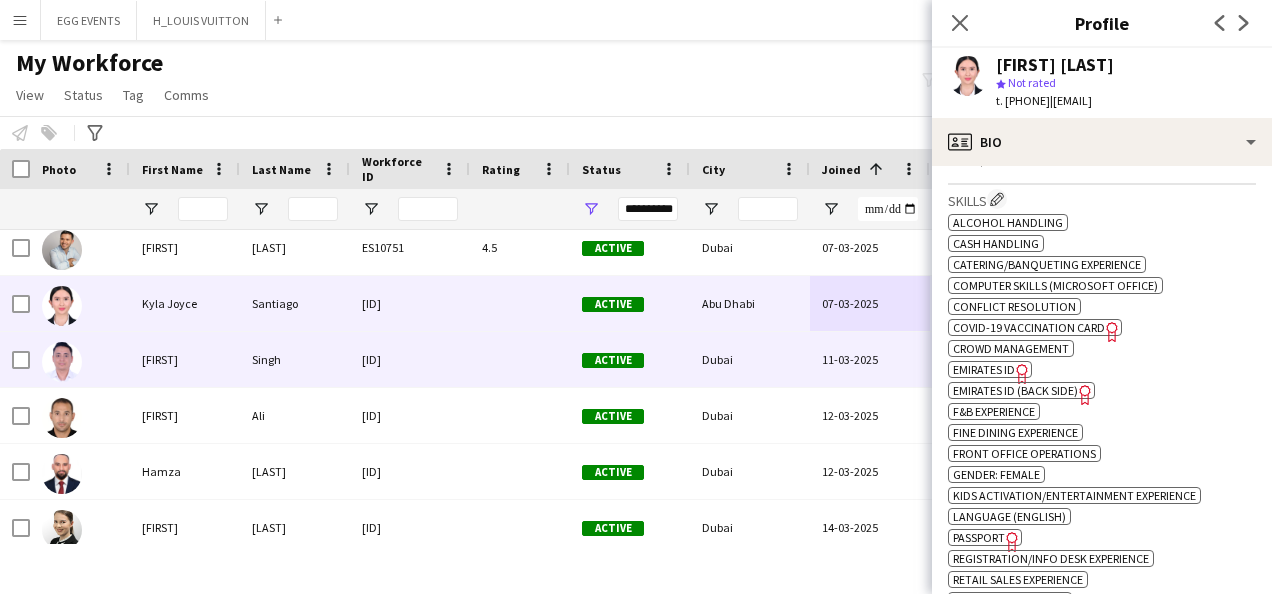 click on "Dubai" at bounding box center (750, 359) 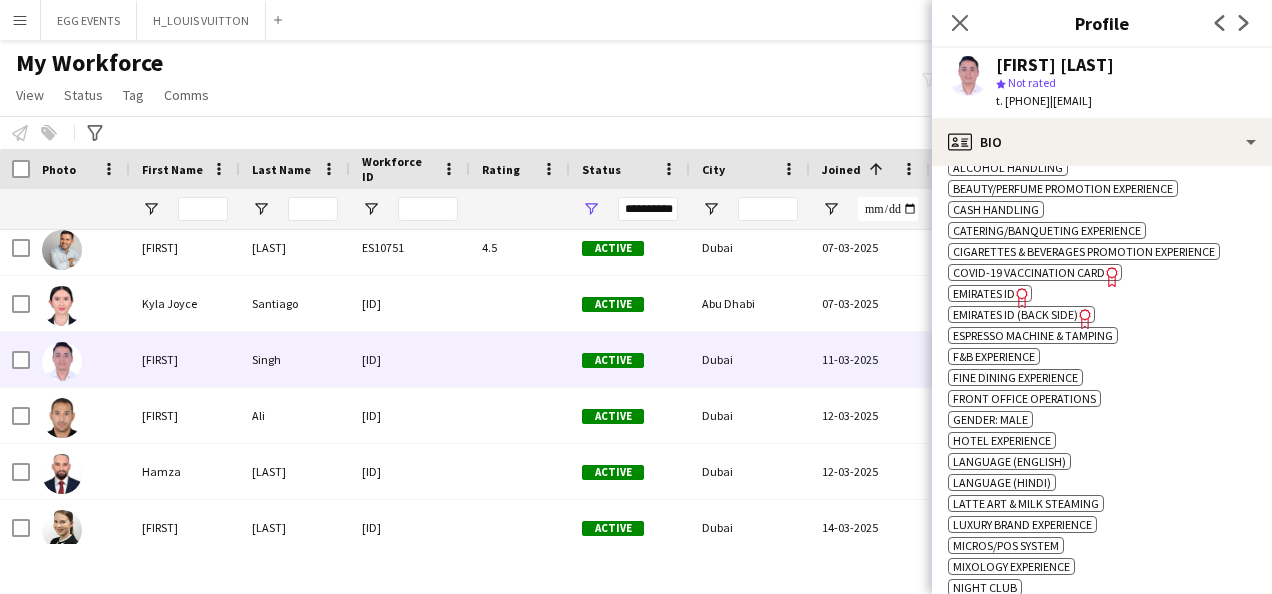 scroll, scrollTop: 855, scrollLeft: 0, axis: vertical 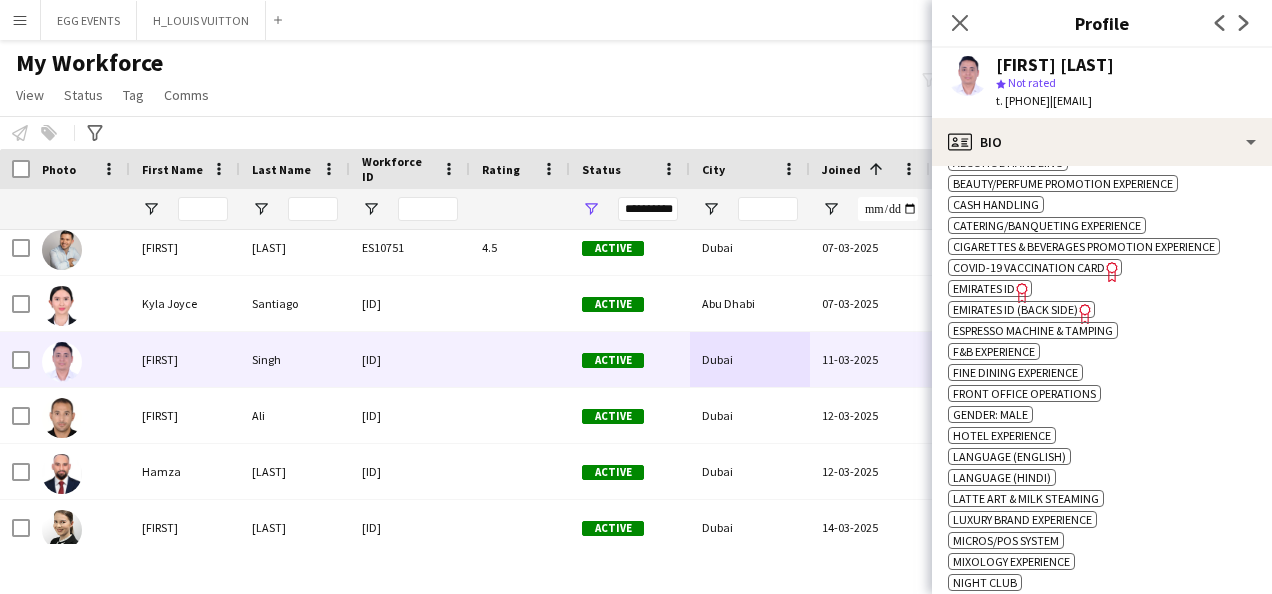 click on "Emirates ID" 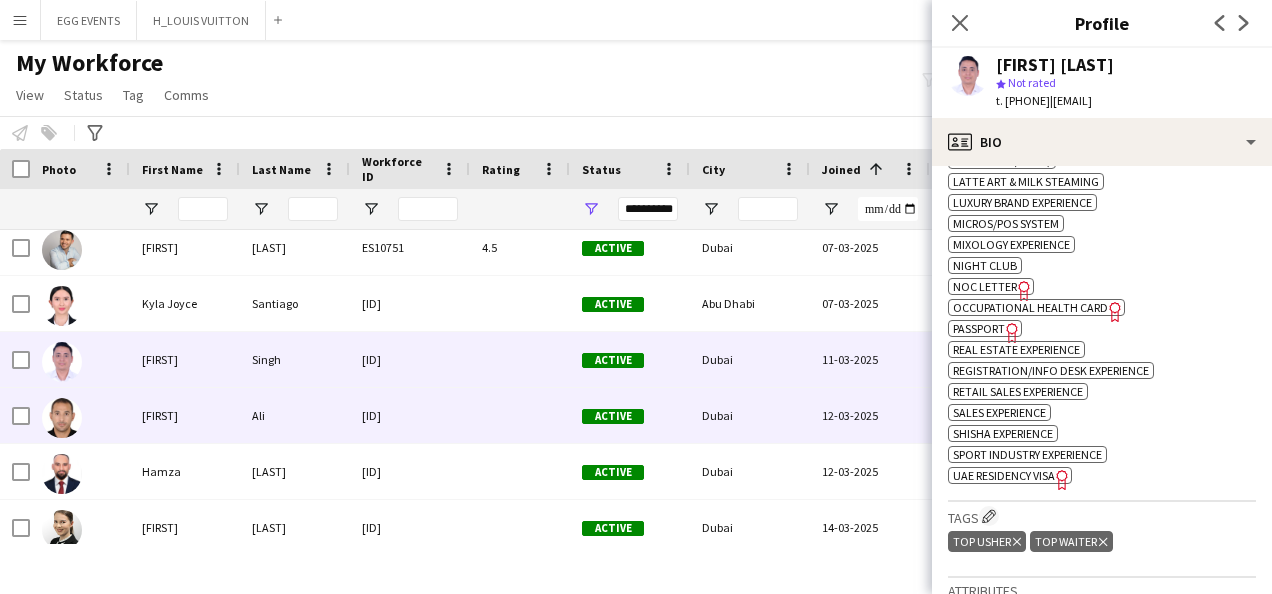 click on "12-03-2025" at bounding box center (870, 415) 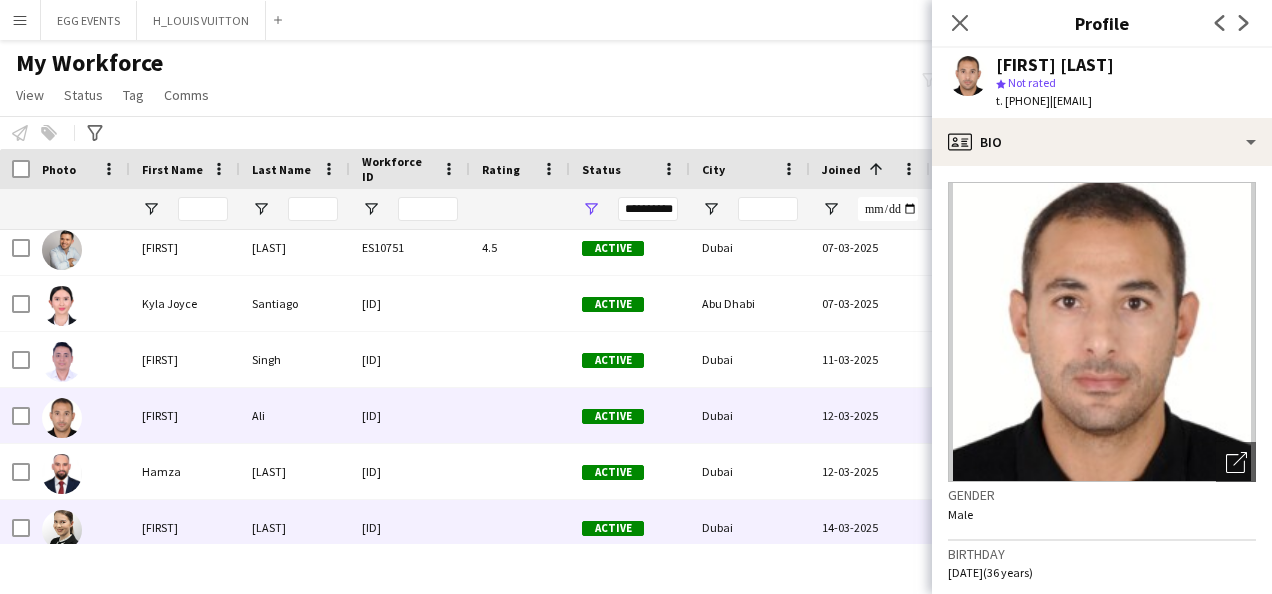 scroll, scrollTop: 13219, scrollLeft: 0, axis: vertical 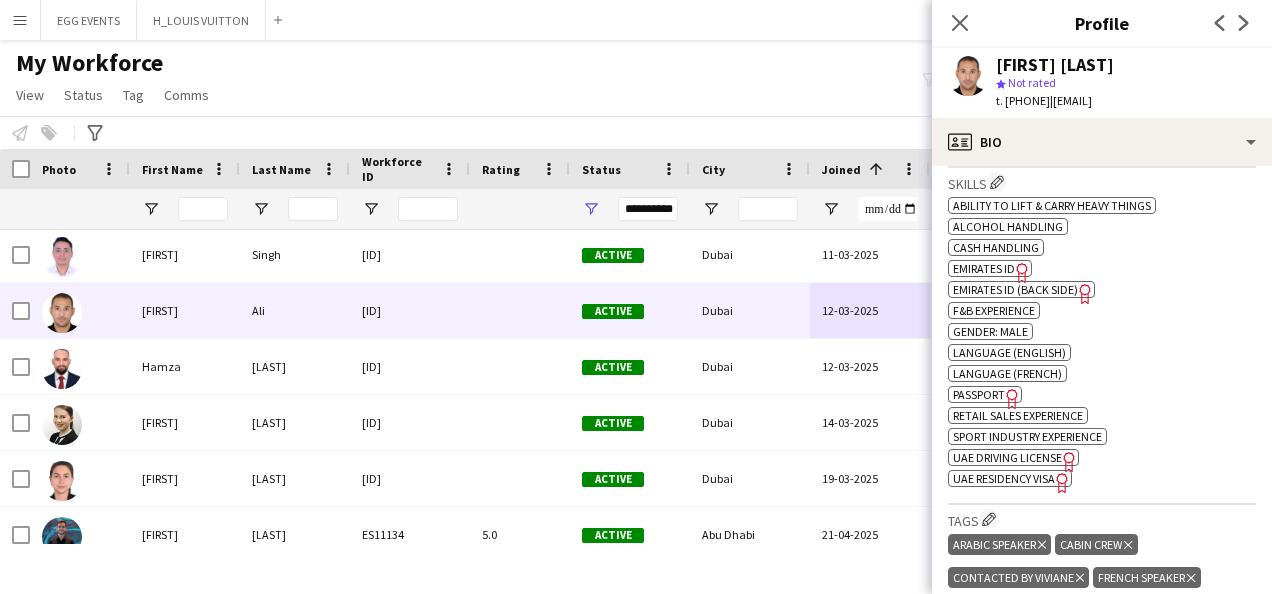click on "Emirates ID" 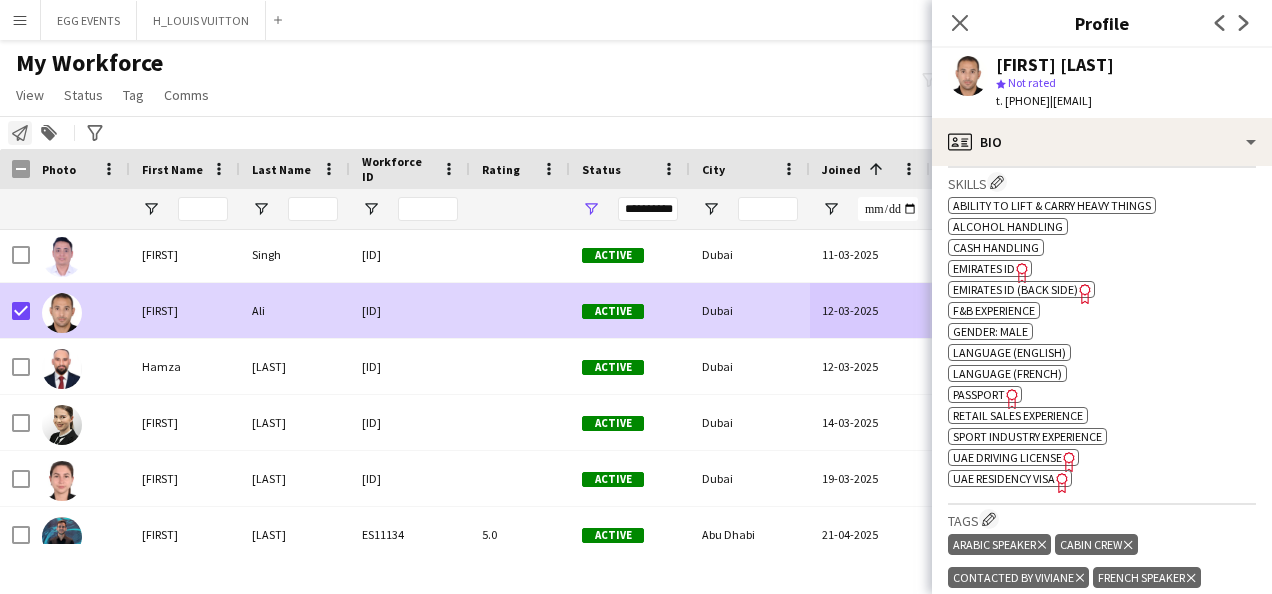 click on "Notify workforce" 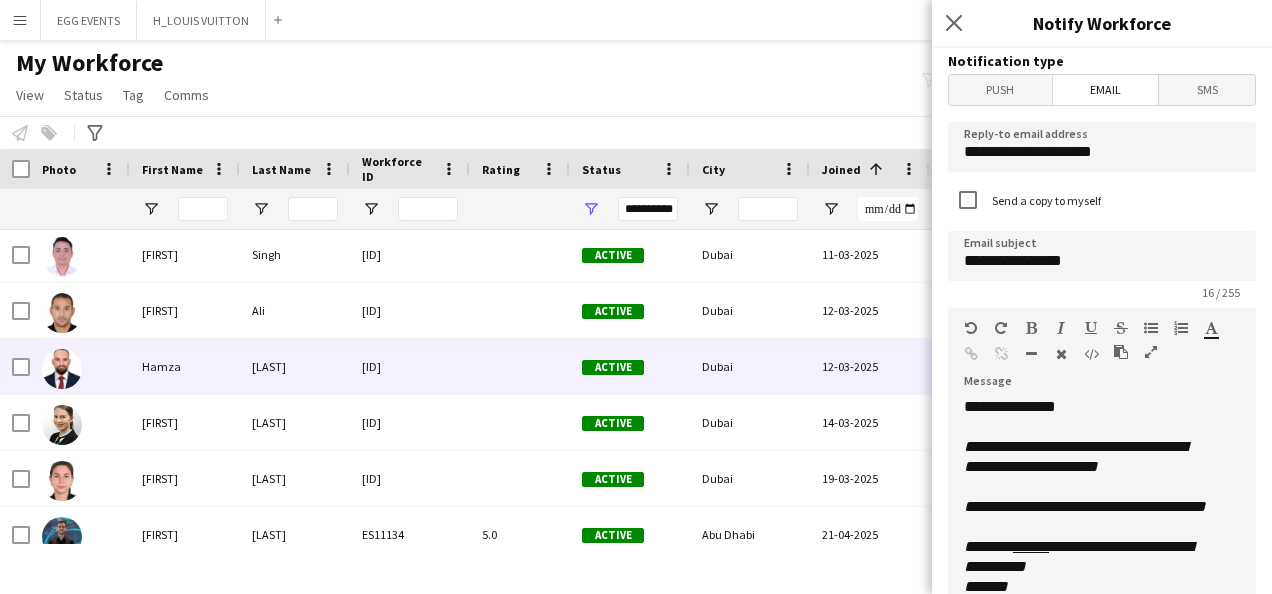 click on "Hamza" at bounding box center [185, 366] 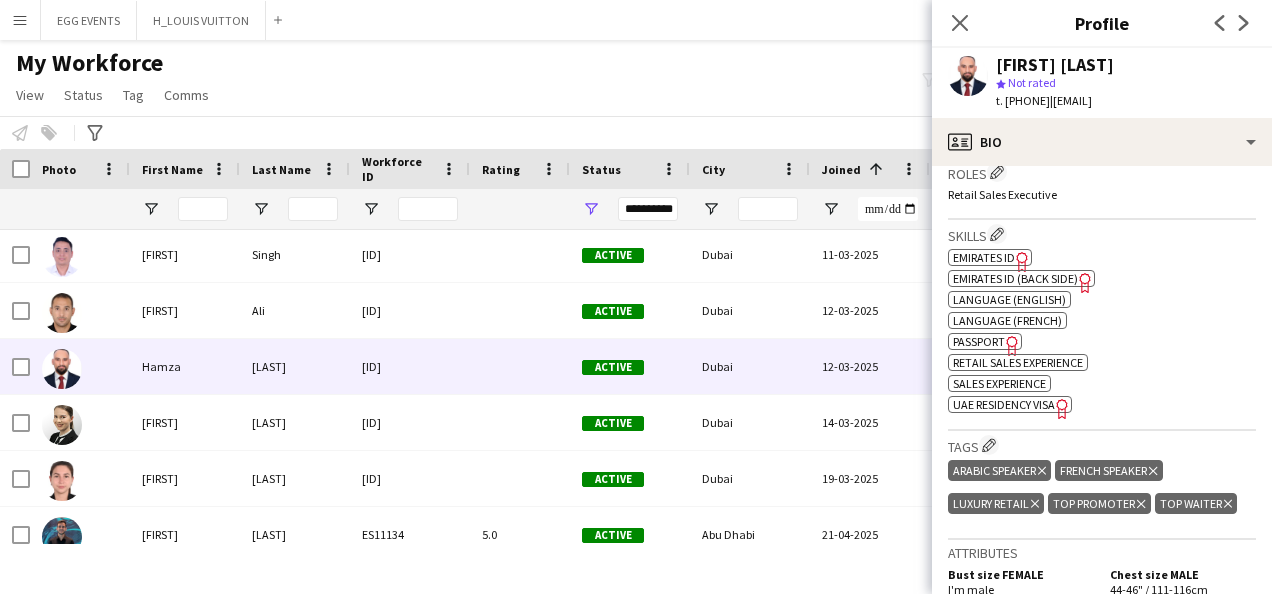 scroll, scrollTop: 618, scrollLeft: 0, axis: vertical 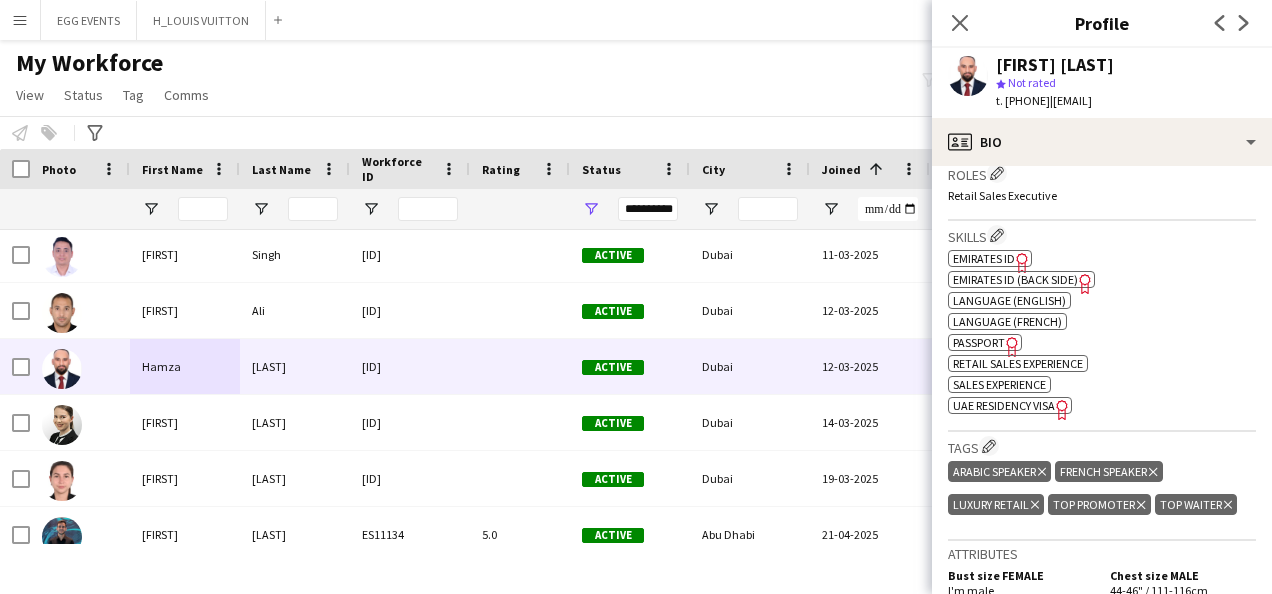 click on "Emirates ID" 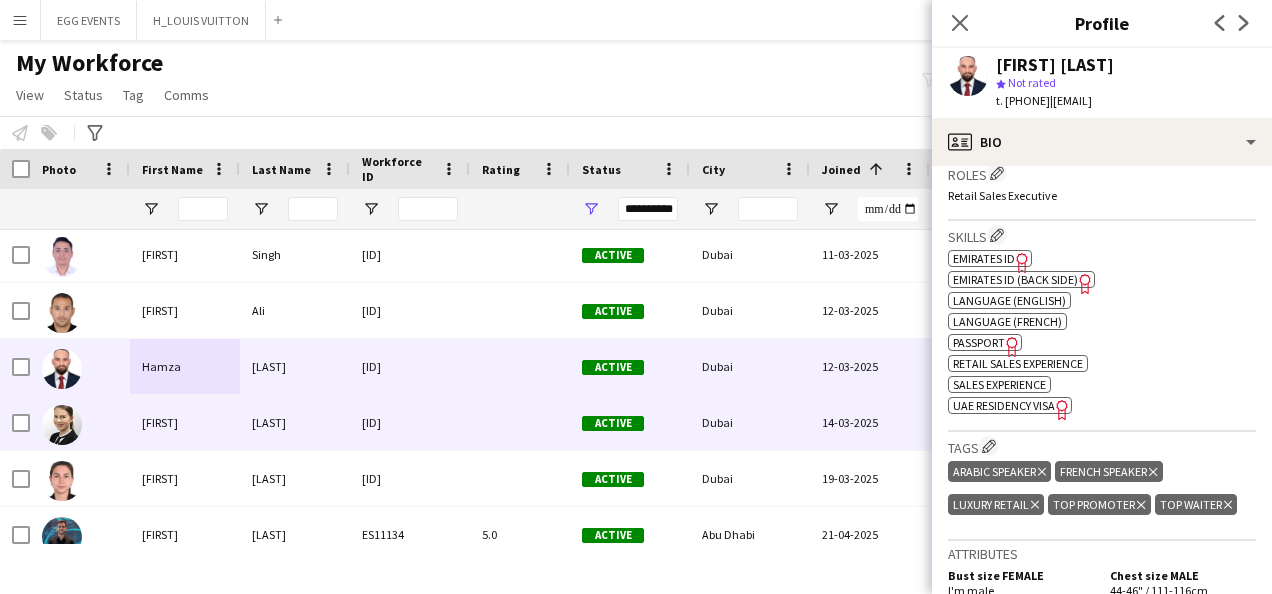 scroll, scrollTop: 13278, scrollLeft: 0, axis: vertical 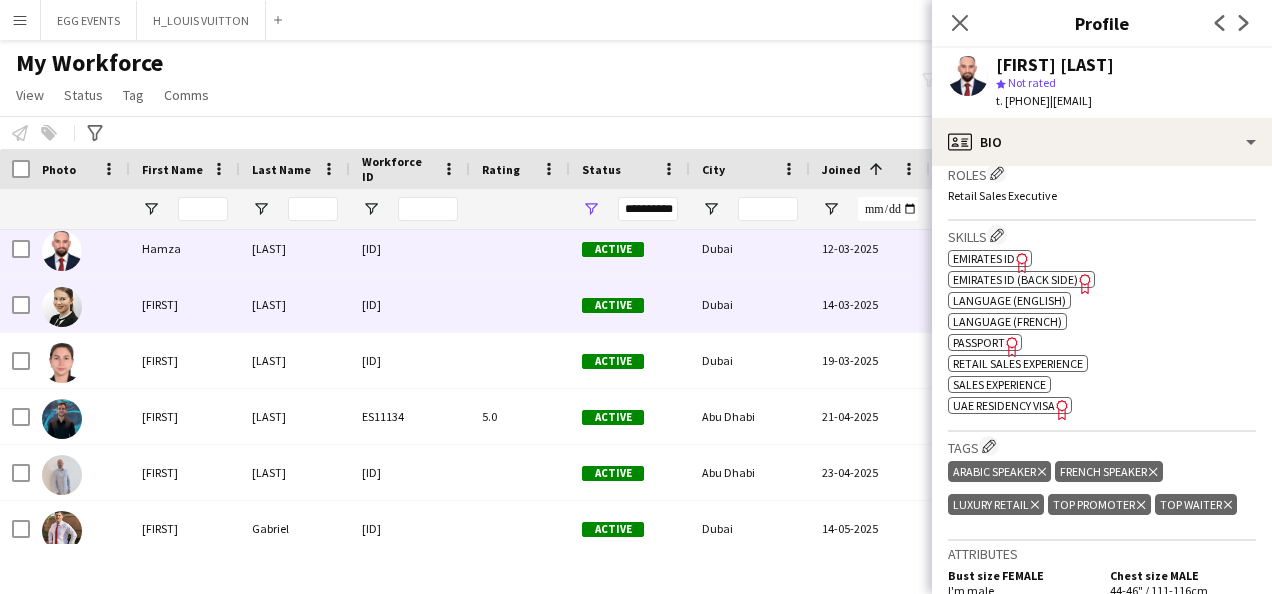click on "Dubai" at bounding box center [750, 304] 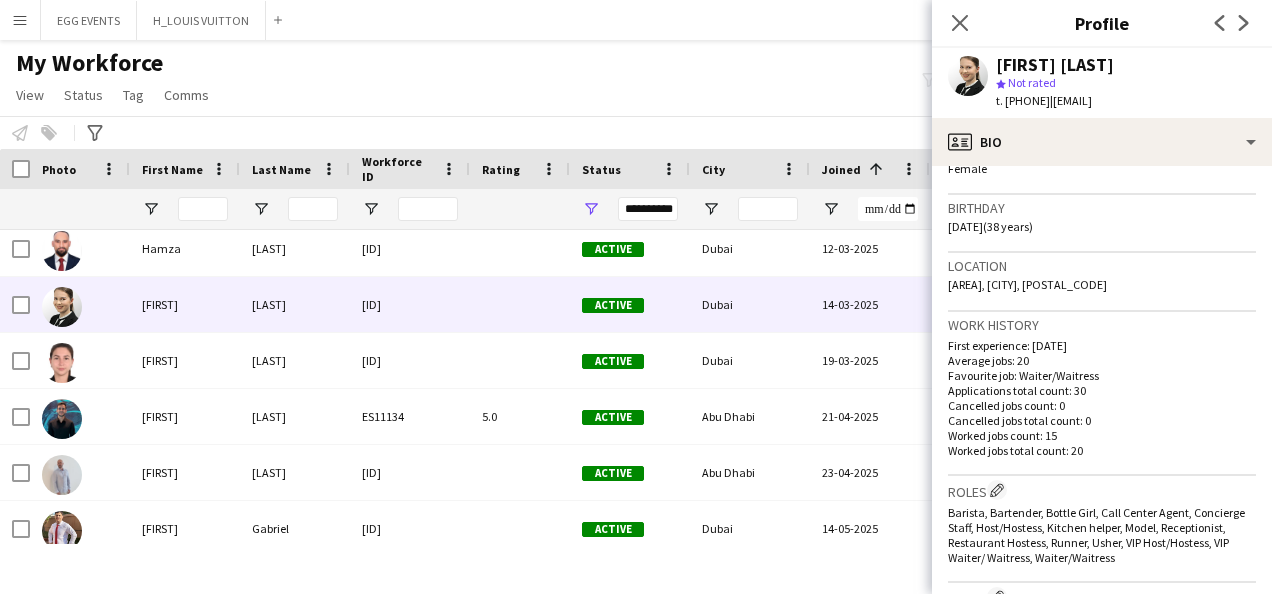scroll, scrollTop: 620, scrollLeft: 0, axis: vertical 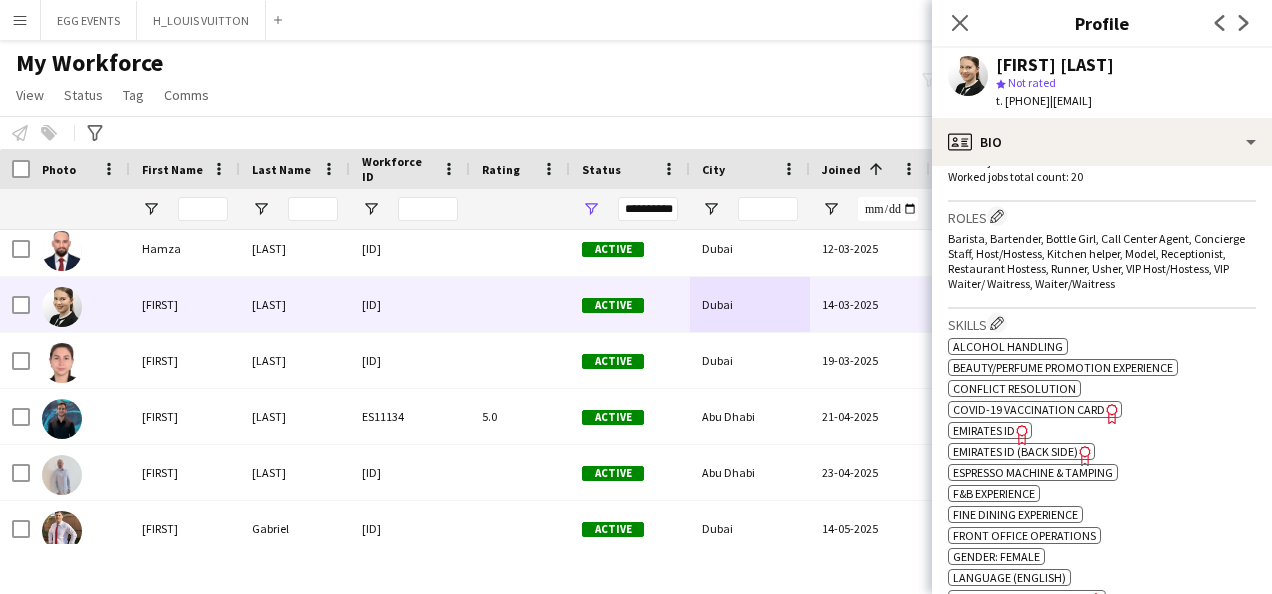 click on "Emirates ID" 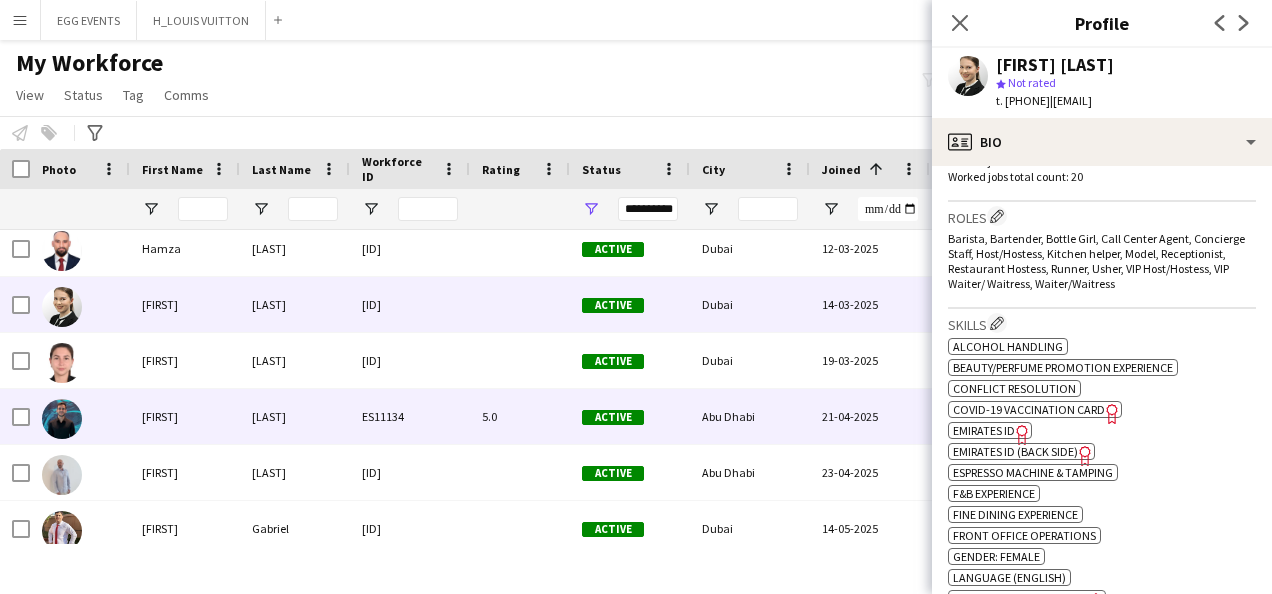 click on "5.0" at bounding box center [520, 416] 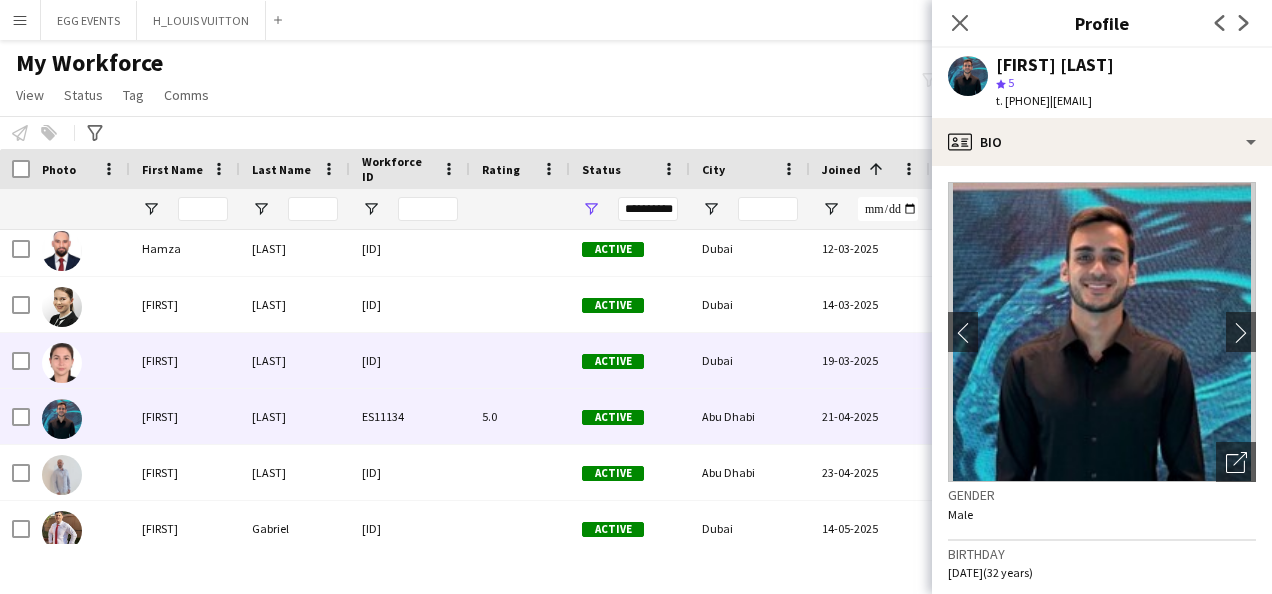 click on "Active" at bounding box center (630, 360) 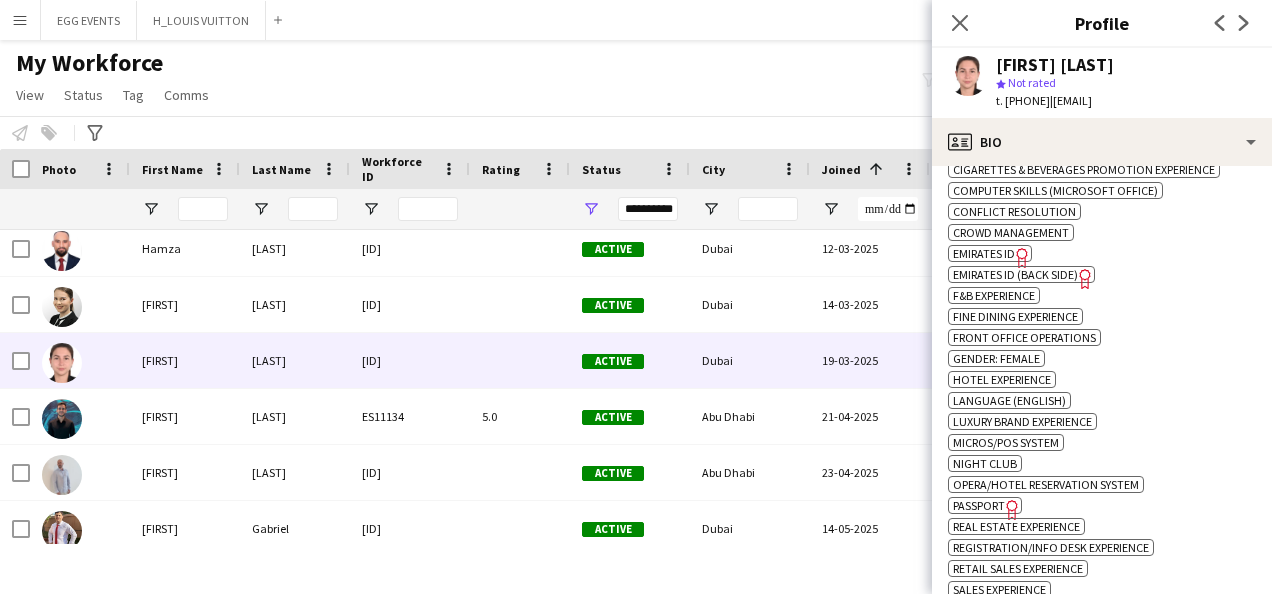 scroll, scrollTop: 846, scrollLeft: 0, axis: vertical 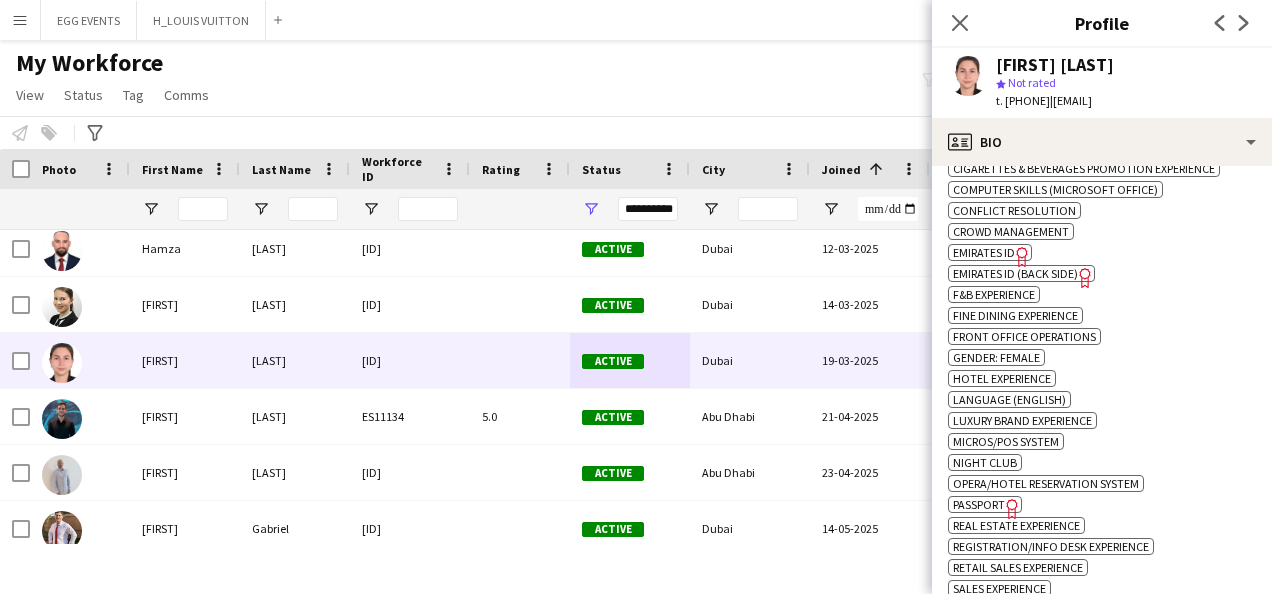 click on "Emirates ID" 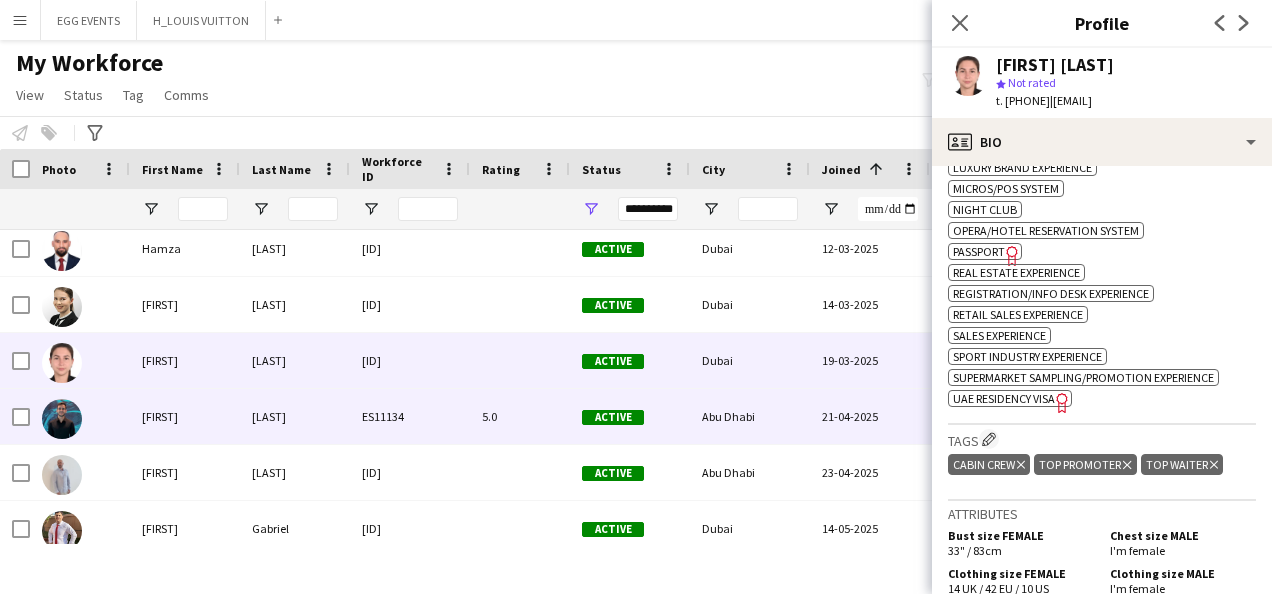 click on "Abu Dhabi" at bounding box center (750, 416) 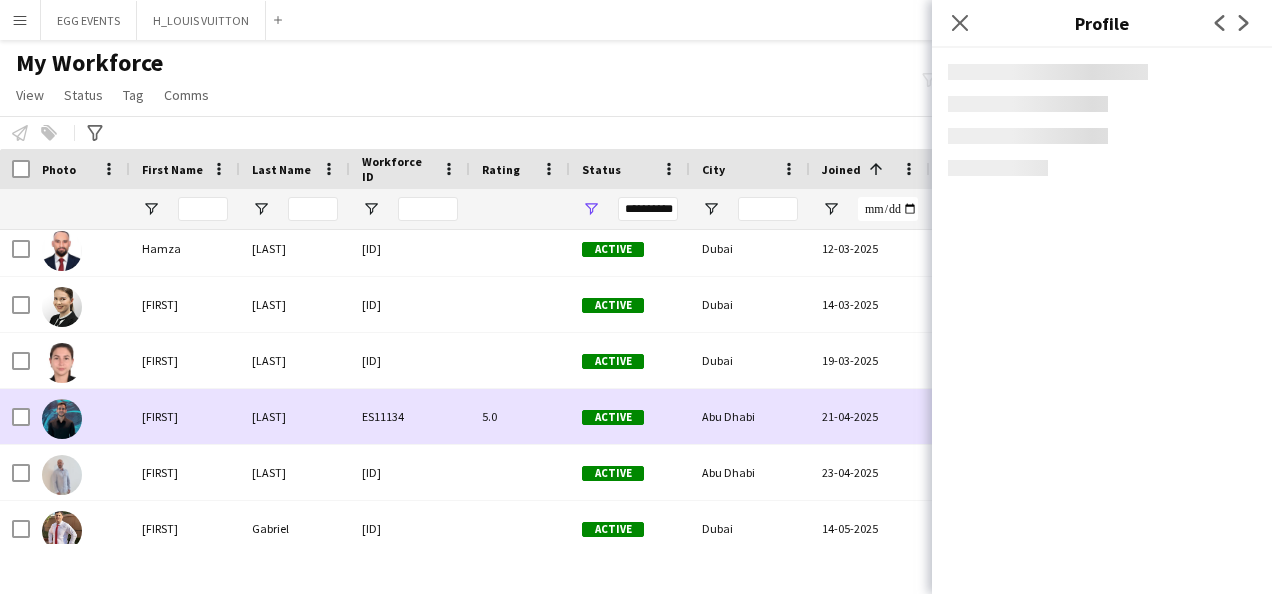 scroll, scrollTop: 13376, scrollLeft: 0, axis: vertical 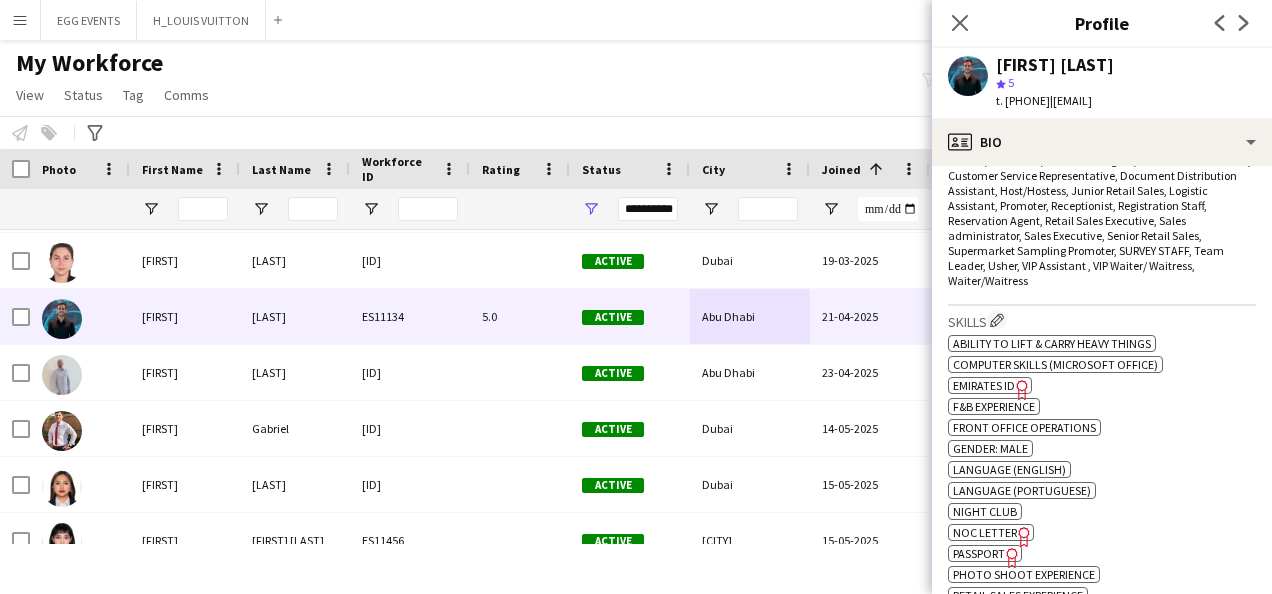 click on "Emirates ID" 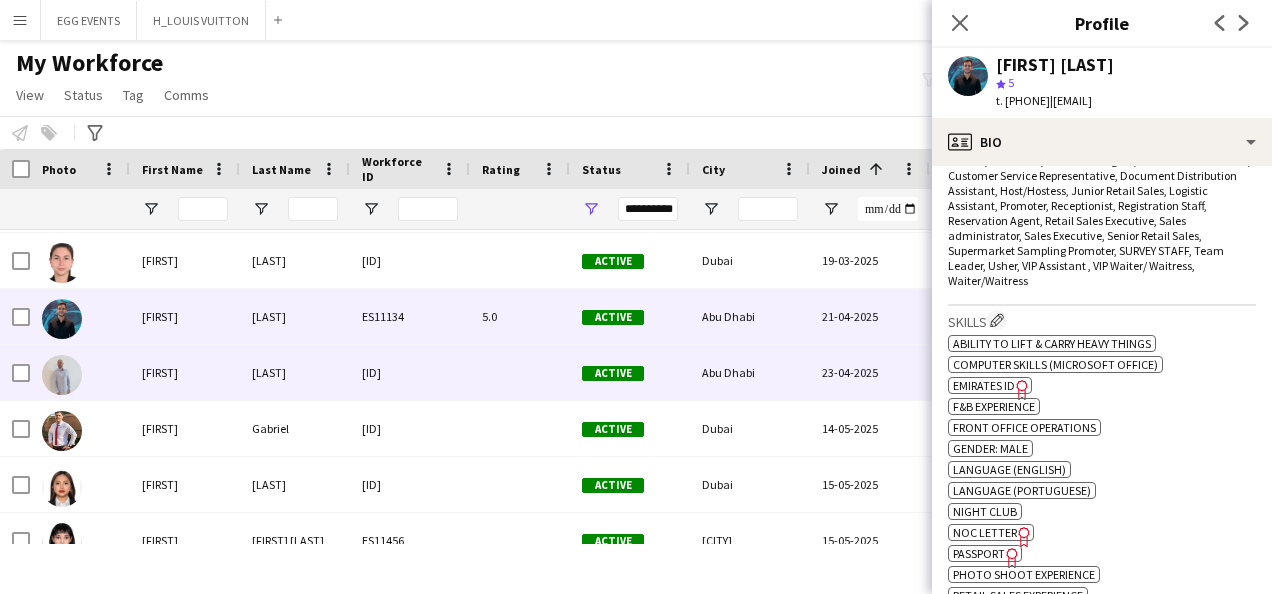 click on "Abu Dhabi" at bounding box center [750, 372] 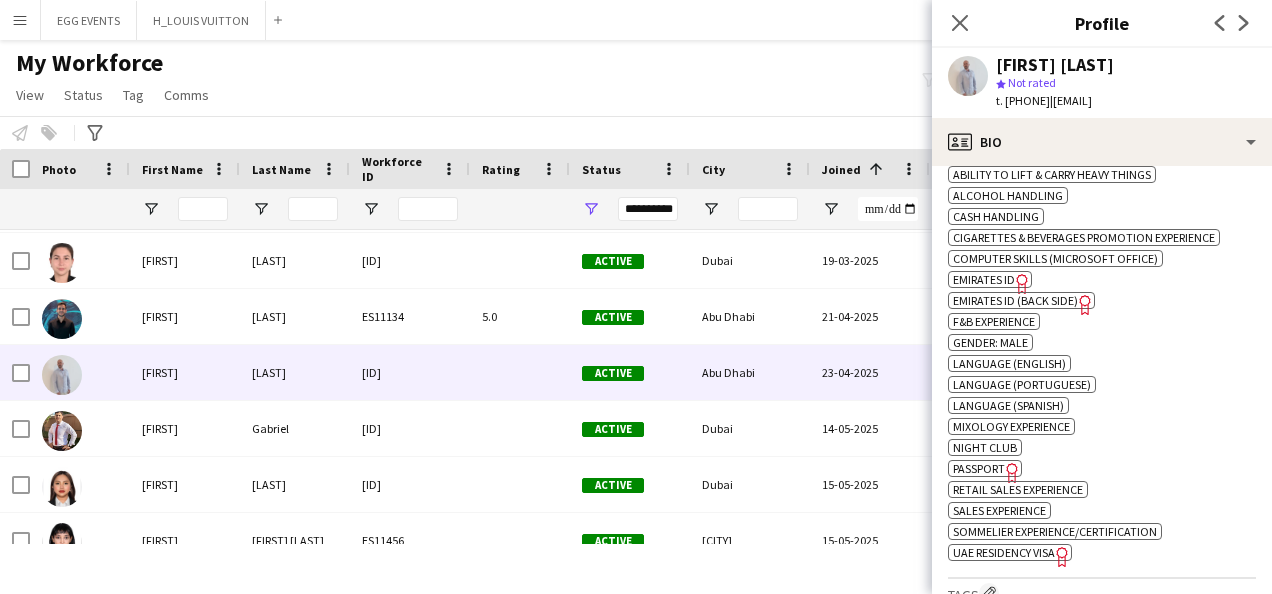 scroll, scrollTop: 849, scrollLeft: 0, axis: vertical 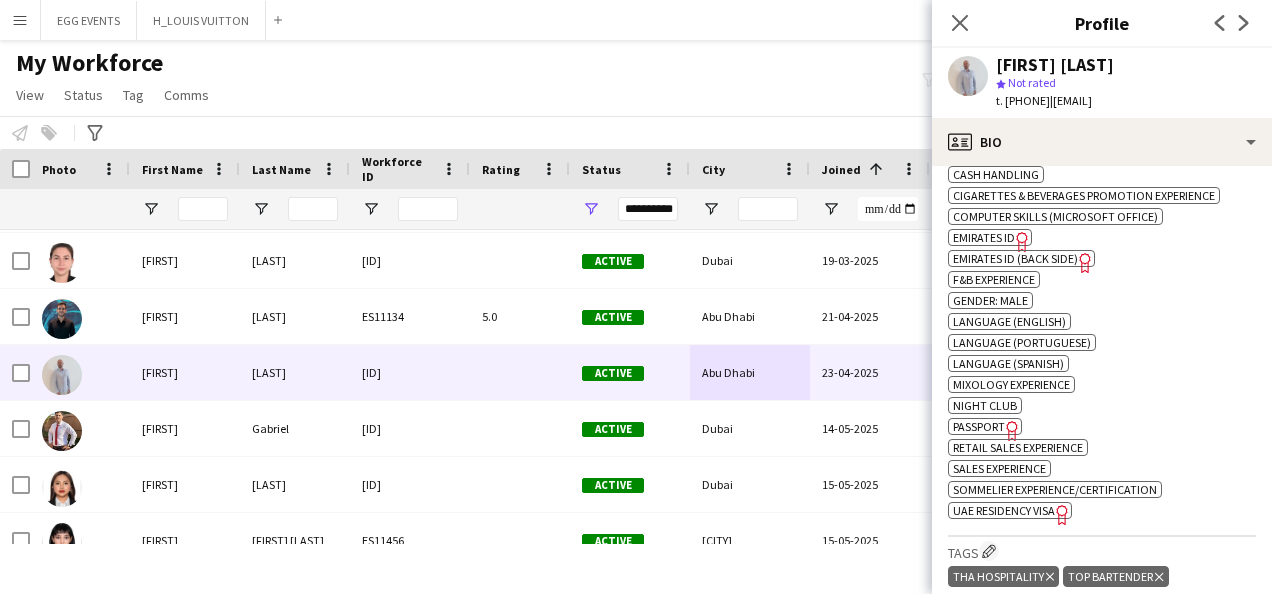 click on "Emirates ID" 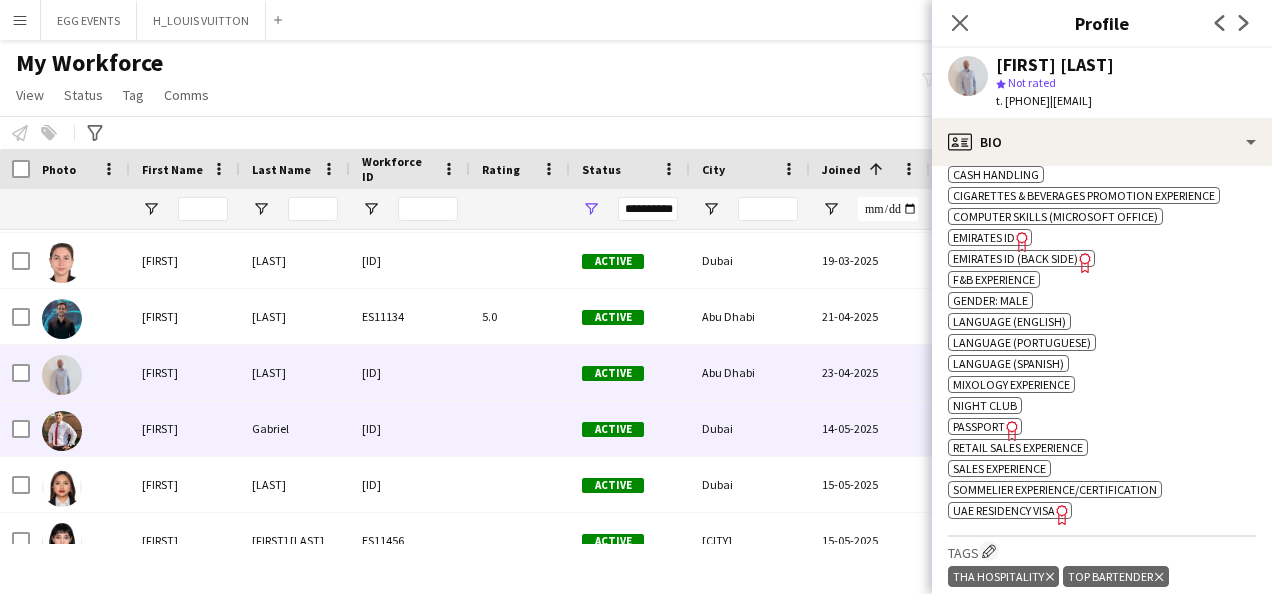 click on "14-05-2025" at bounding box center (870, 428) 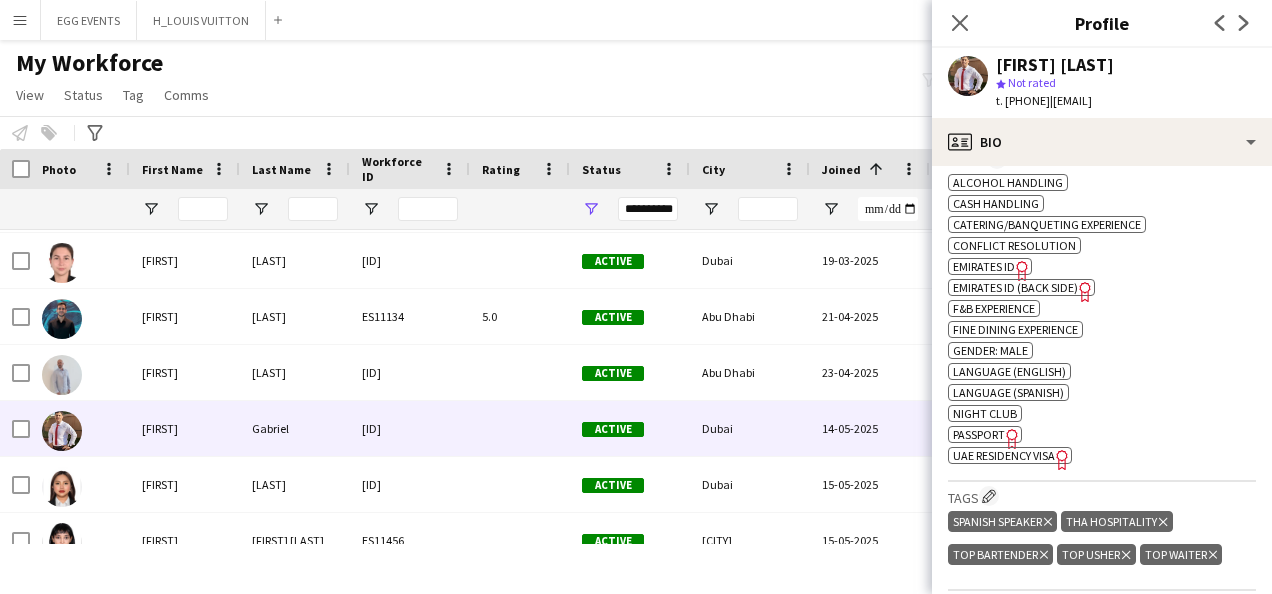 scroll, scrollTop: 726, scrollLeft: 0, axis: vertical 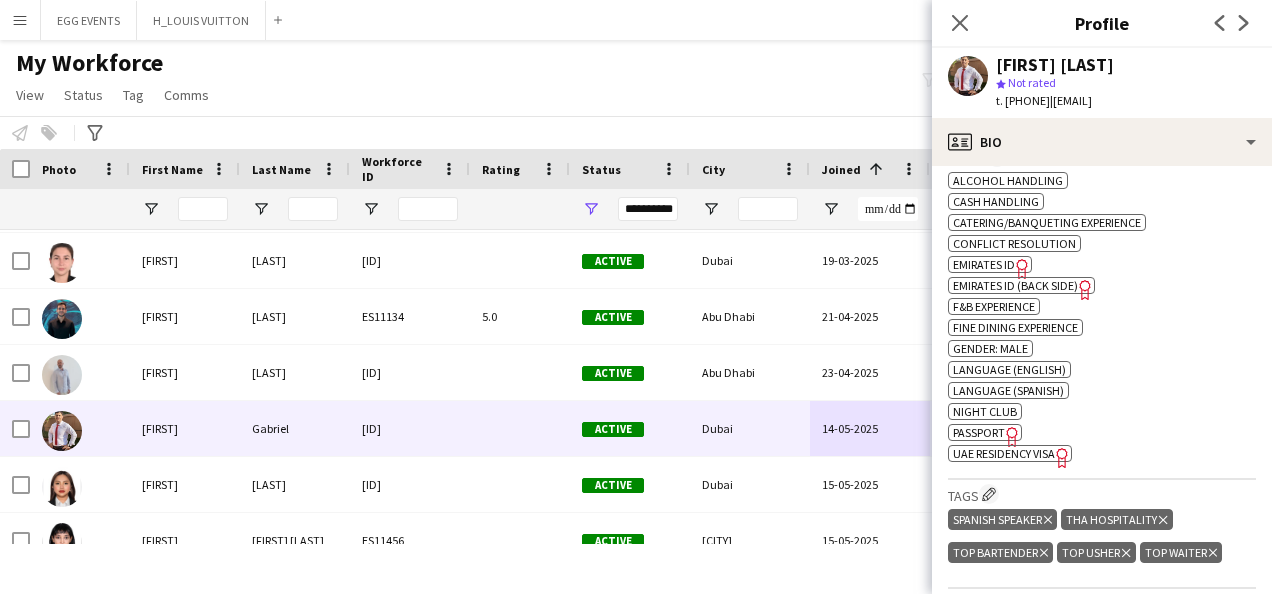 click on "Freelancer has uploaded a photo validation of skill. Click to see" 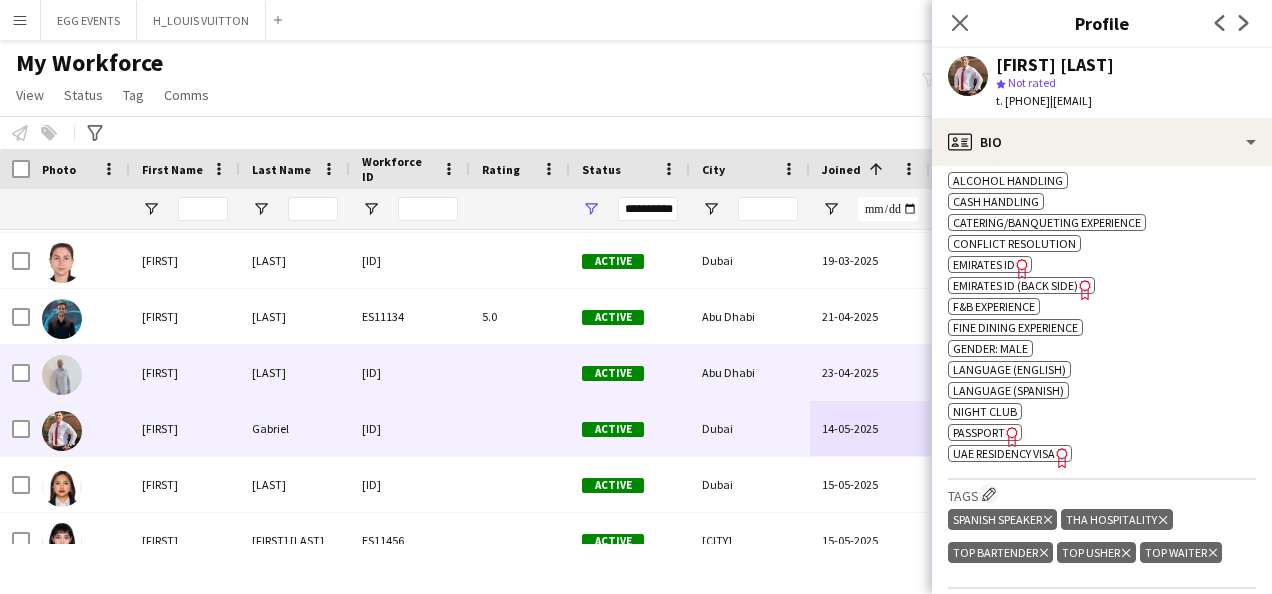 scroll, scrollTop: 13540, scrollLeft: 0, axis: vertical 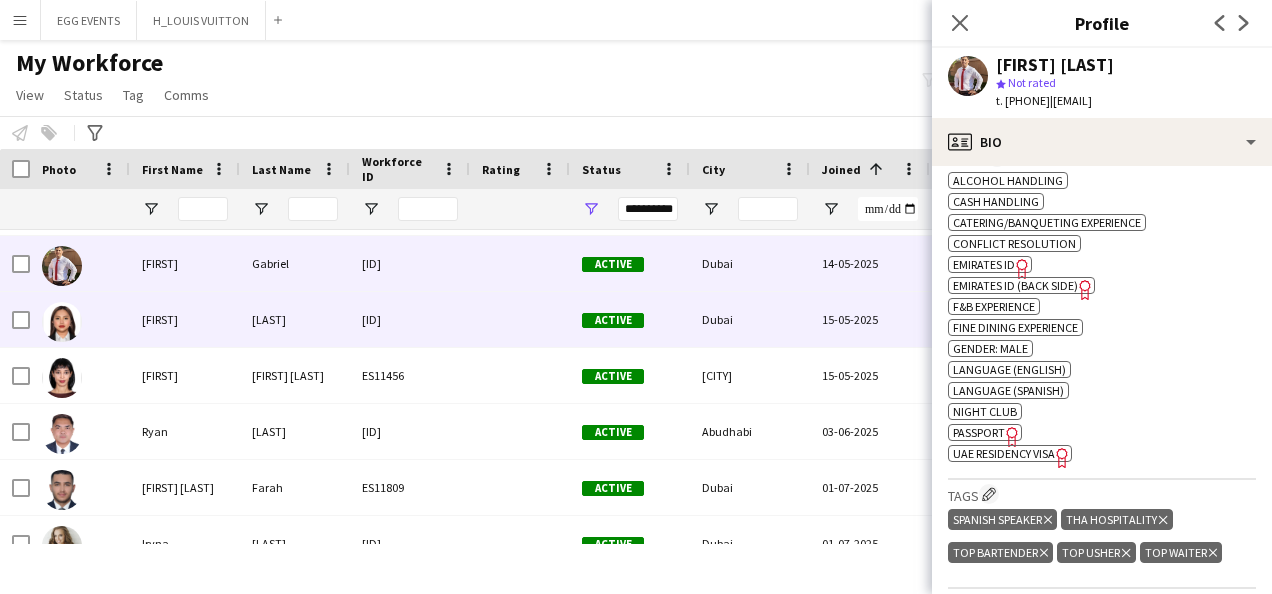 click on "Dubai" at bounding box center (750, 319) 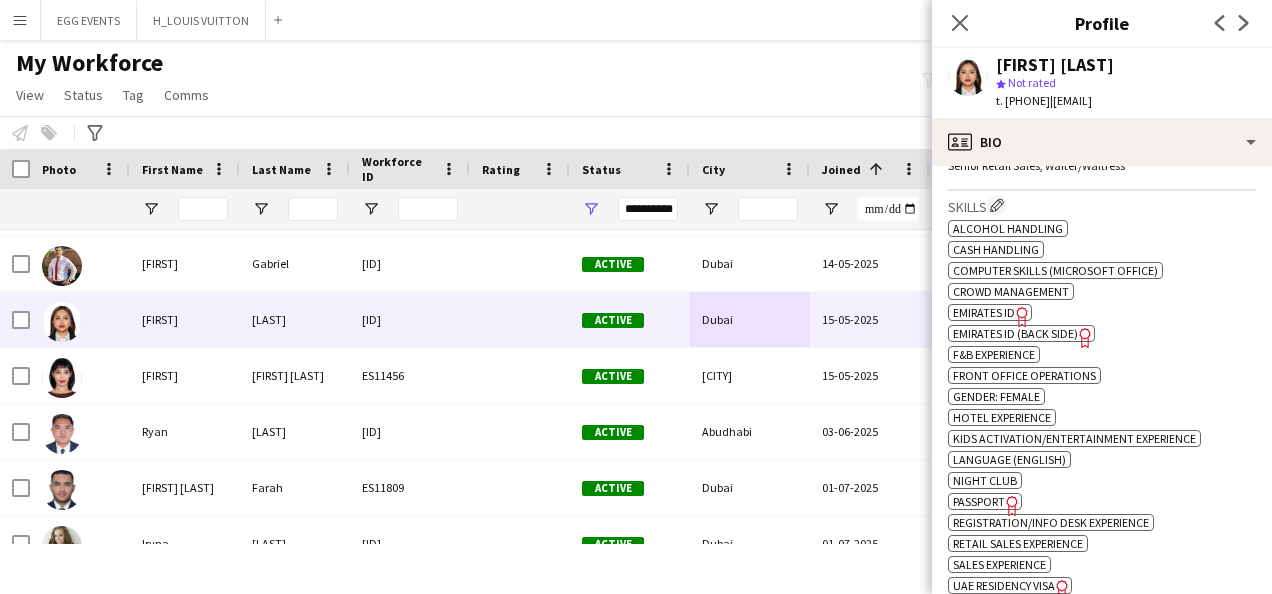 click on "Freelancer has uploaded a photo validation of skill. Click to see" 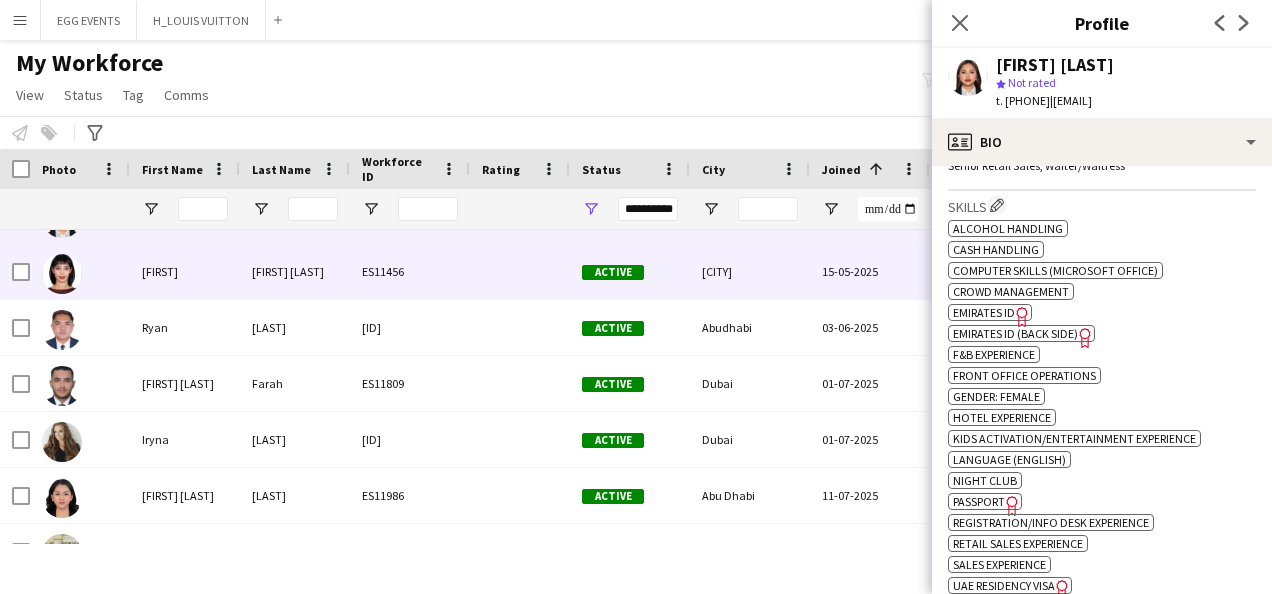 click on "[CITY]" at bounding box center [750, 271] 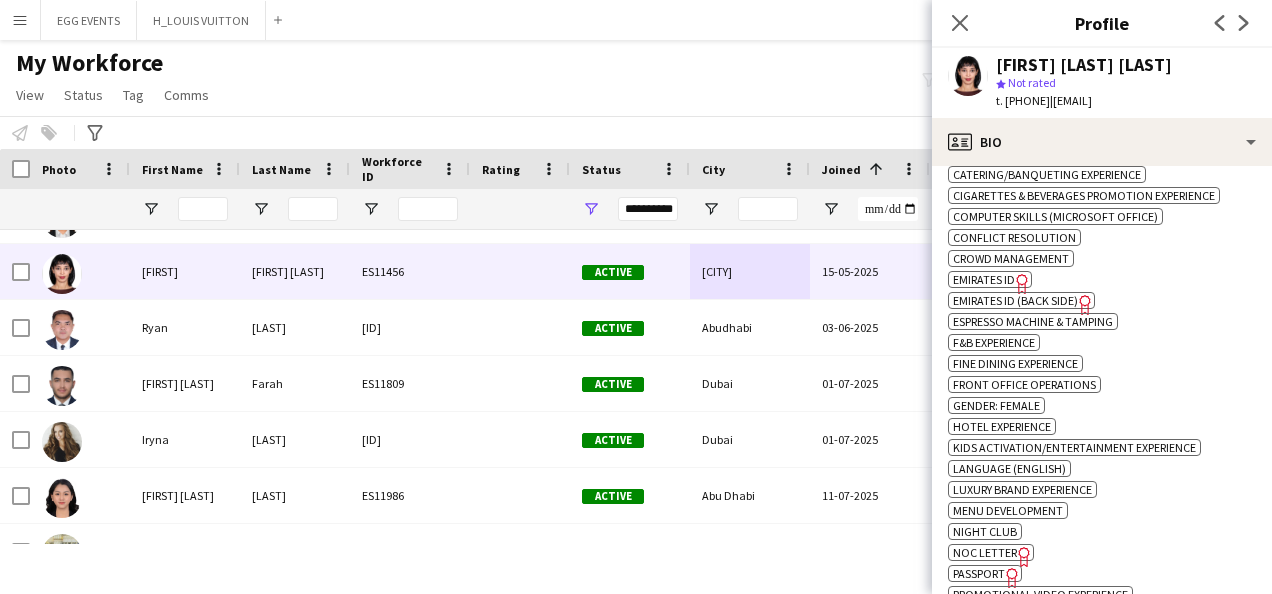 click on "Freelancer has uploaded a photo validation of skill. Click to see" 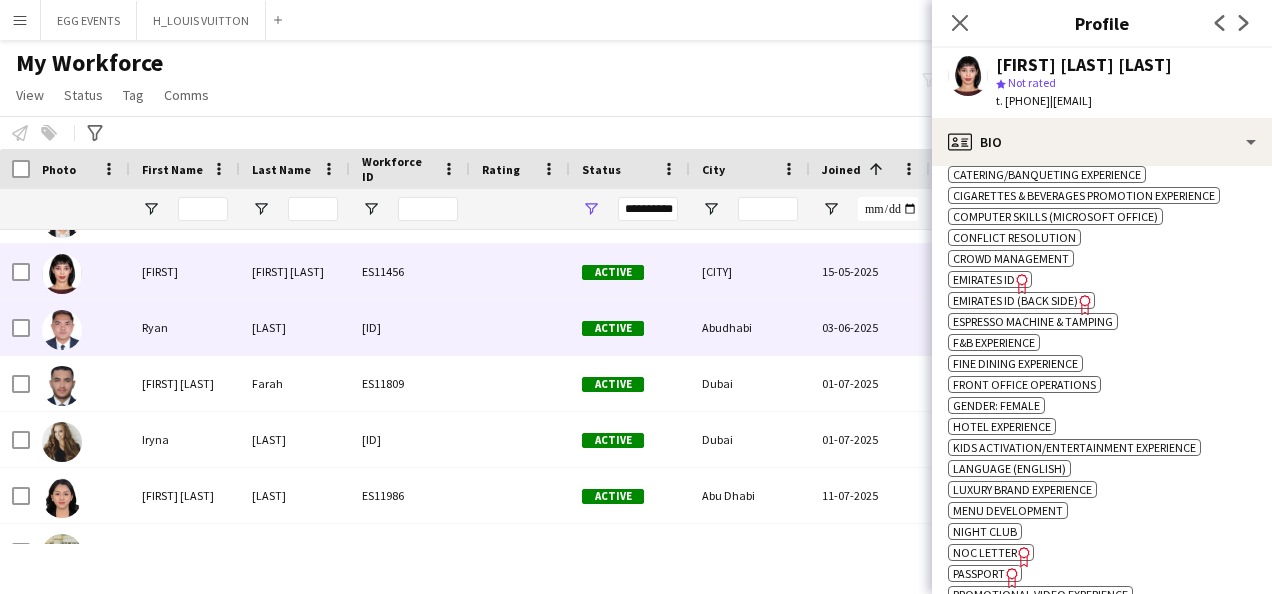click on "Active" at bounding box center (630, 327) 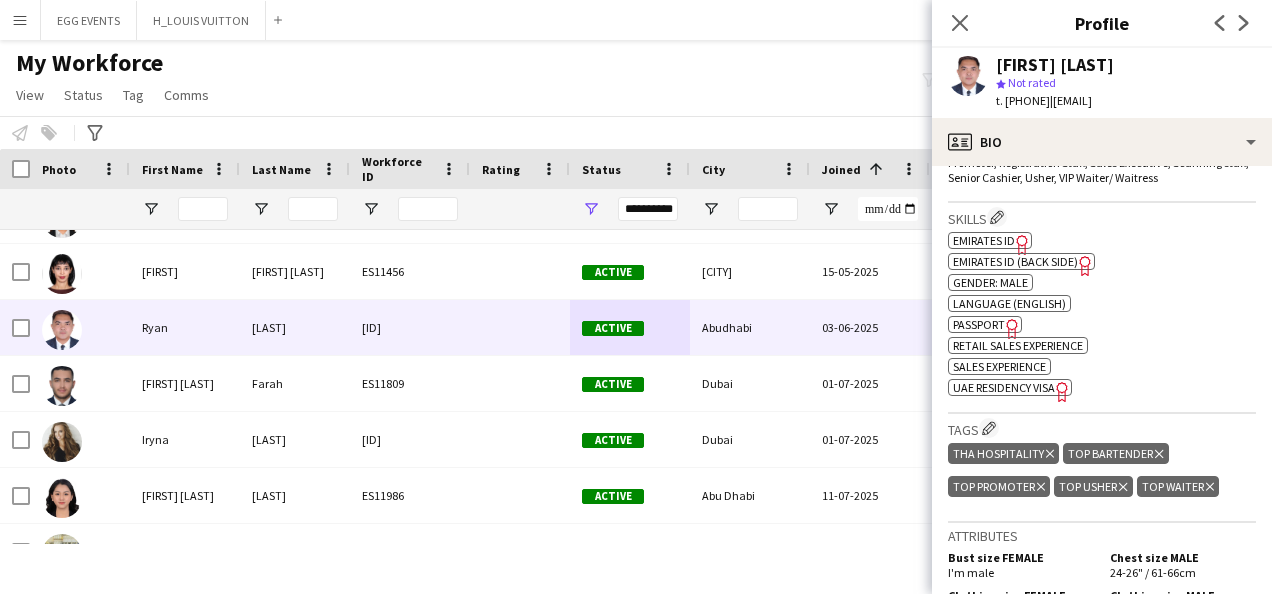 click on "Emirates ID" 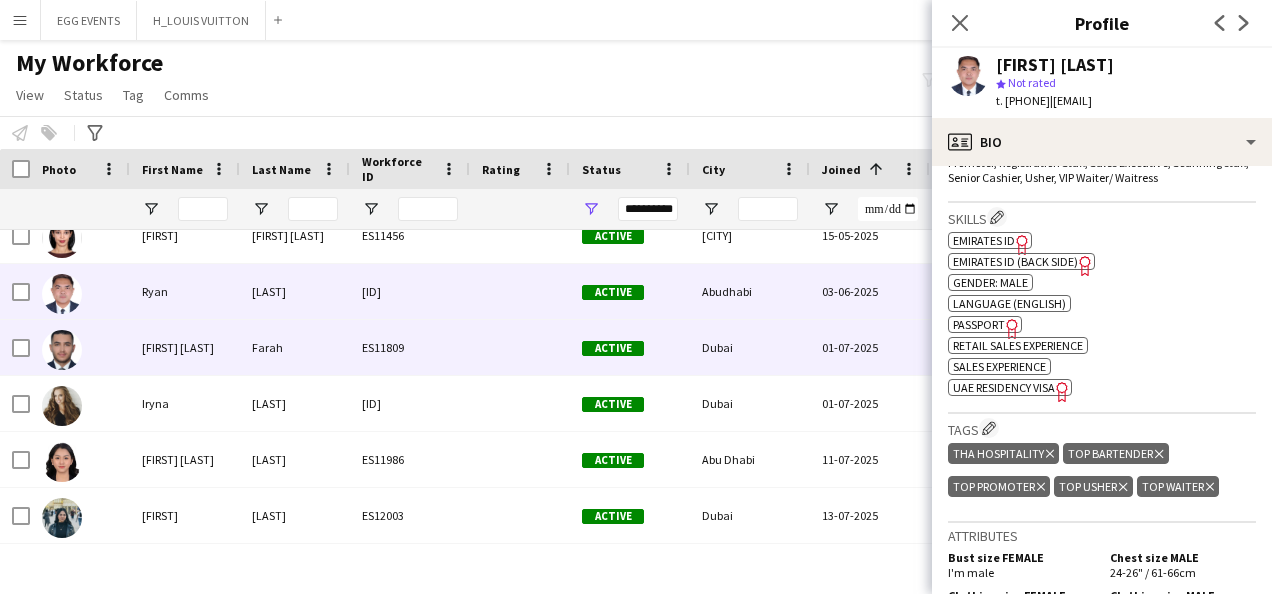 click on "Dubai" at bounding box center (750, 347) 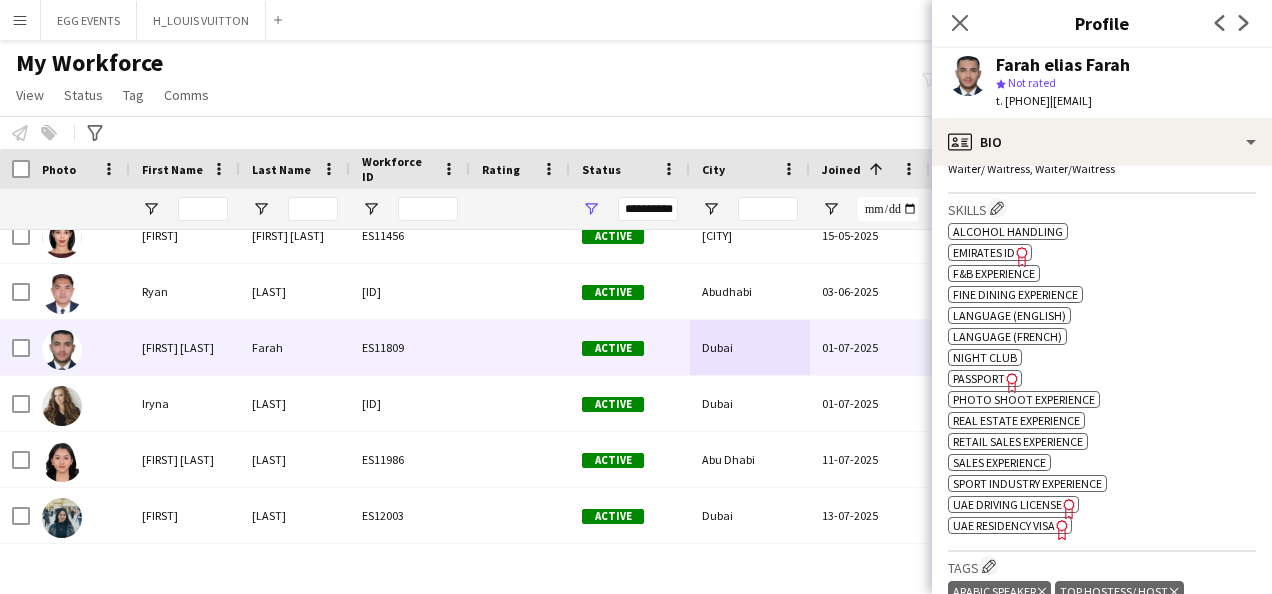 click on "Emirates ID" 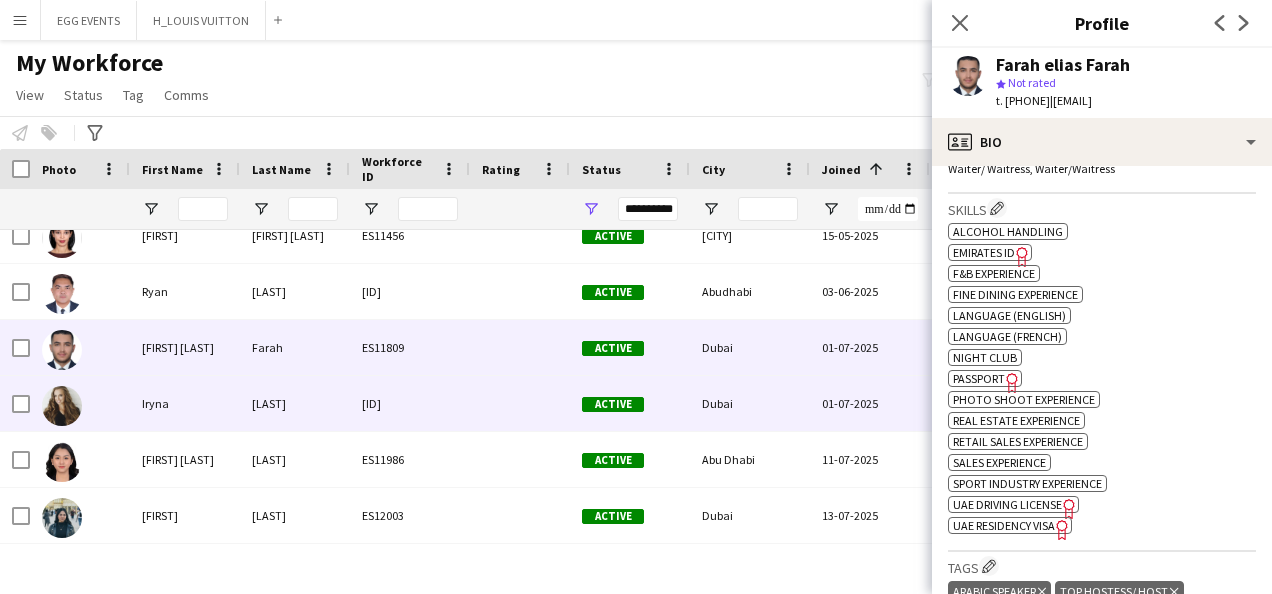 click on "Dubai" at bounding box center (750, 403) 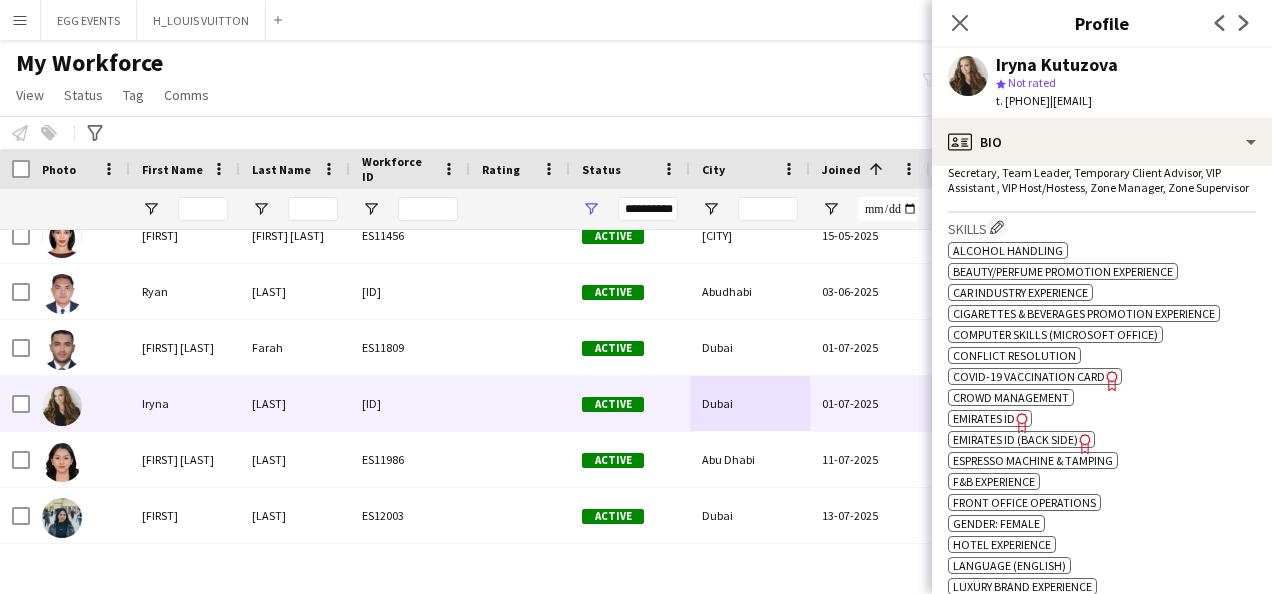 click on "Emirates ID" 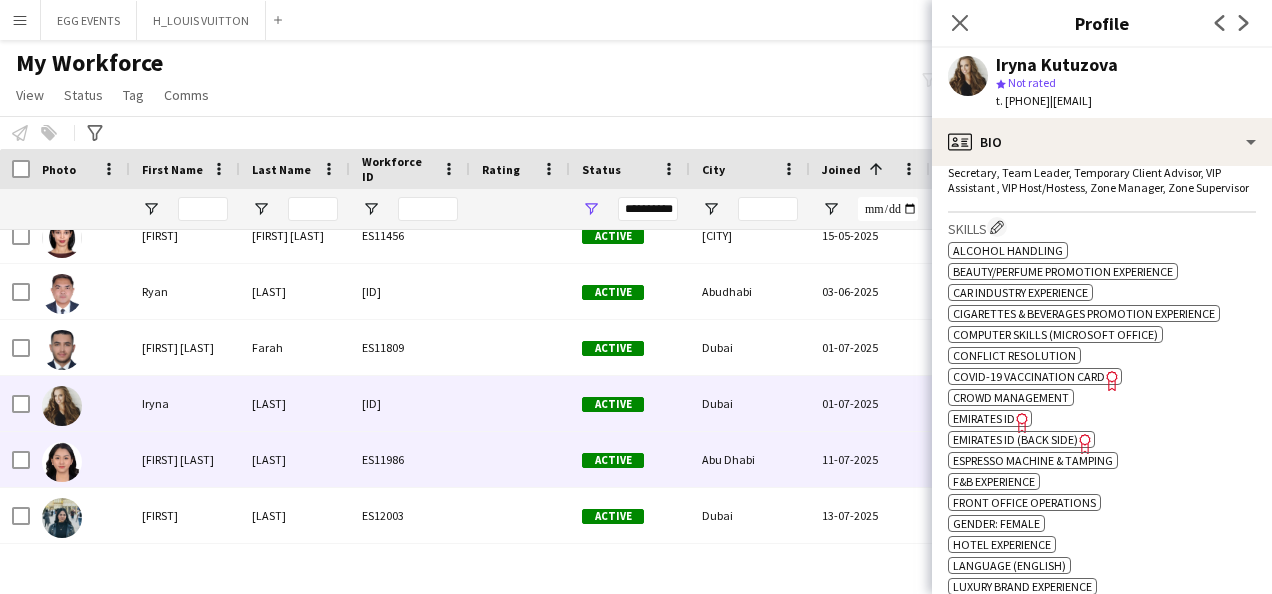 click on "Active" at bounding box center (630, 459) 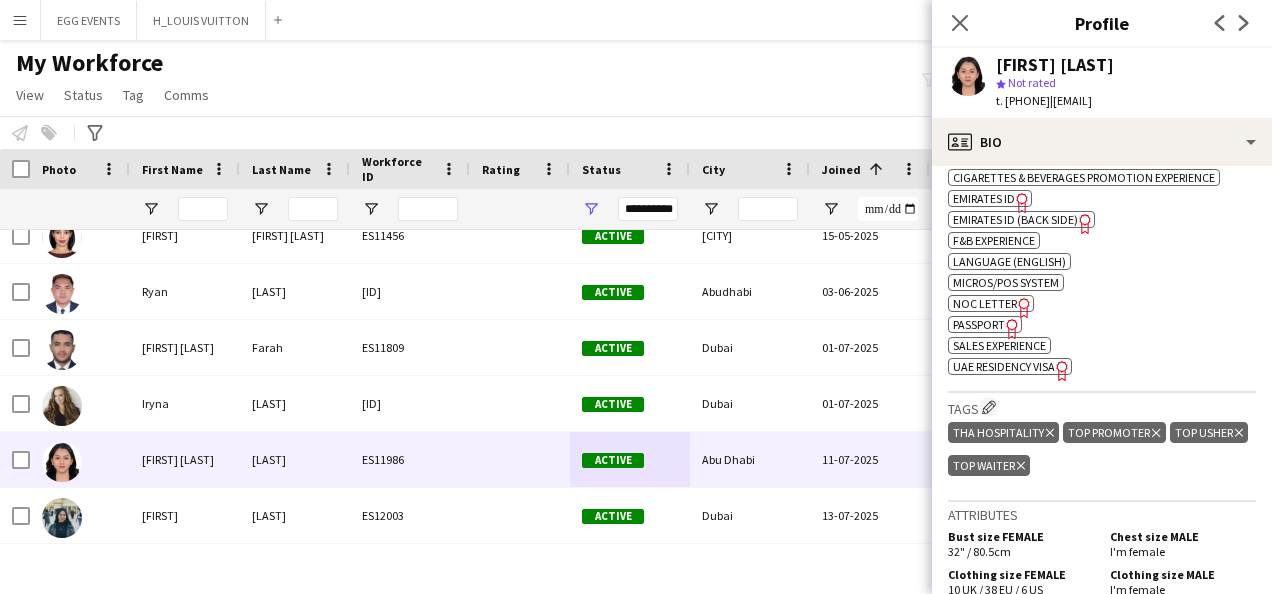 click on "Emirates ID" 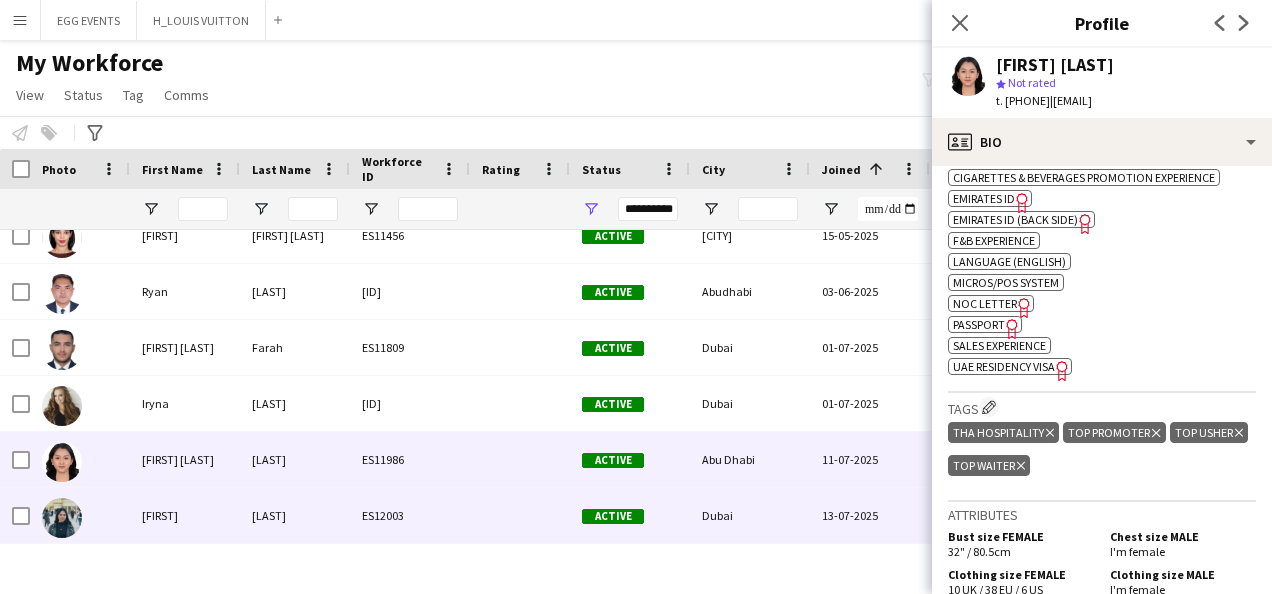 click on "Dubai" at bounding box center (750, 515) 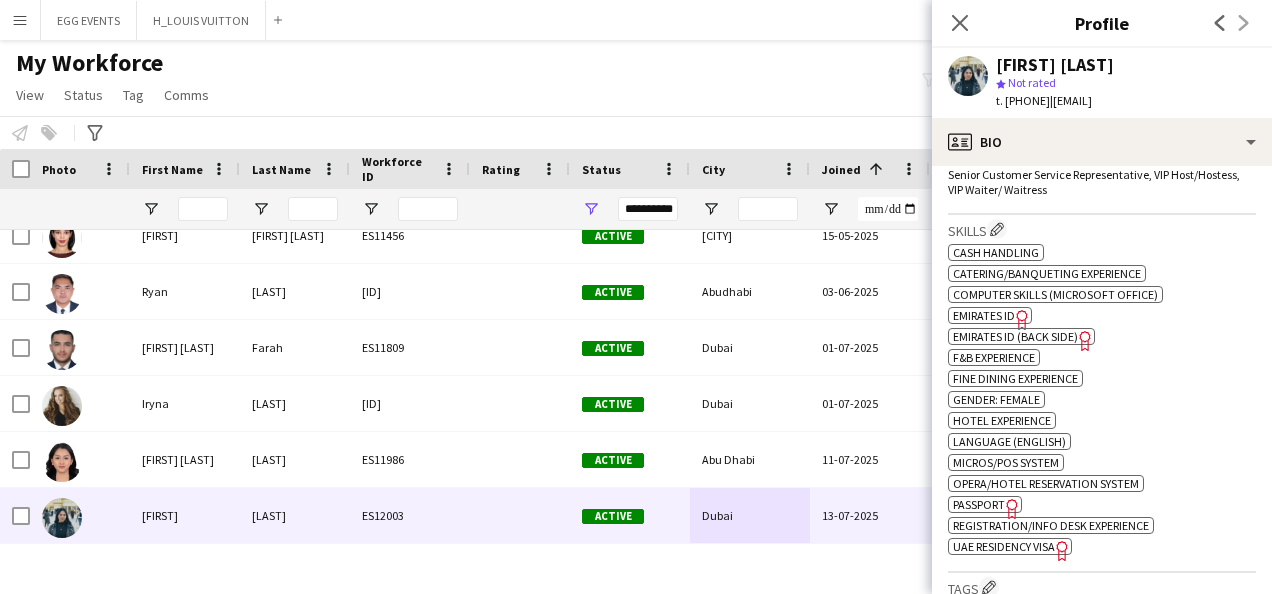 click on "Emirates ID" 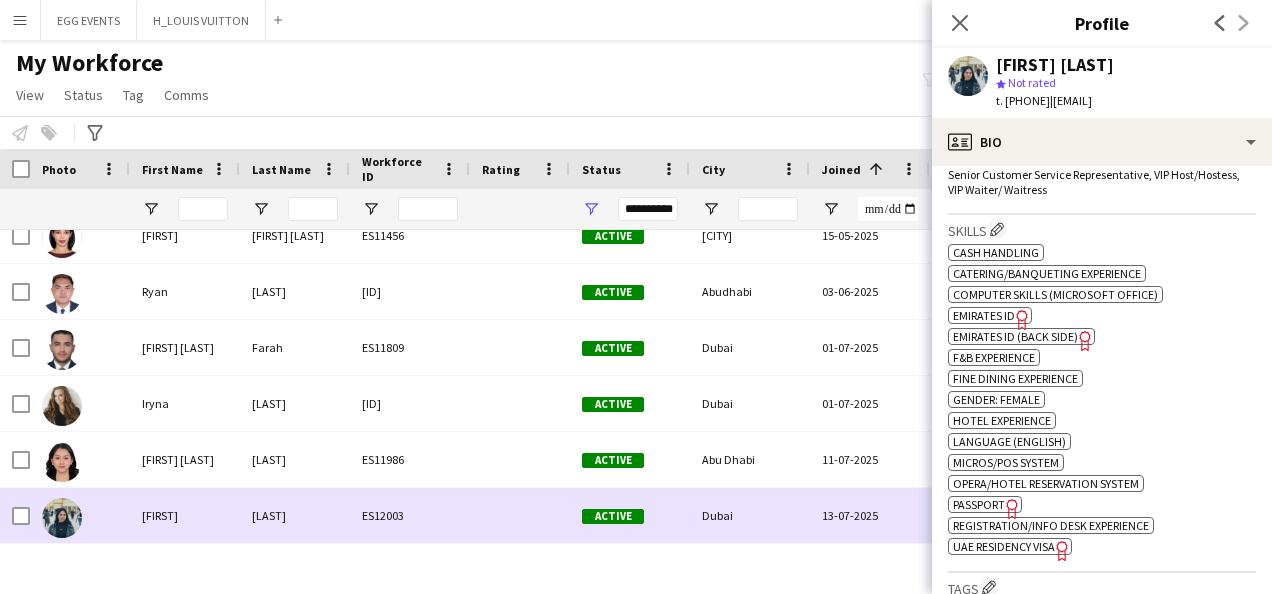 click on "Dubai" at bounding box center [750, 515] 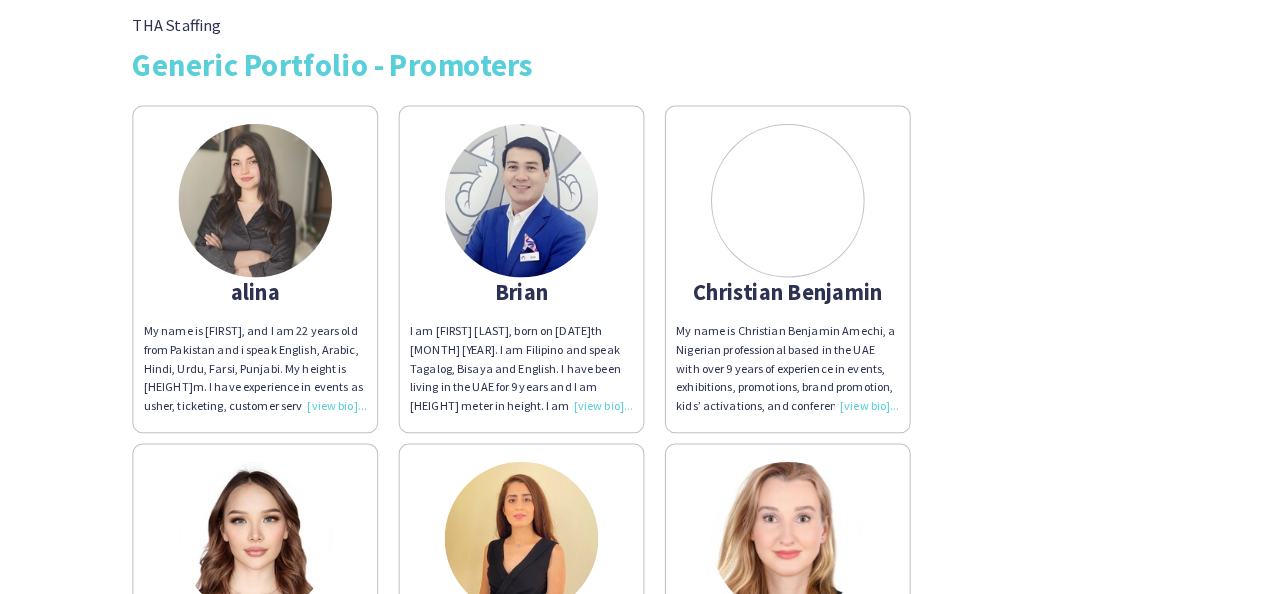 scroll, scrollTop: 0, scrollLeft: 0, axis: both 